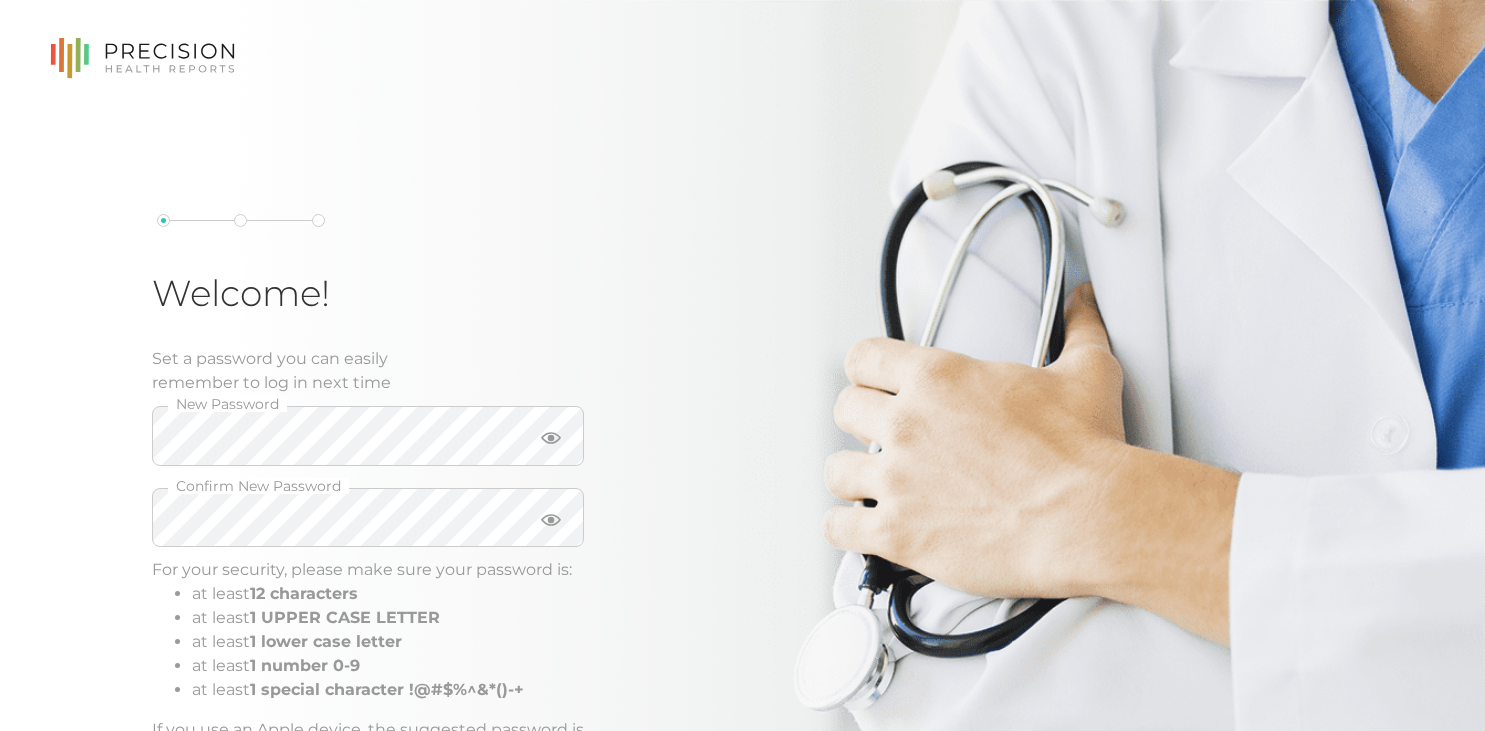 scroll, scrollTop: 0, scrollLeft: 0, axis: both 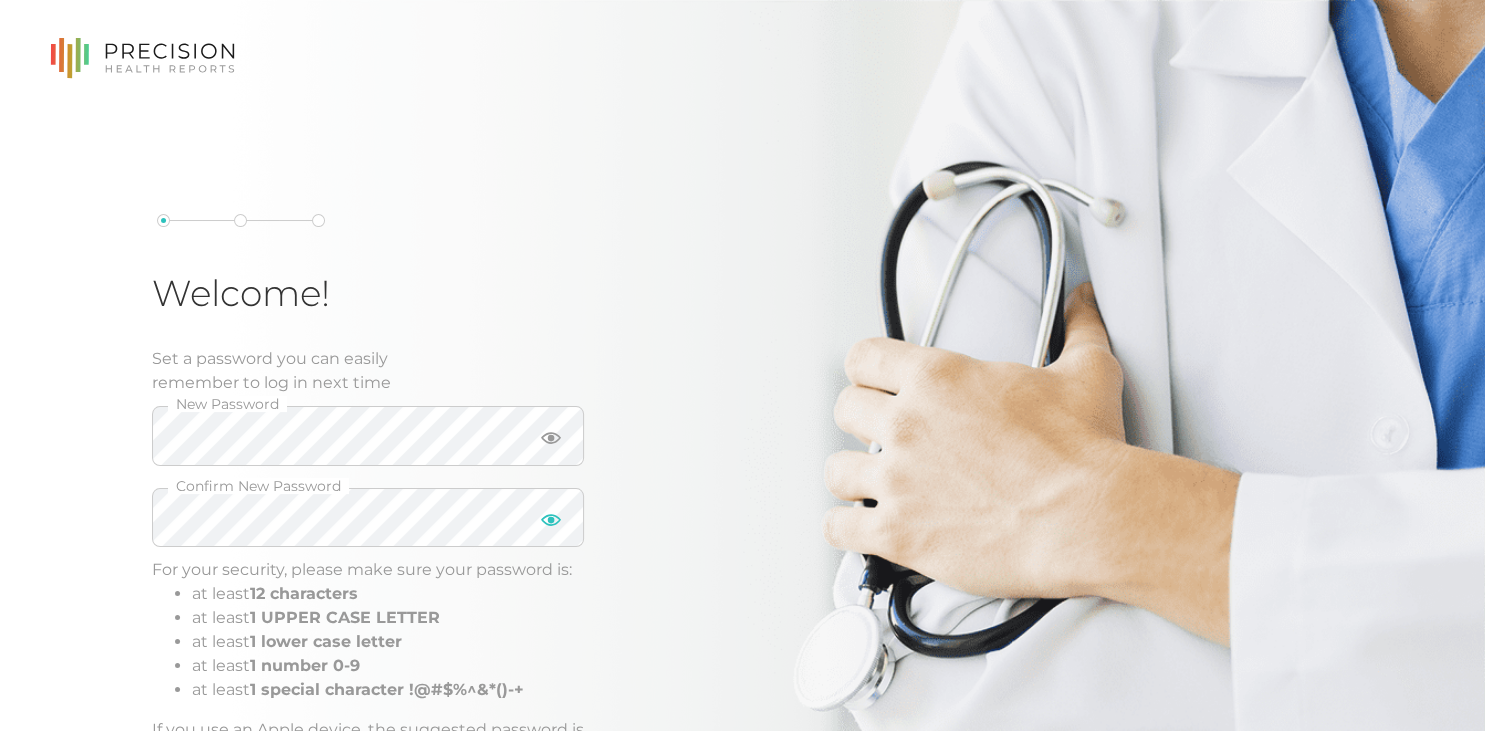 click 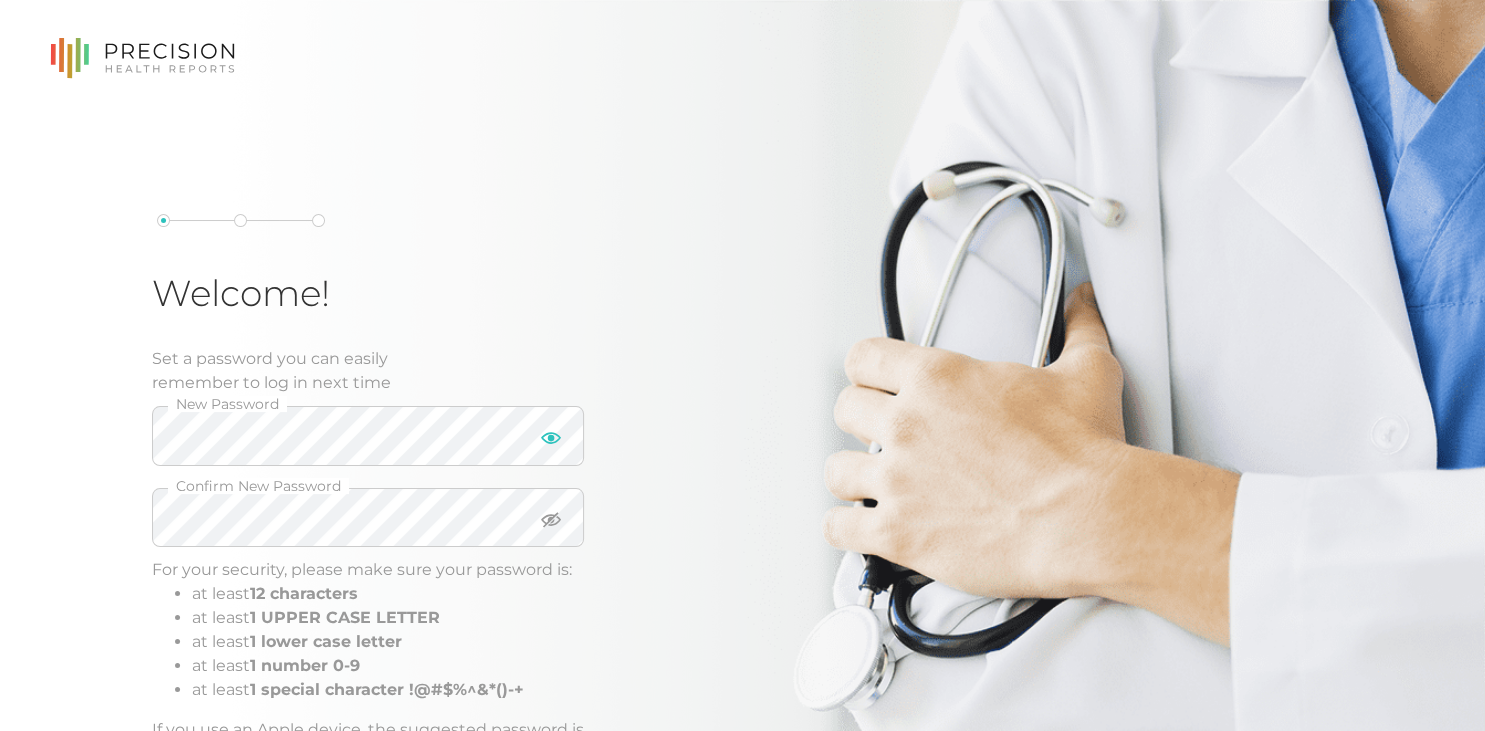 click 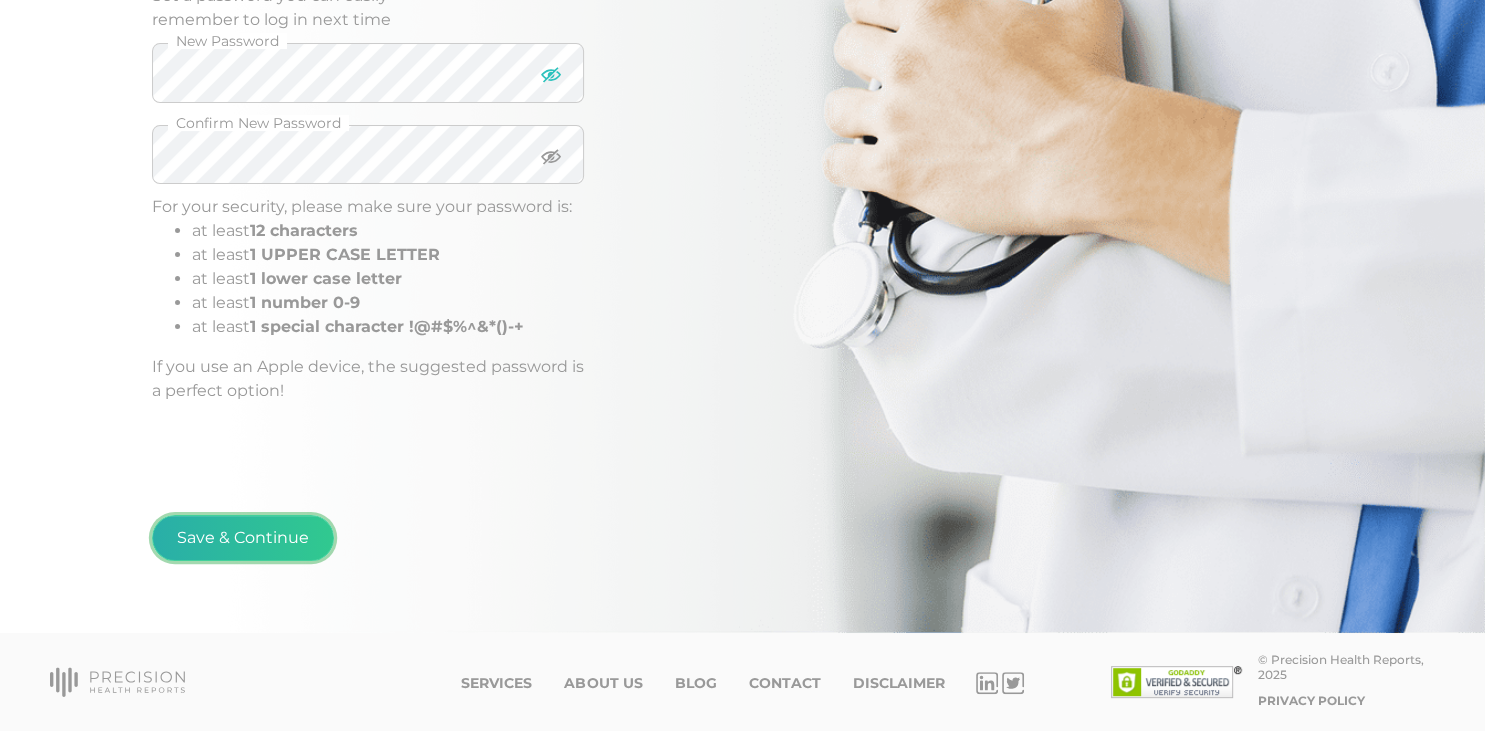 click on "Save & Continue" at bounding box center [243, 538] 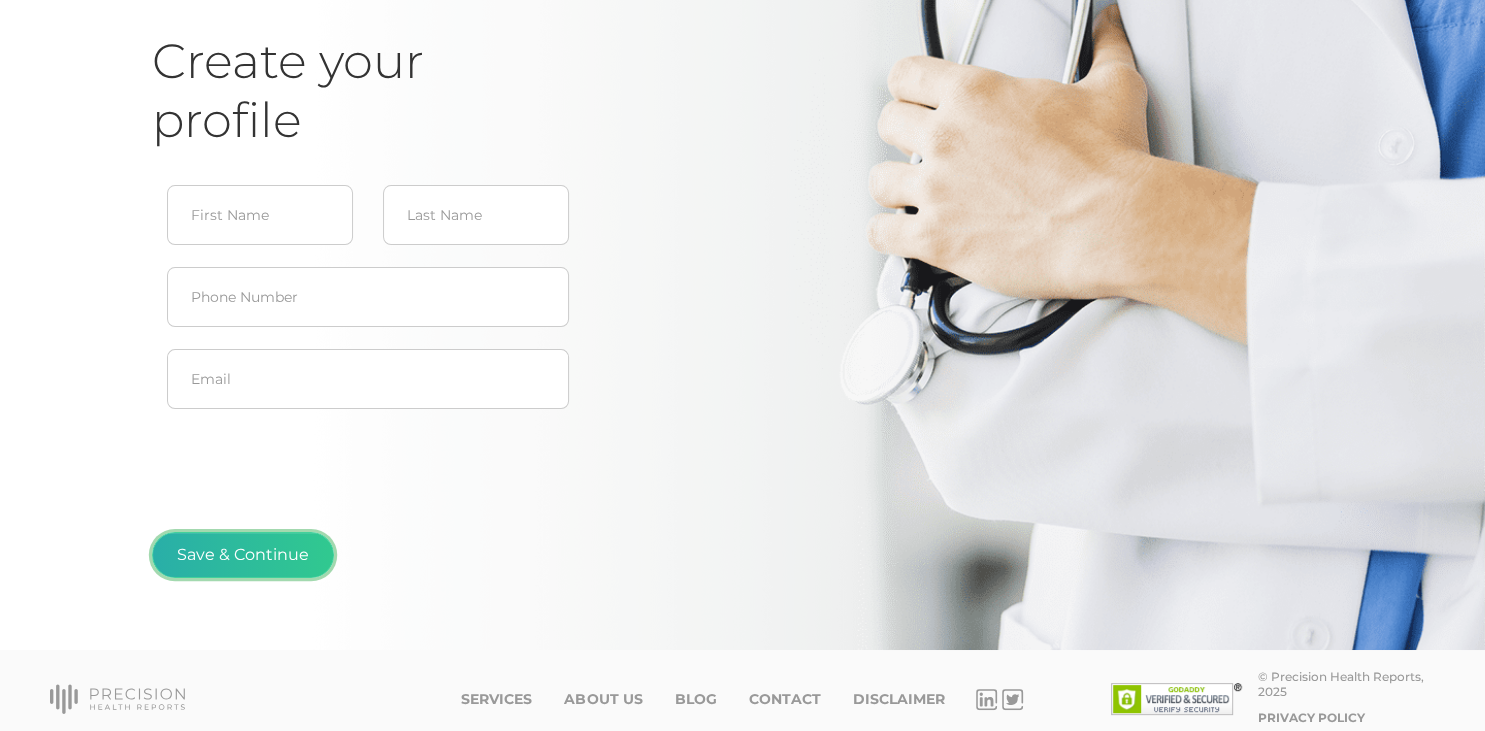 type on "[PERSON_NAME]" 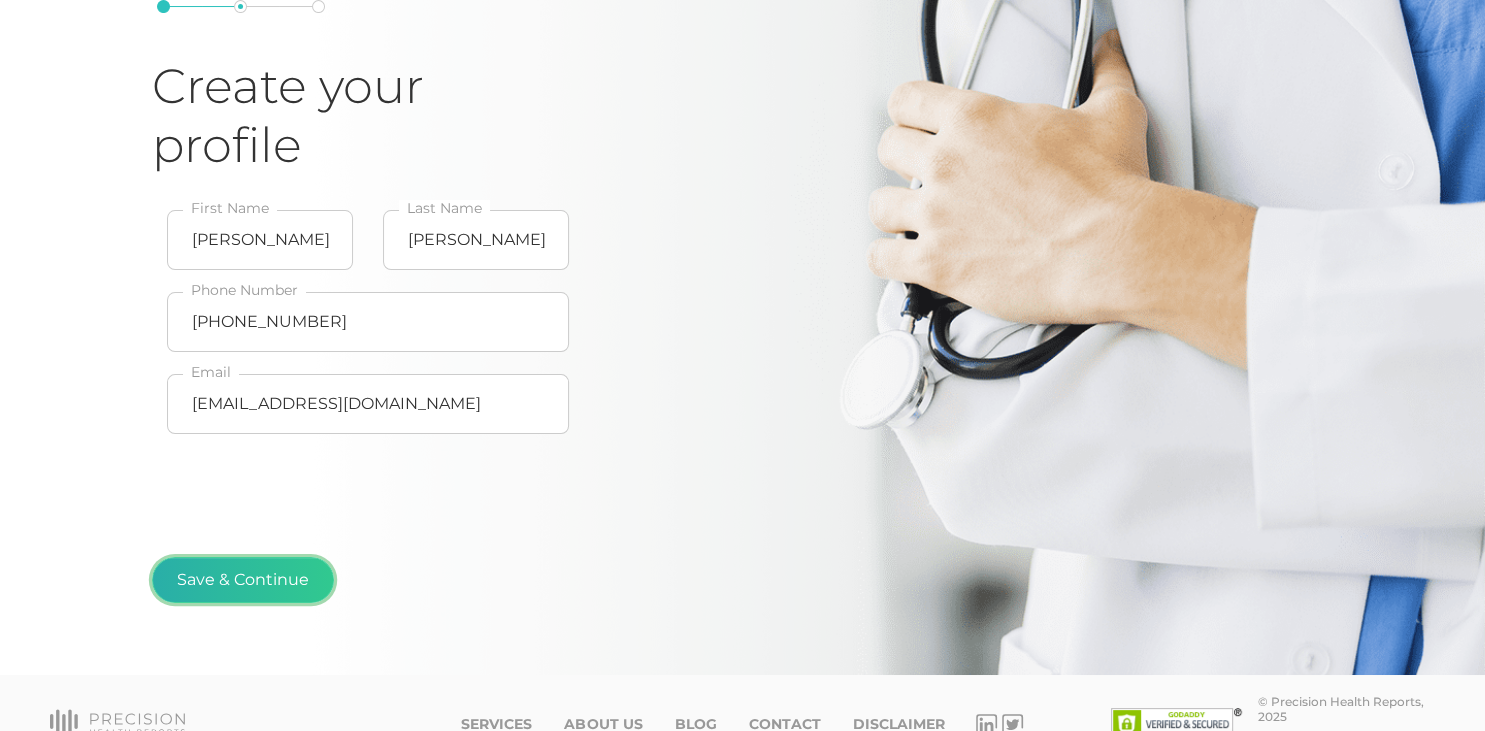 scroll, scrollTop: 213, scrollLeft: 0, axis: vertical 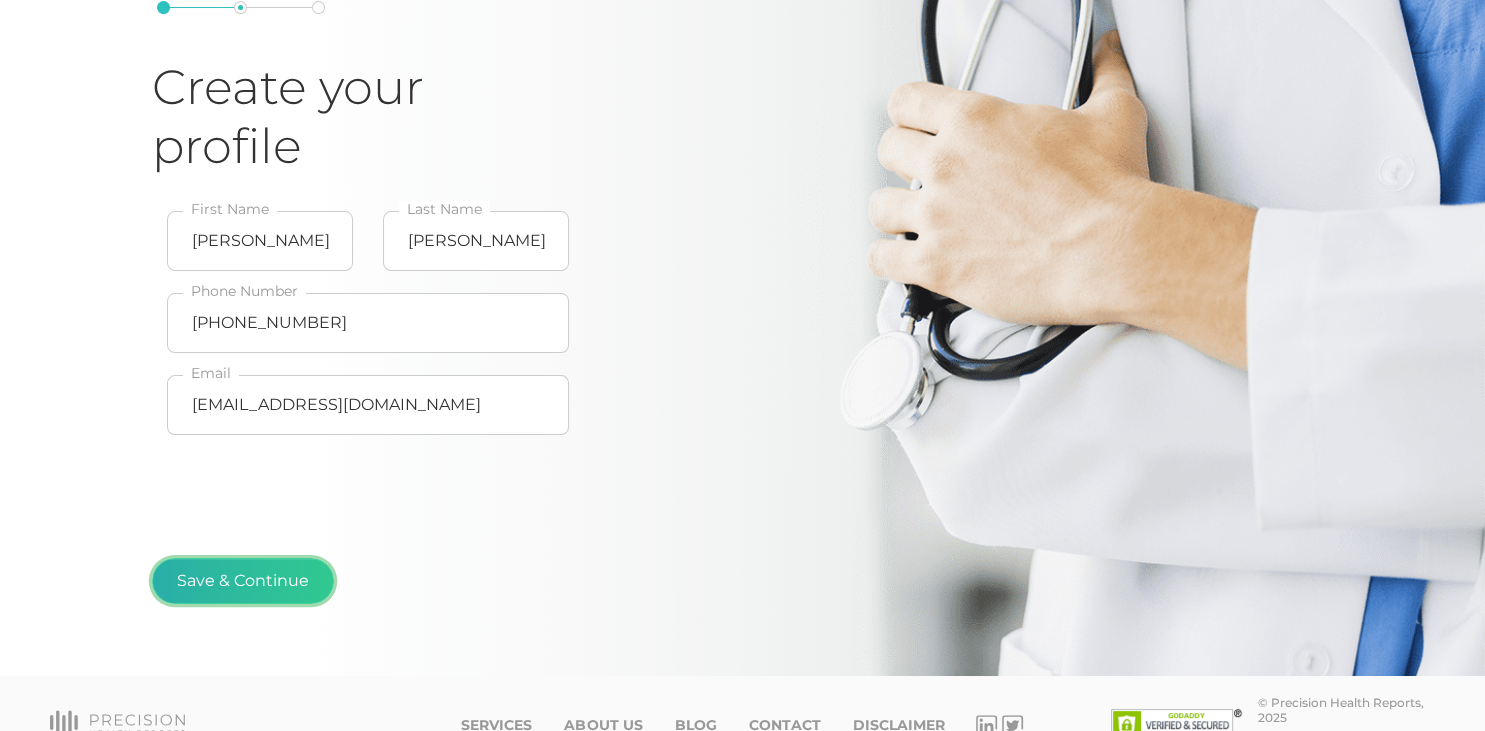 click on "Save & Continue" at bounding box center [243, 581] 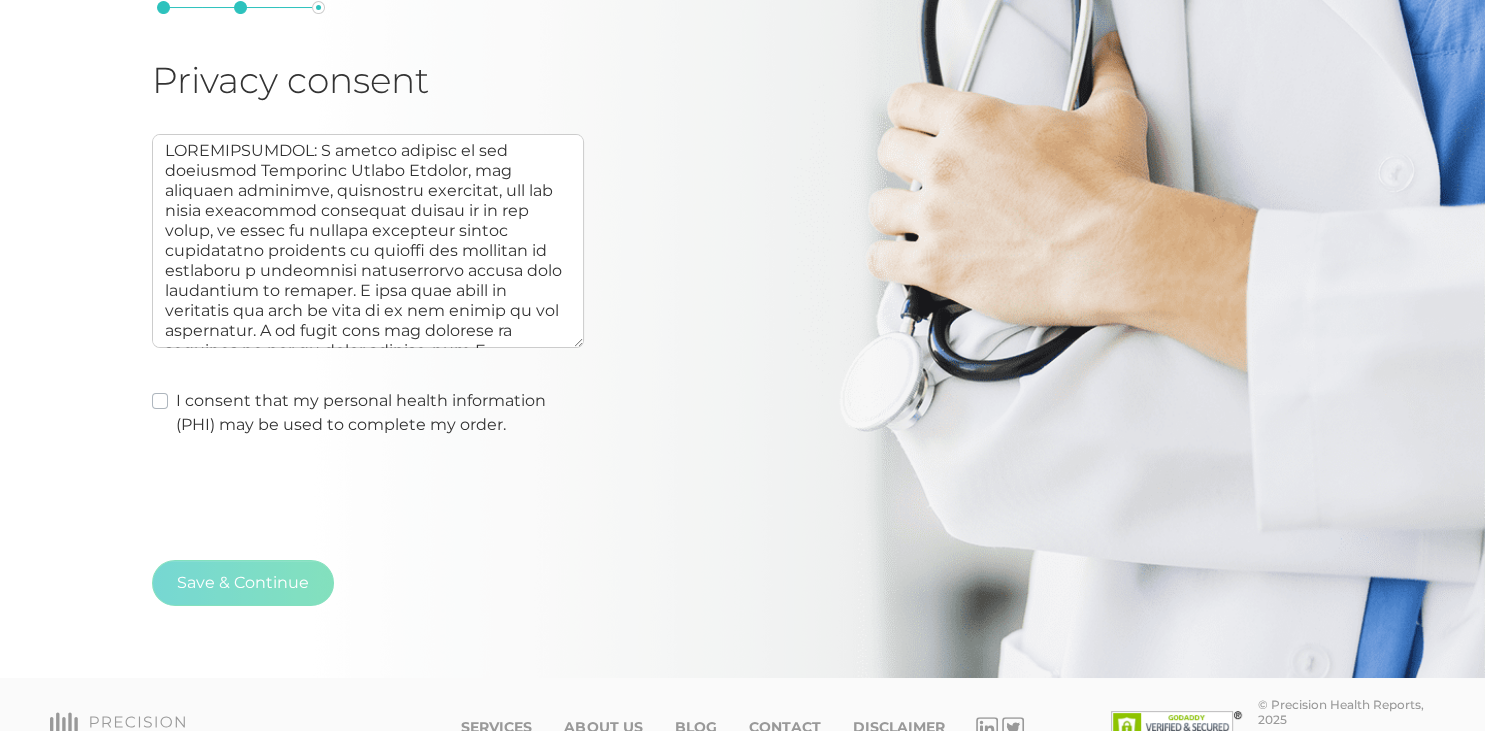 scroll, scrollTop: 214, scrollLeft: 0, axis: vertical 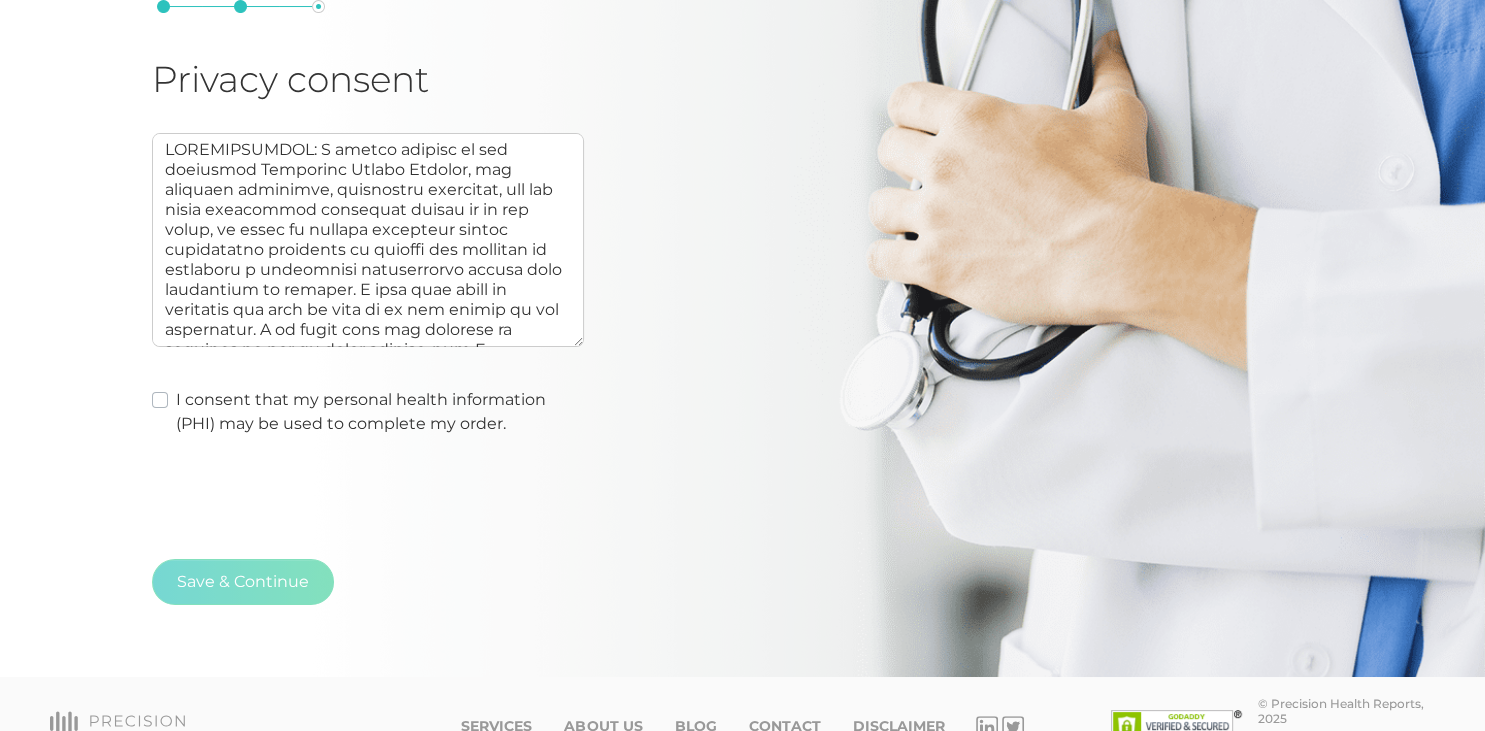 click on "I consent that my personal health information (PHI) may be used to complete my order." at bounding box center [380, 412] 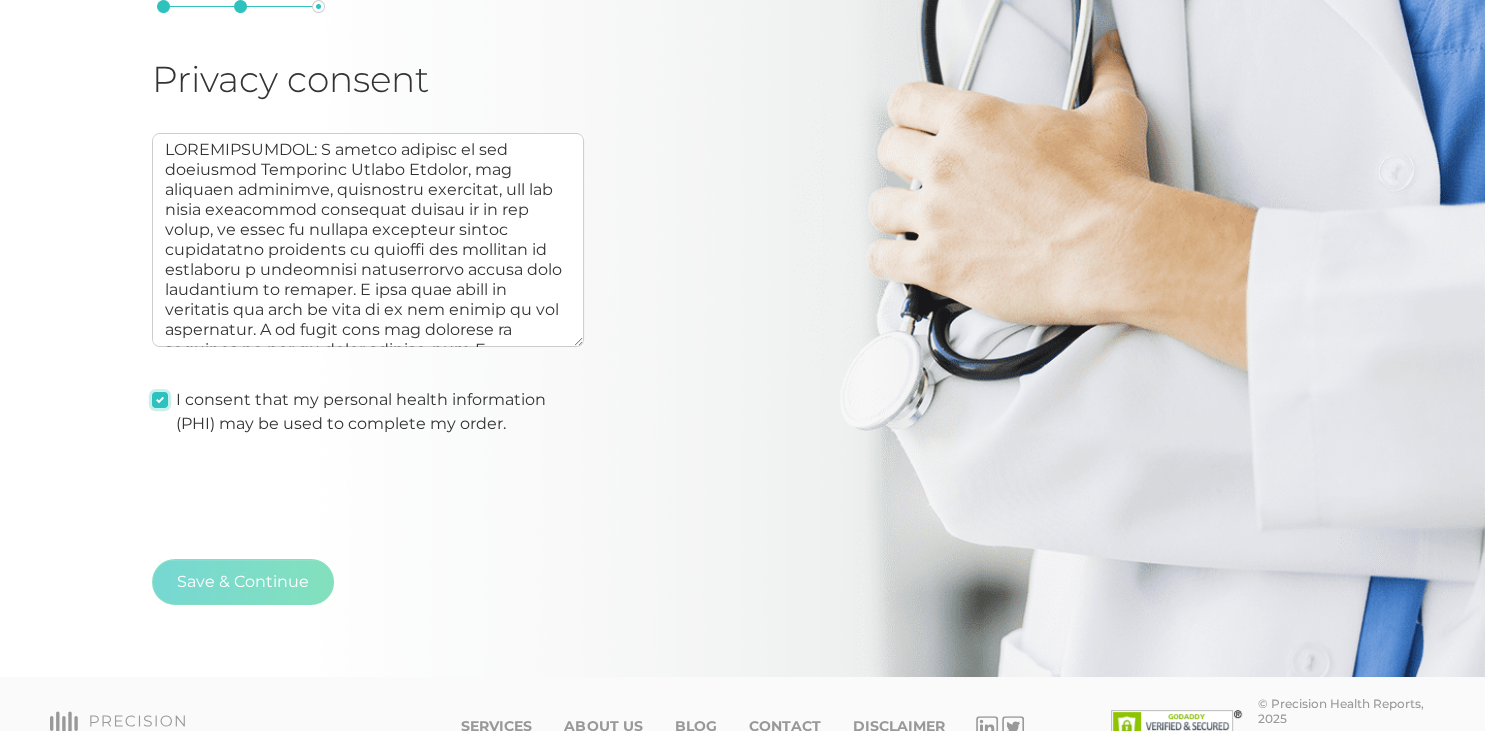 type on "AUTHORIZATION: I hereby consent to and authorize Precision Health Reports, the treating physician, associated personnel, and any other consulting physician called in by the above, to share my limited protected health information necessary to perform the services of providing a diagnostic personalized health risk assessment as ordered. I have been given no guarantee and rely on none as to the result of any assessment. I am aware that the practice of medicine is not an exact science, and I acknowledge that no guarantees have been made to me as to the results of any assessment and the recommendation of my care provider. The information we provide at Precision Health Reports is diagnostic only and is not intended to replace consultation with a qualified medical professional of your choosing.
DISCLAIMER: This report provides you with information about your cardiometabolic health based on your recent test results and personal information provided. There may be other factors not part of this report that could af..." 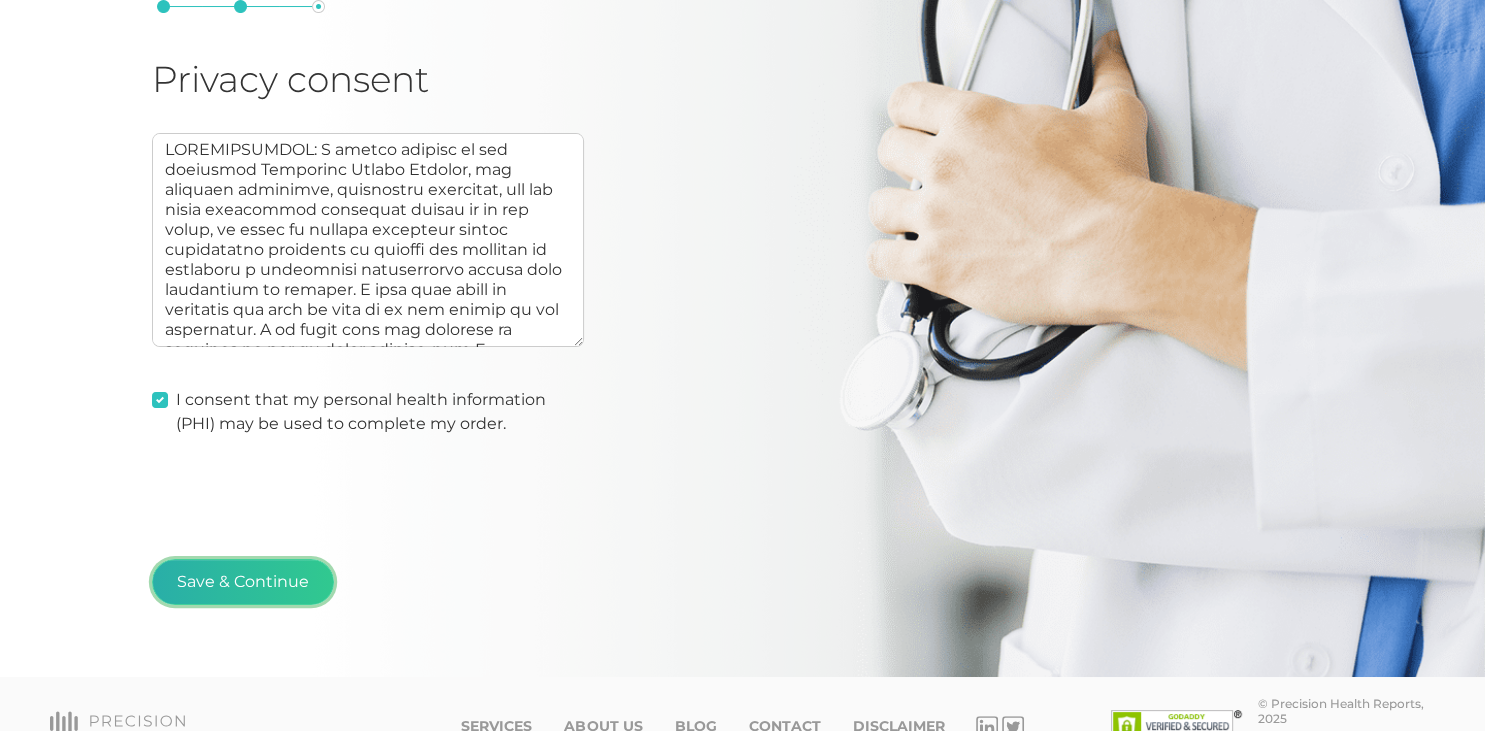 click on "Save & Continue" at bounding box center (243, 582) 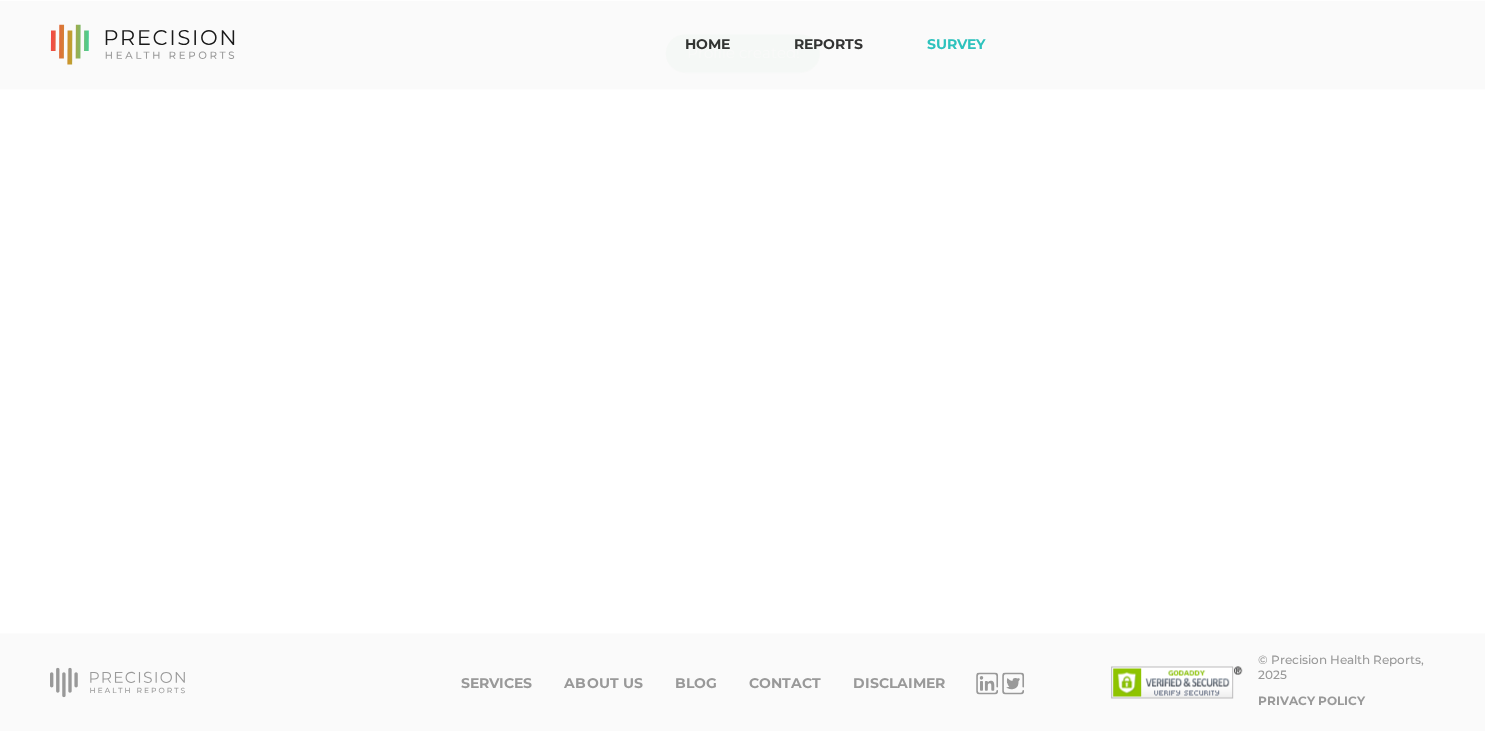 scroll, scrollTop: 0, scrollLeft: 0, axis: both 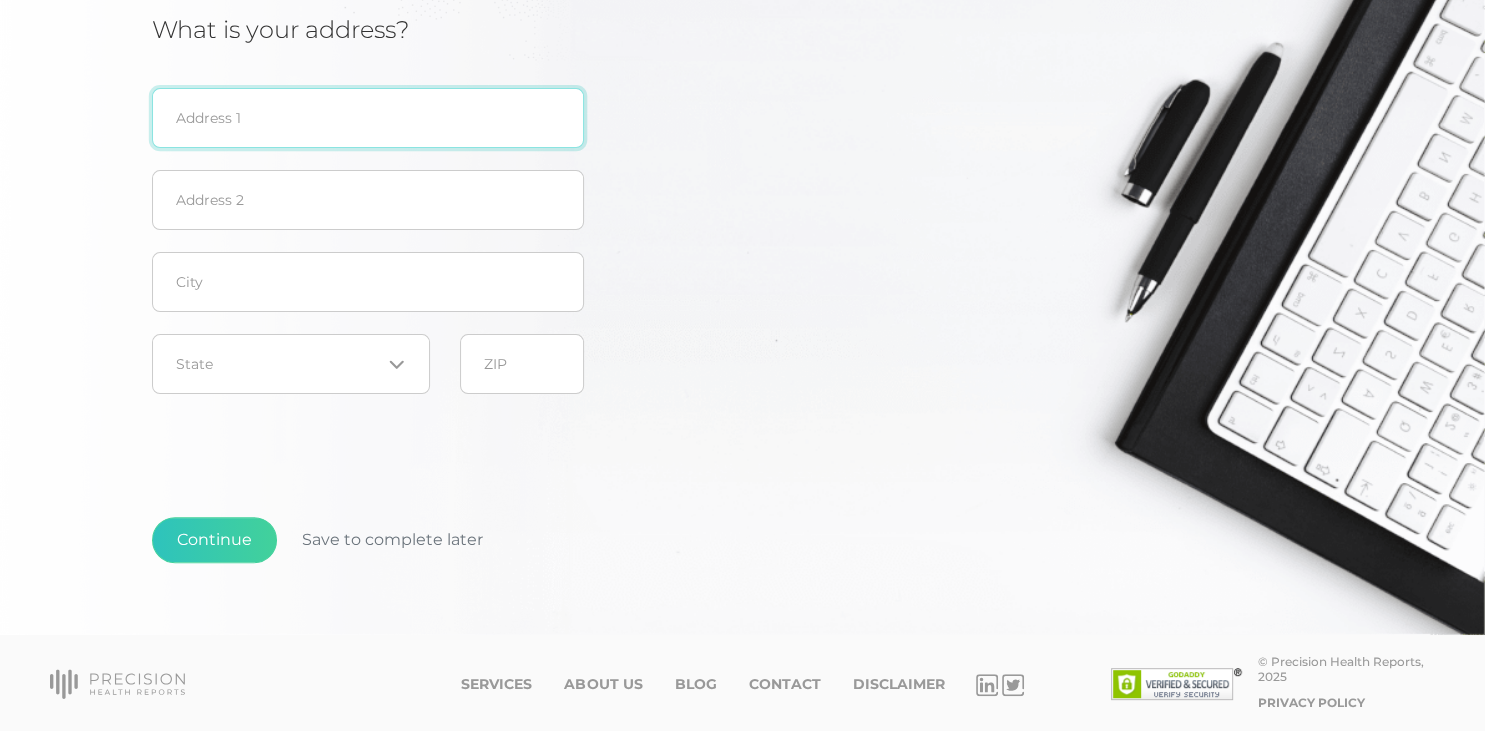 click at bounding box center (368, 118) 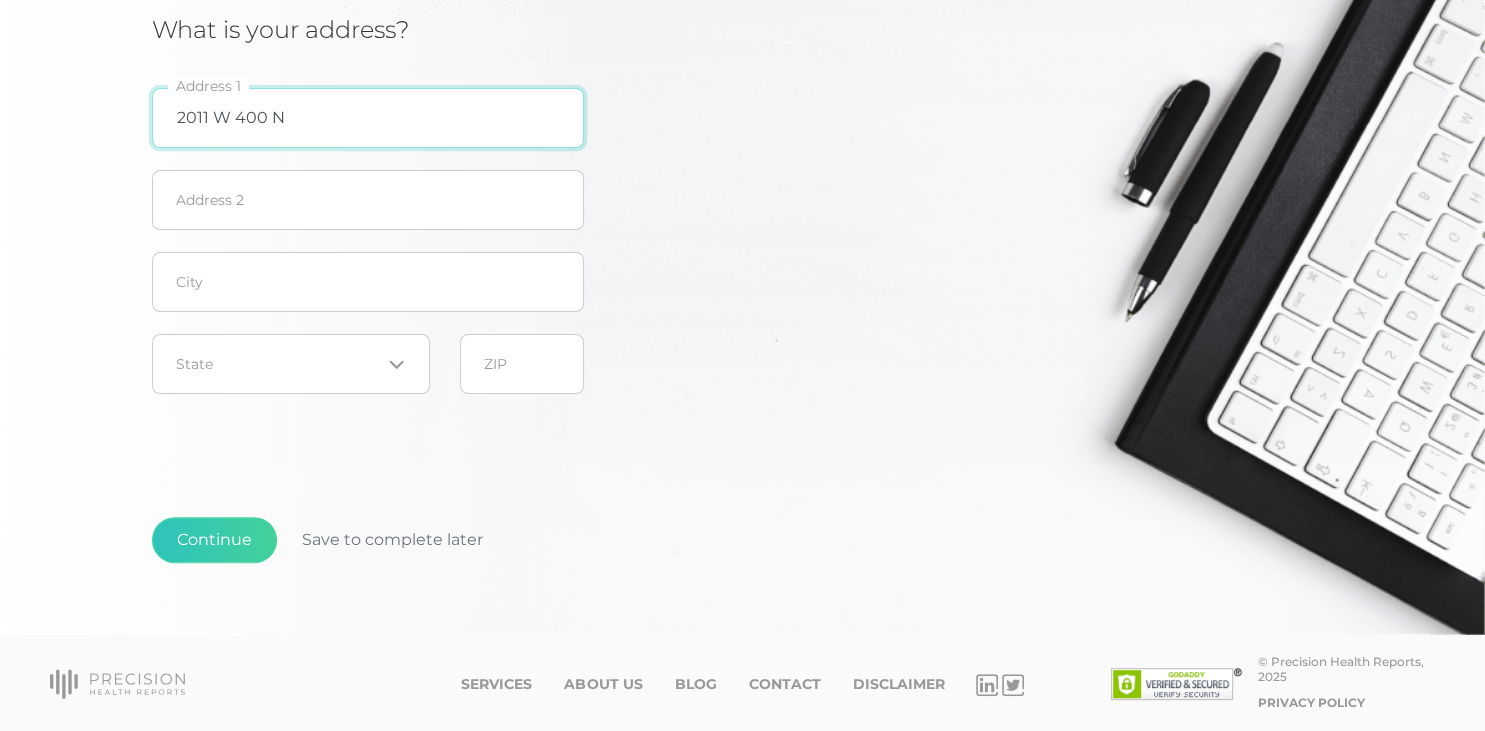 type on "2011 W 400 N" 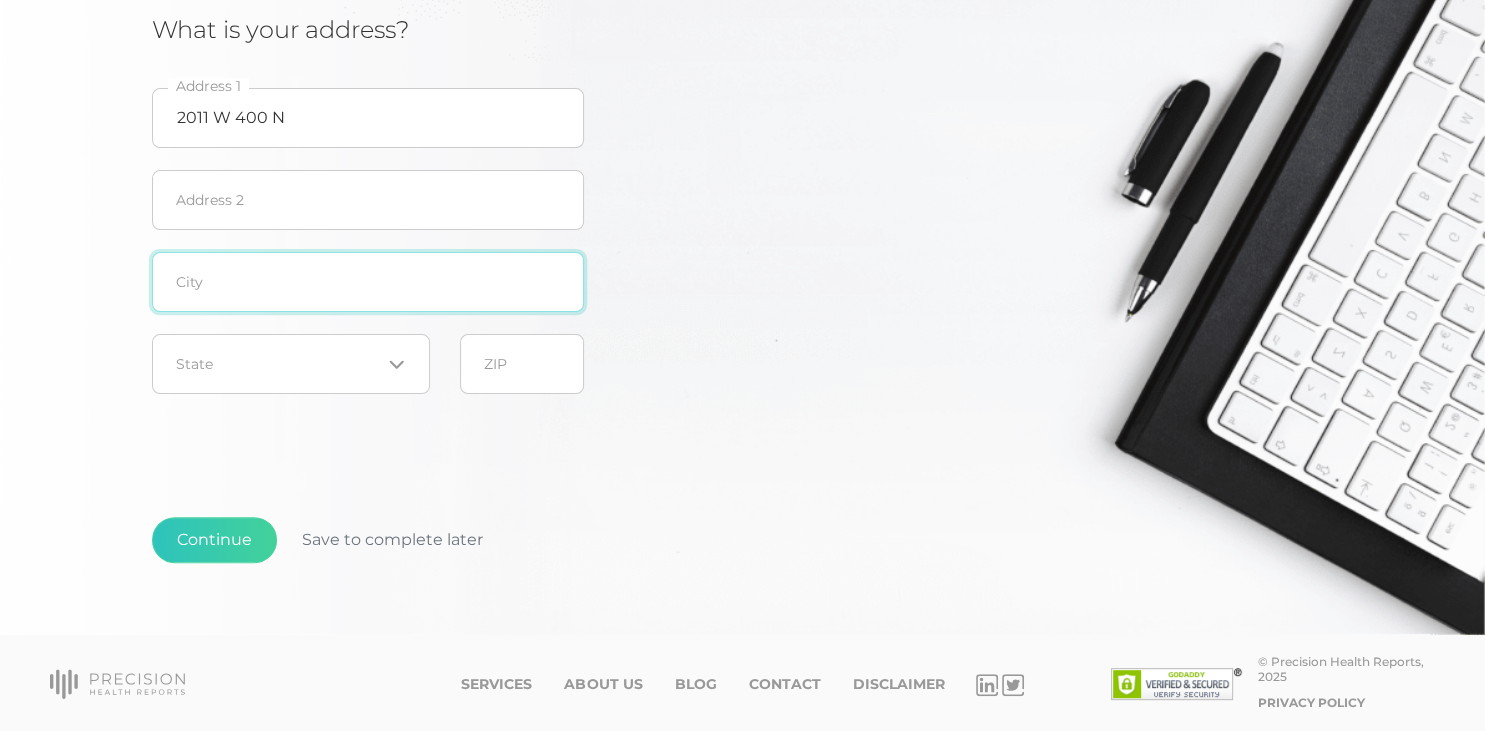 click at bounding box center (368, 282) 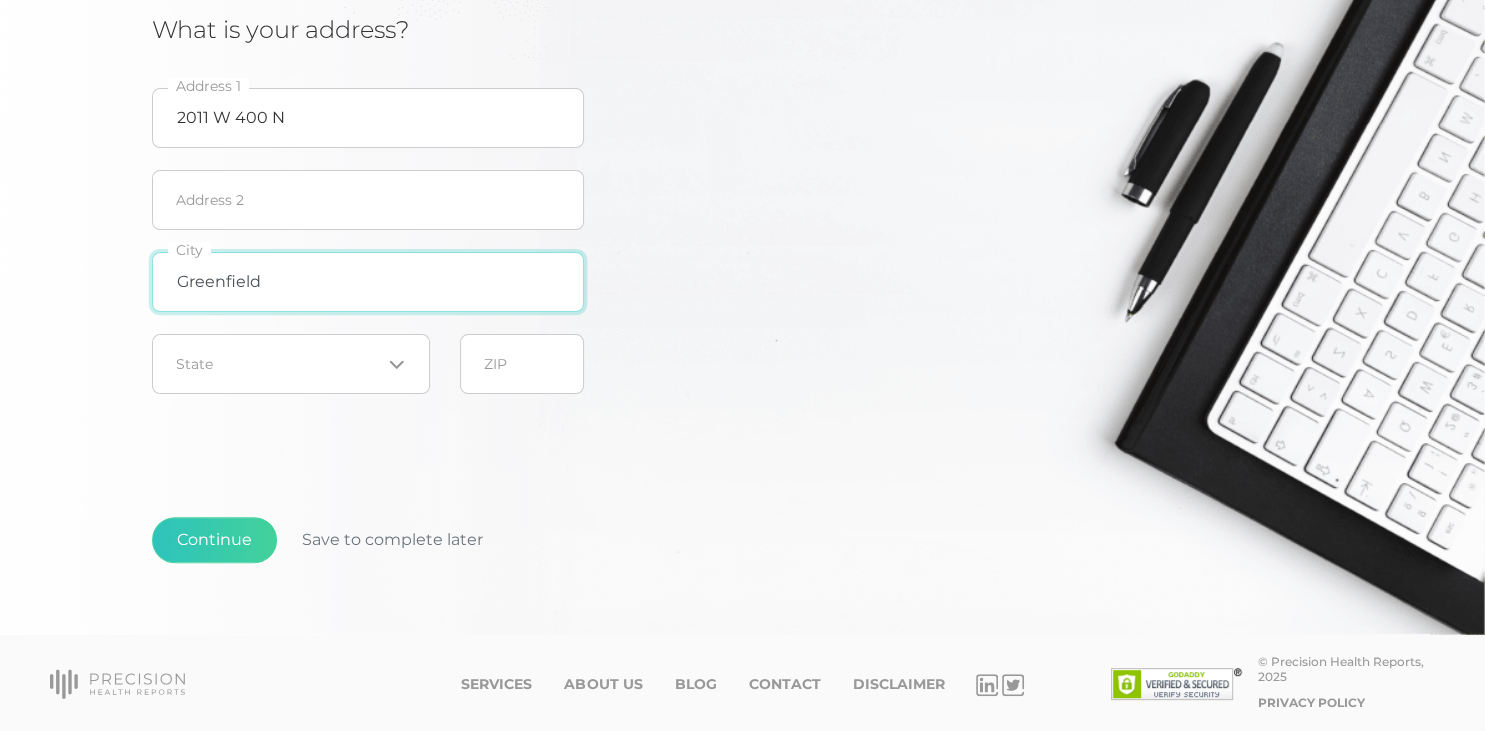 type on "Greenfield" 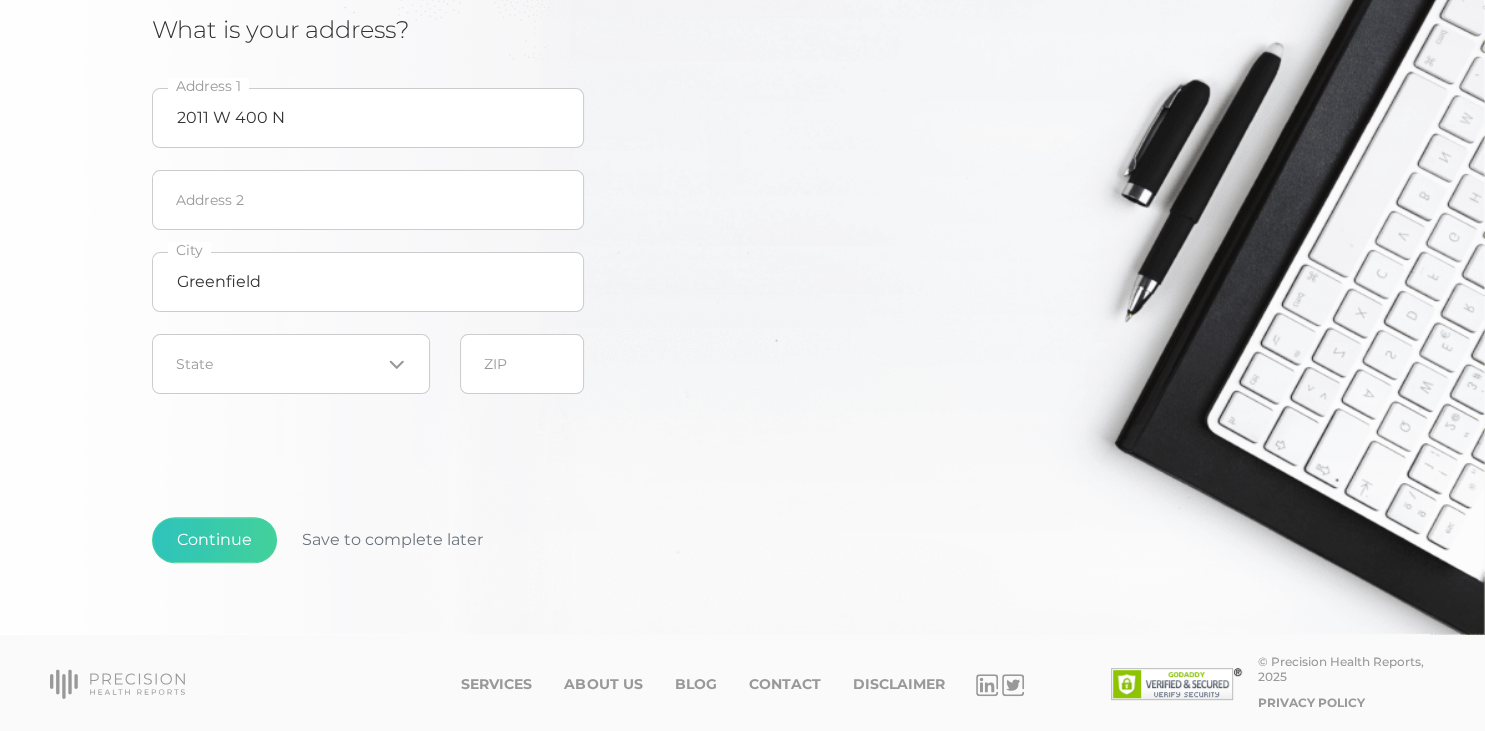 click at bounding box center (279, 364) 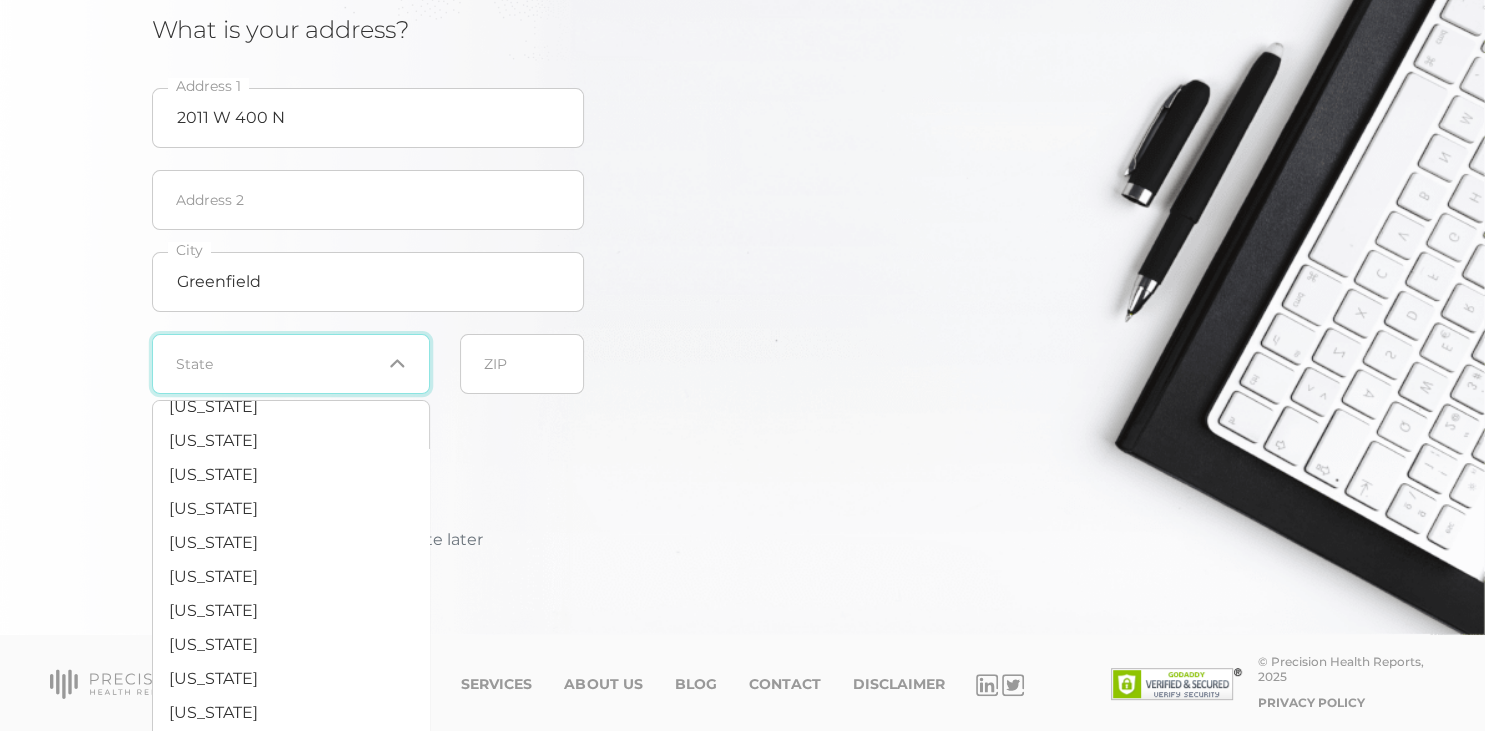 scroll, scrollTop: 466, scrollLeft: 0, axis: vertical 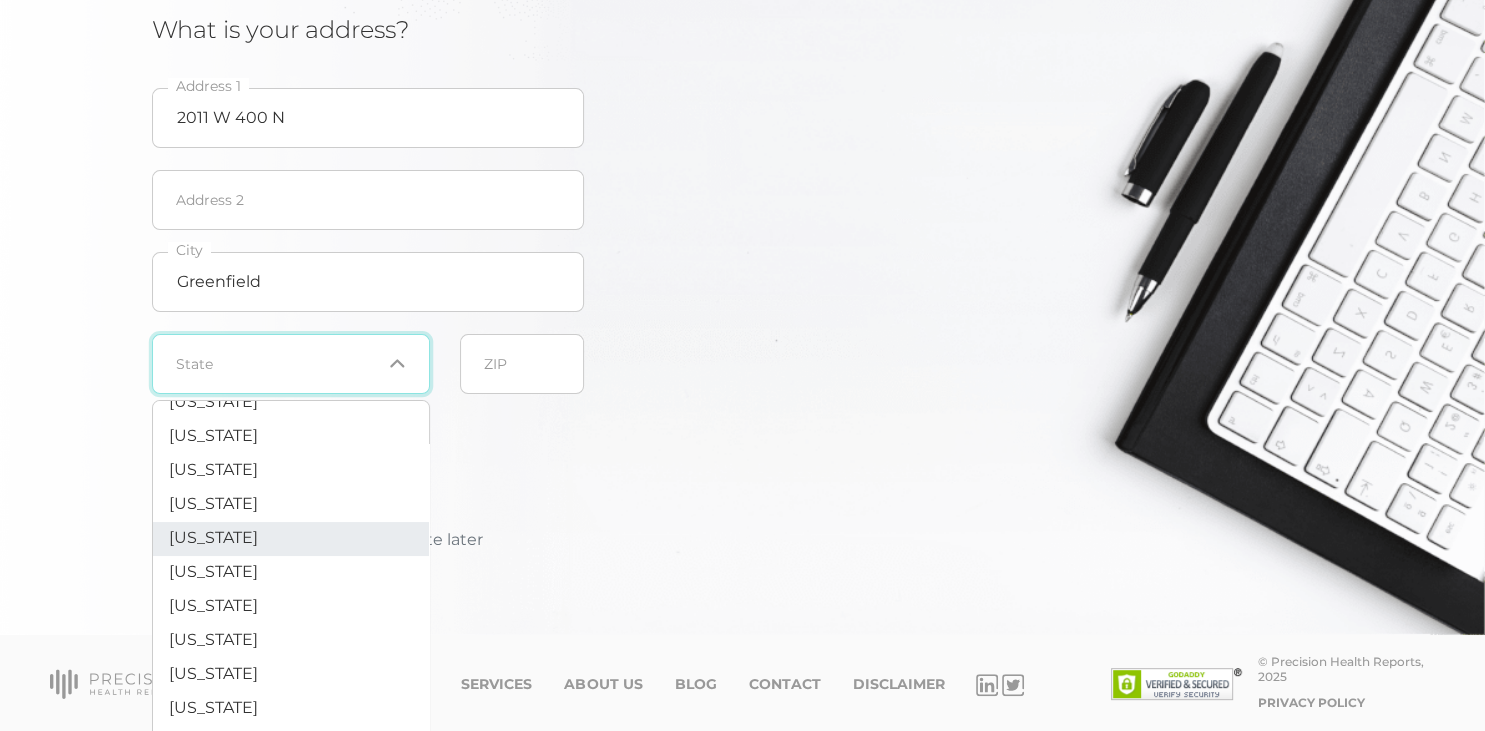 click on "[US_STATE]" at bounding box center (291, 539) 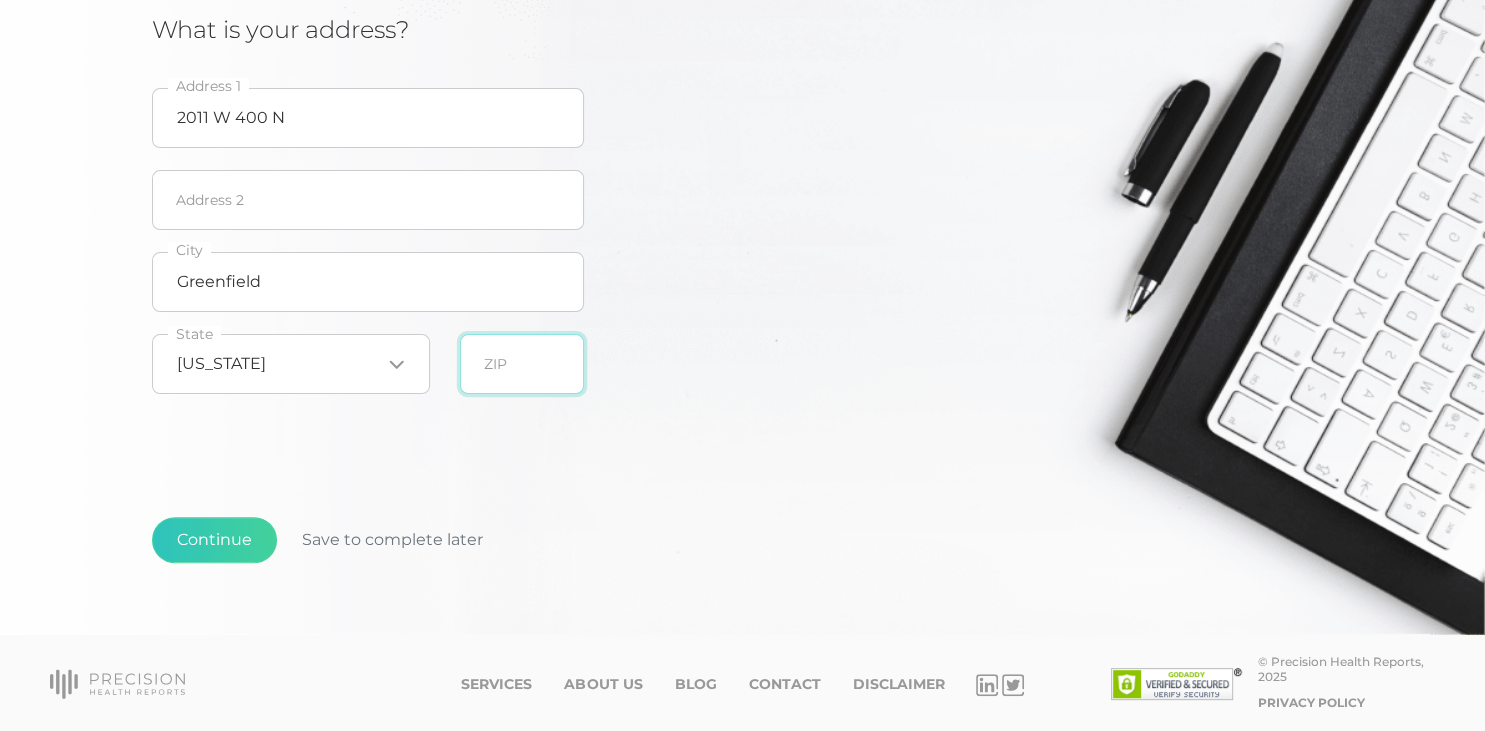 click at bounding box center (522, 364) 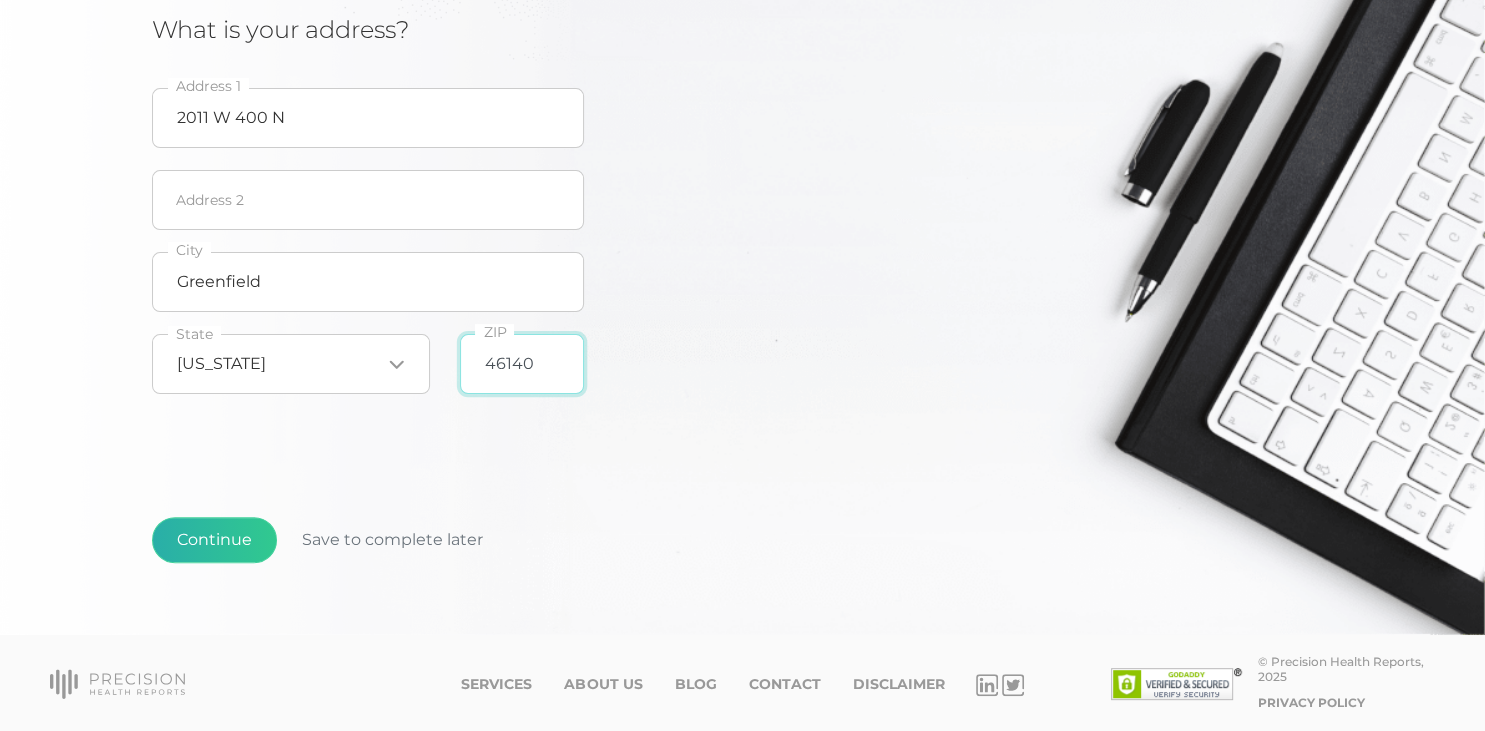 type on "46140" 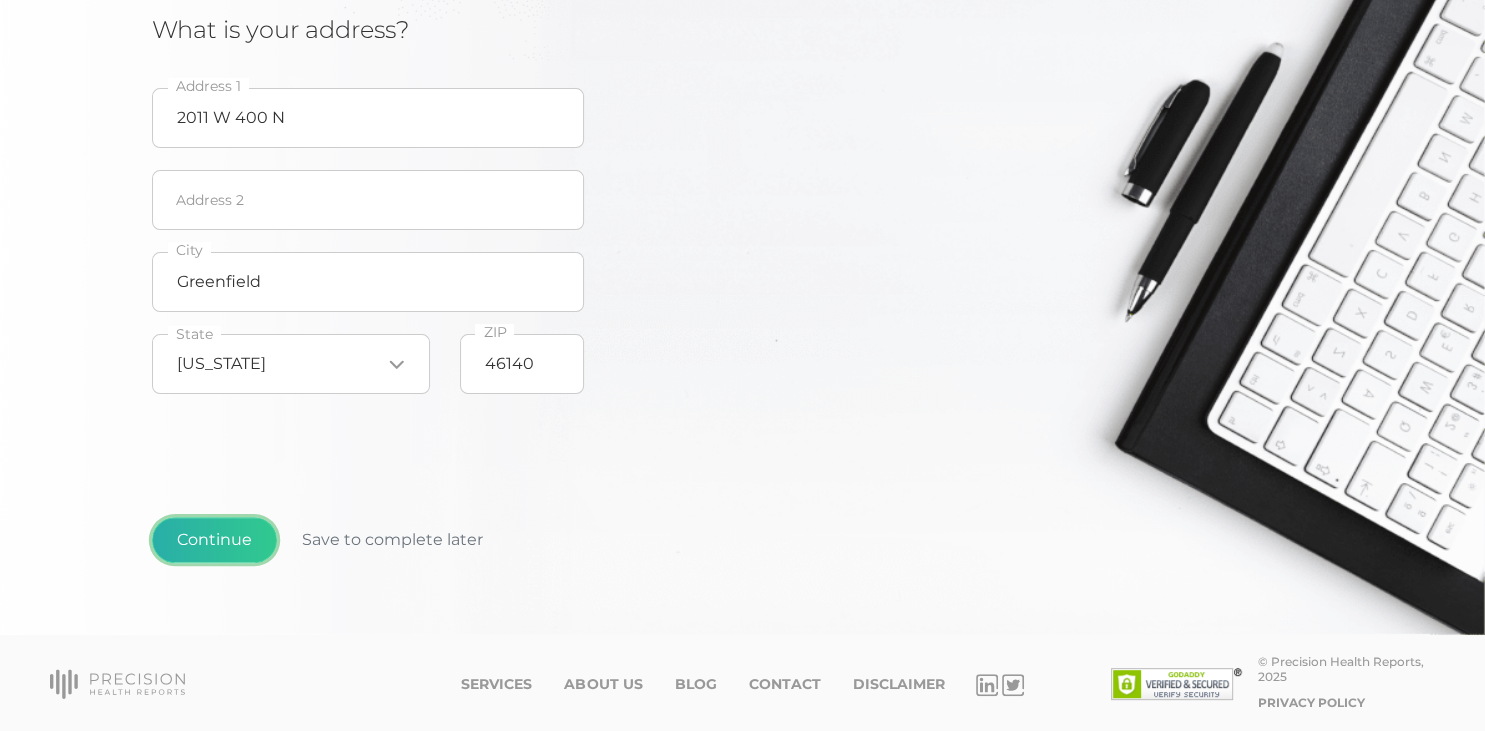 click on "Continue" at bounding box center (214, 540) 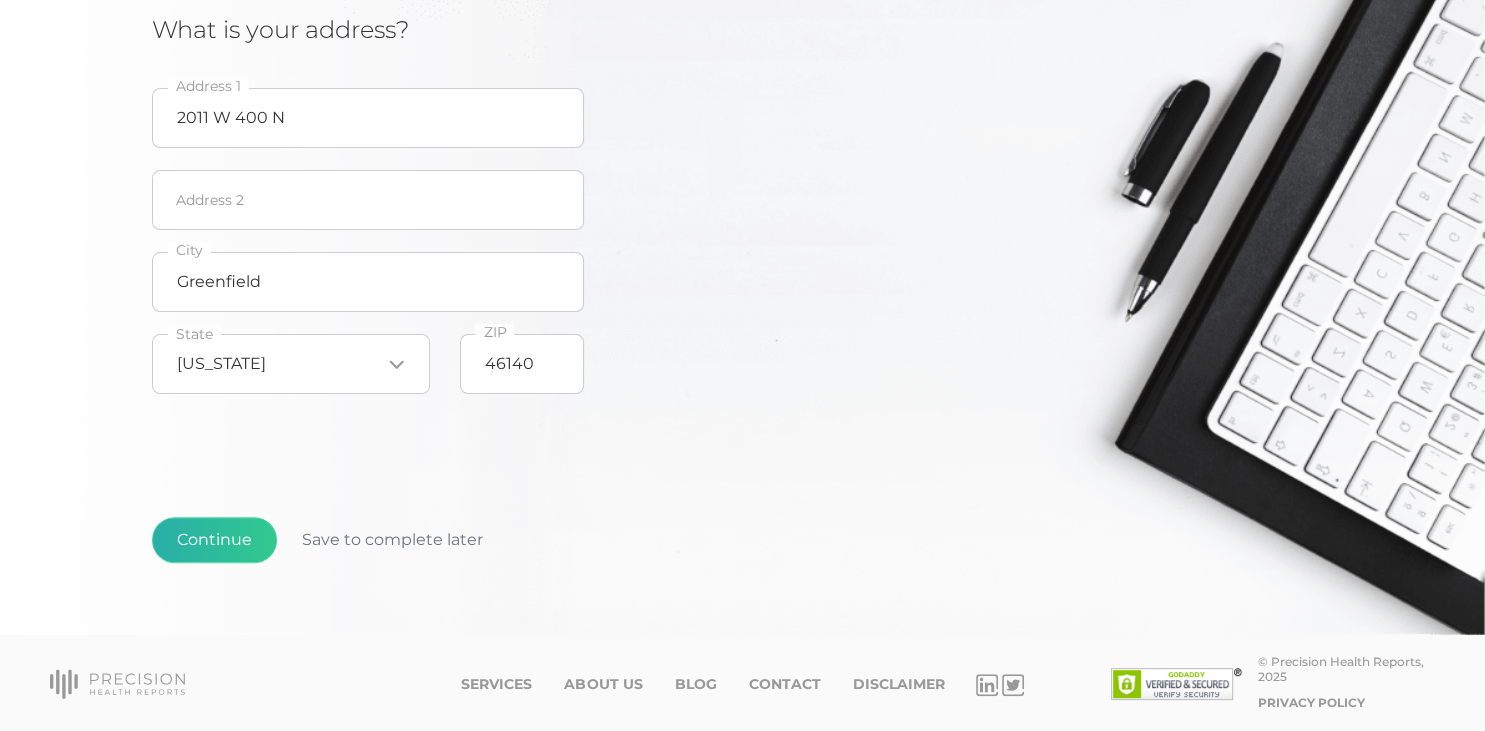 scroll, scrollTop: 254, scrollLeft: 0, axis: vertical 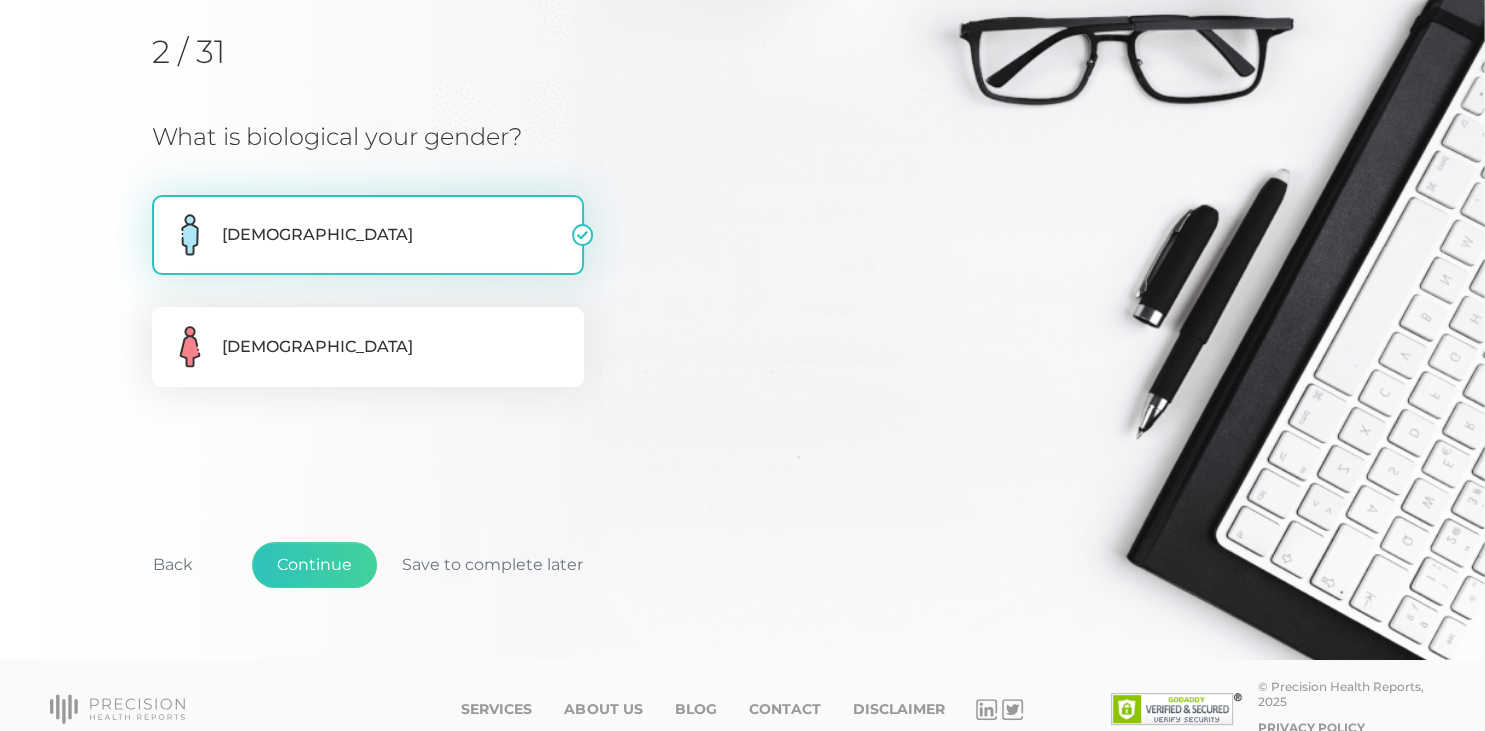 click on "[DEMOGRAPHIC_DATA]" at bounding box center [368, 235] 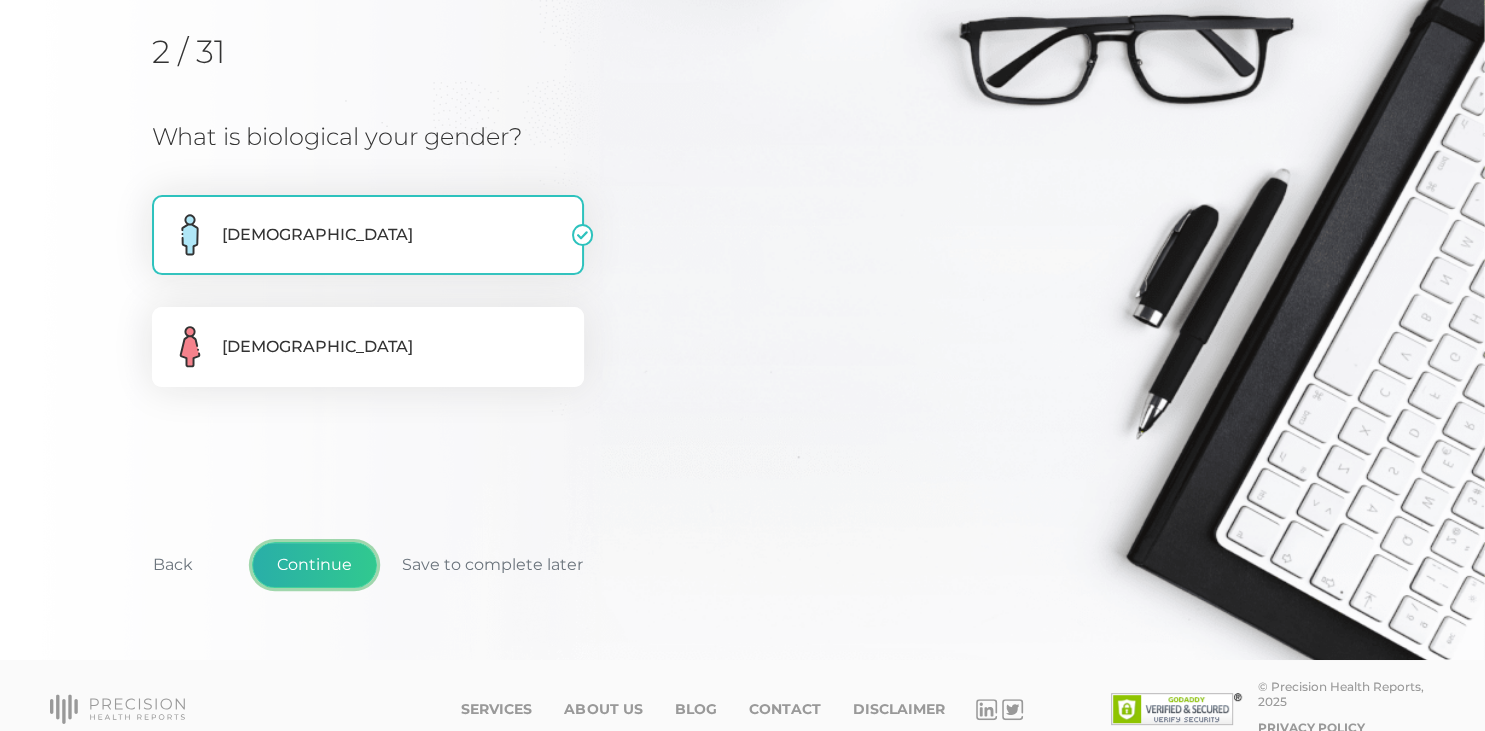 click on "Continue" at bounding box center (314, 565) 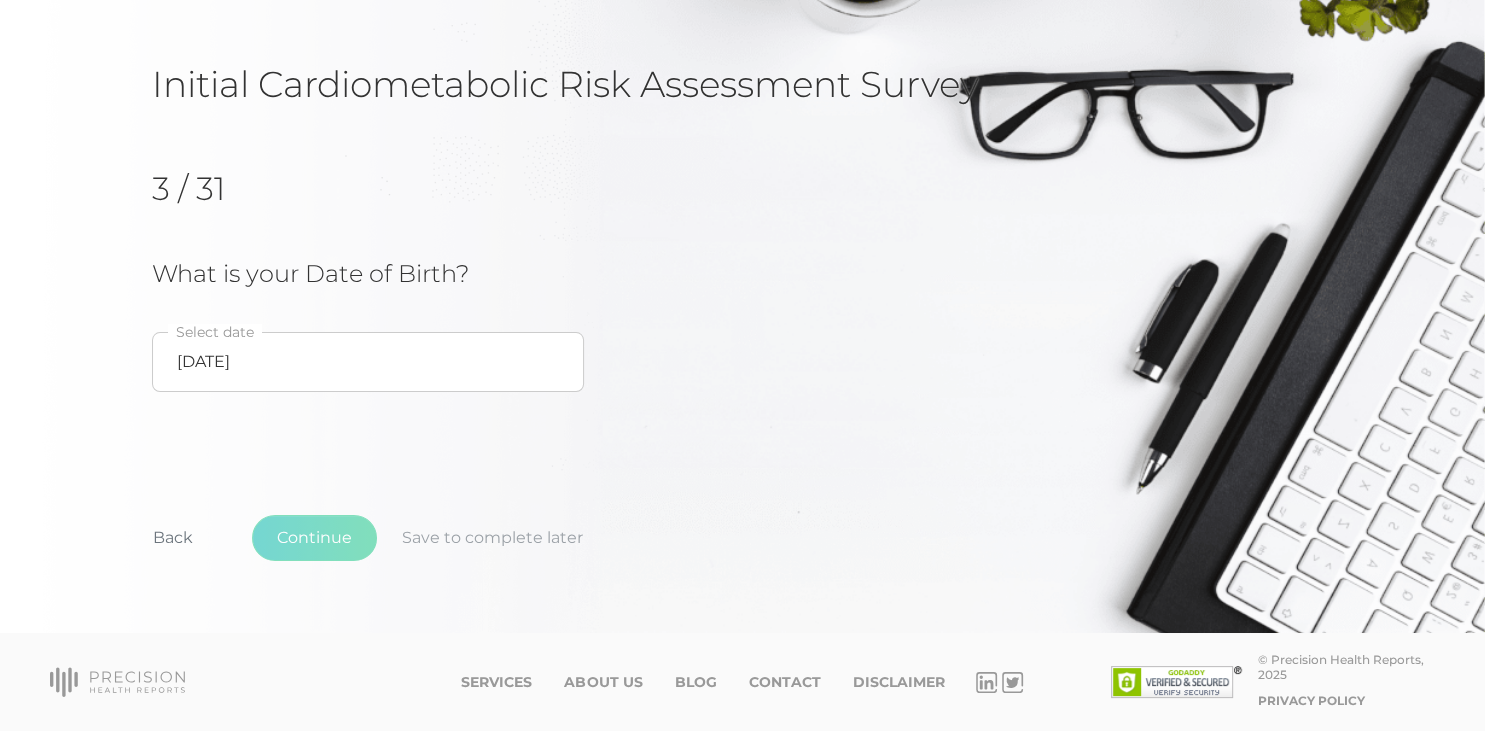 scroll, scrollTop: 116, scrollLeft: 0, axis: vertical 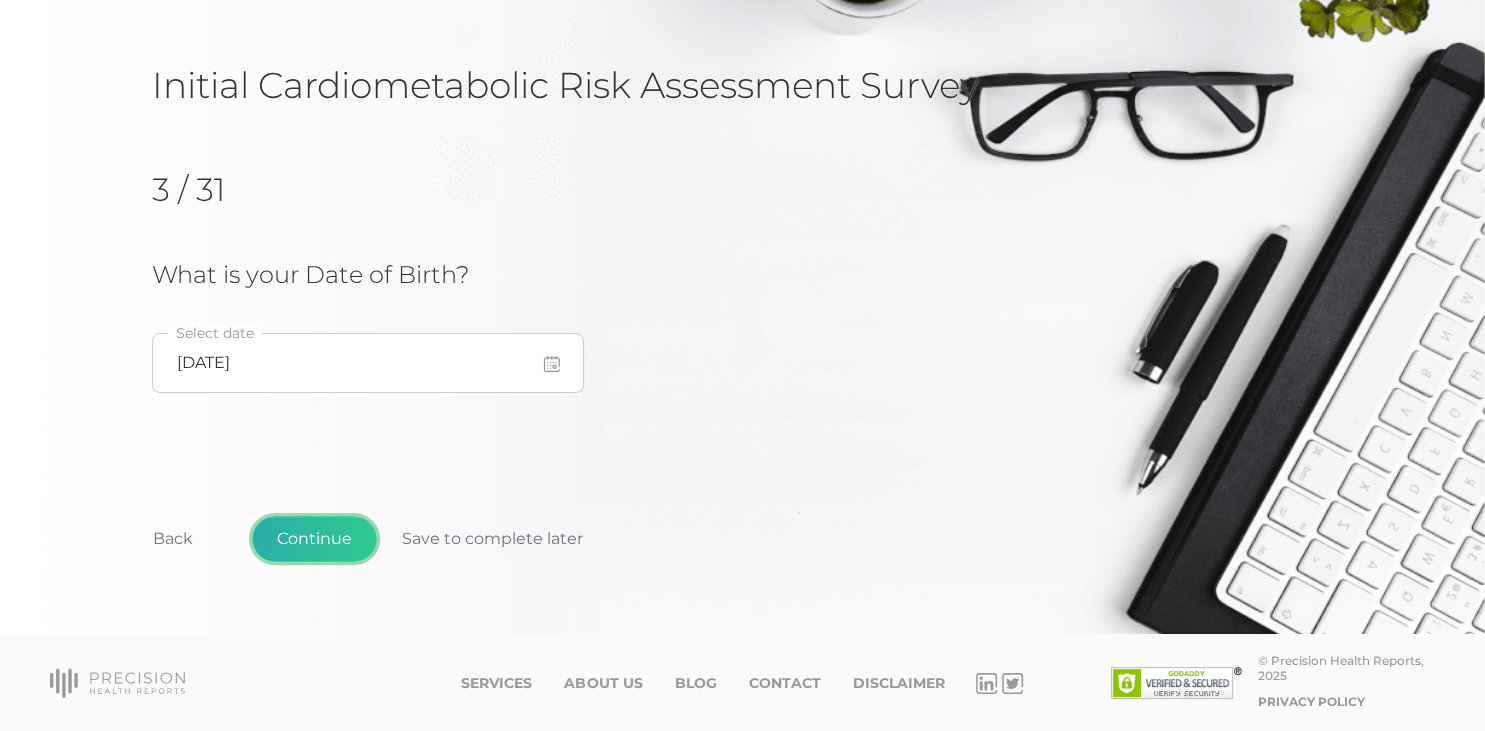 click on "Continue" at bounding box center (314, 539) 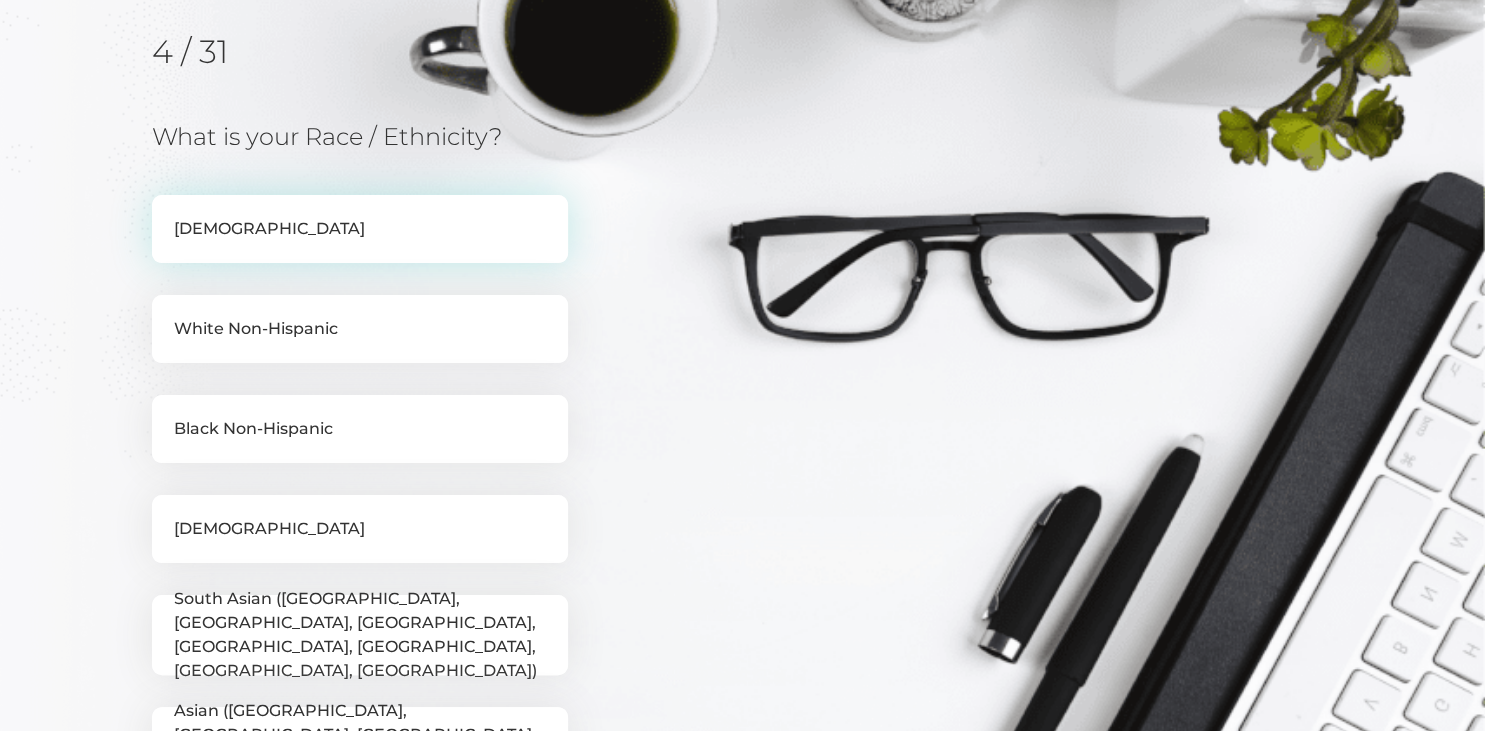 scroll, scrollTop: 255, scrollLeft: 0, axis: vertical 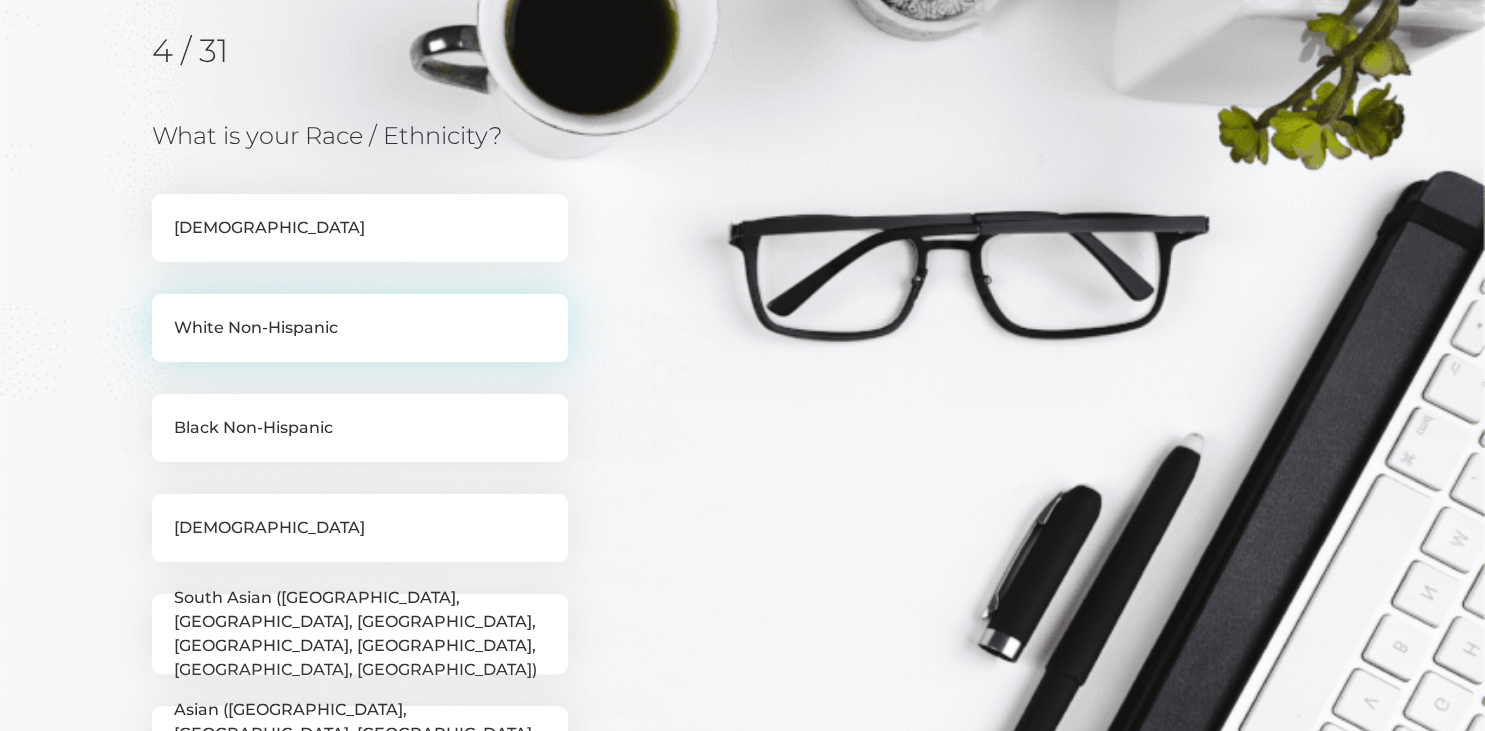 click on "White Non-Hispanic" at bounding box center (360, 328) 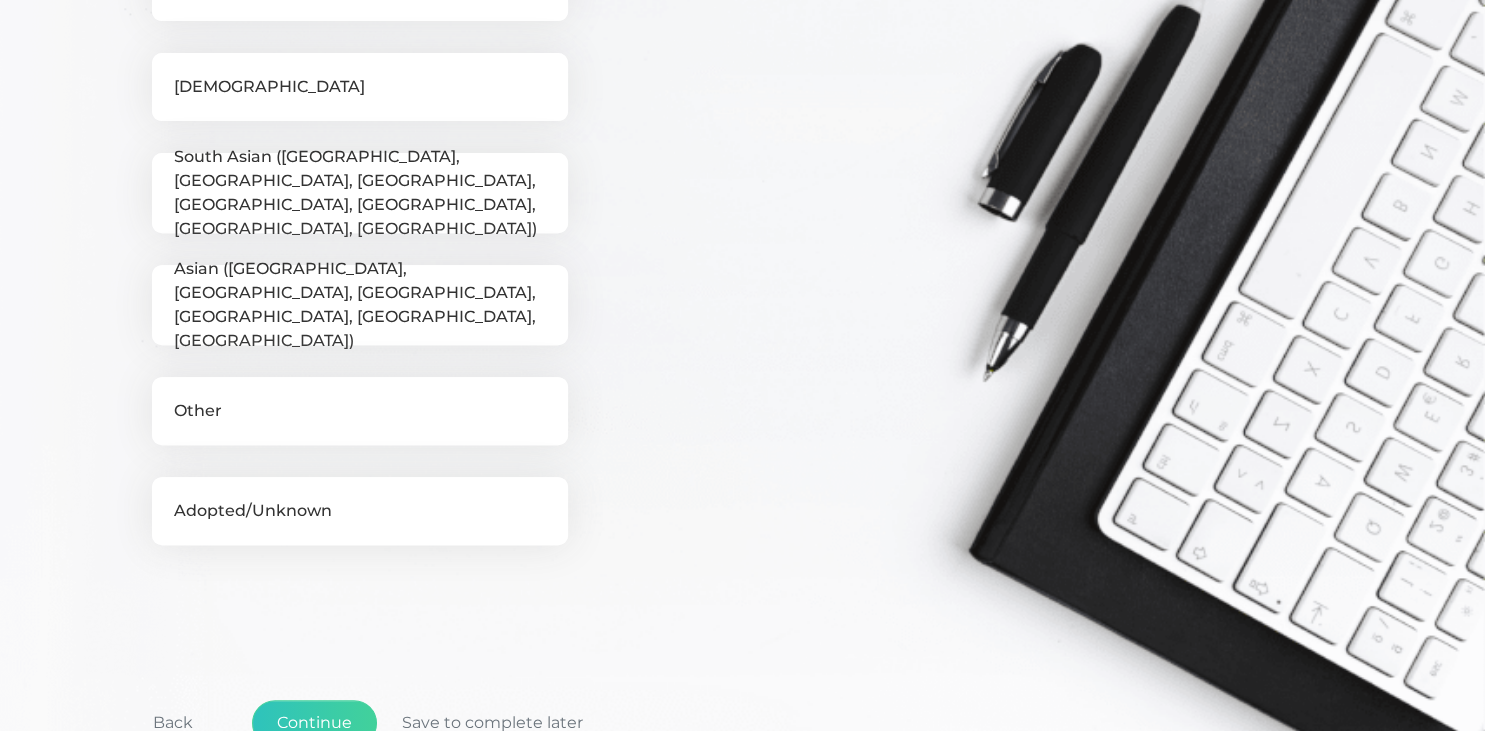 scroll, scrollTop: 697, scrollLeft: 0, axis: vertical 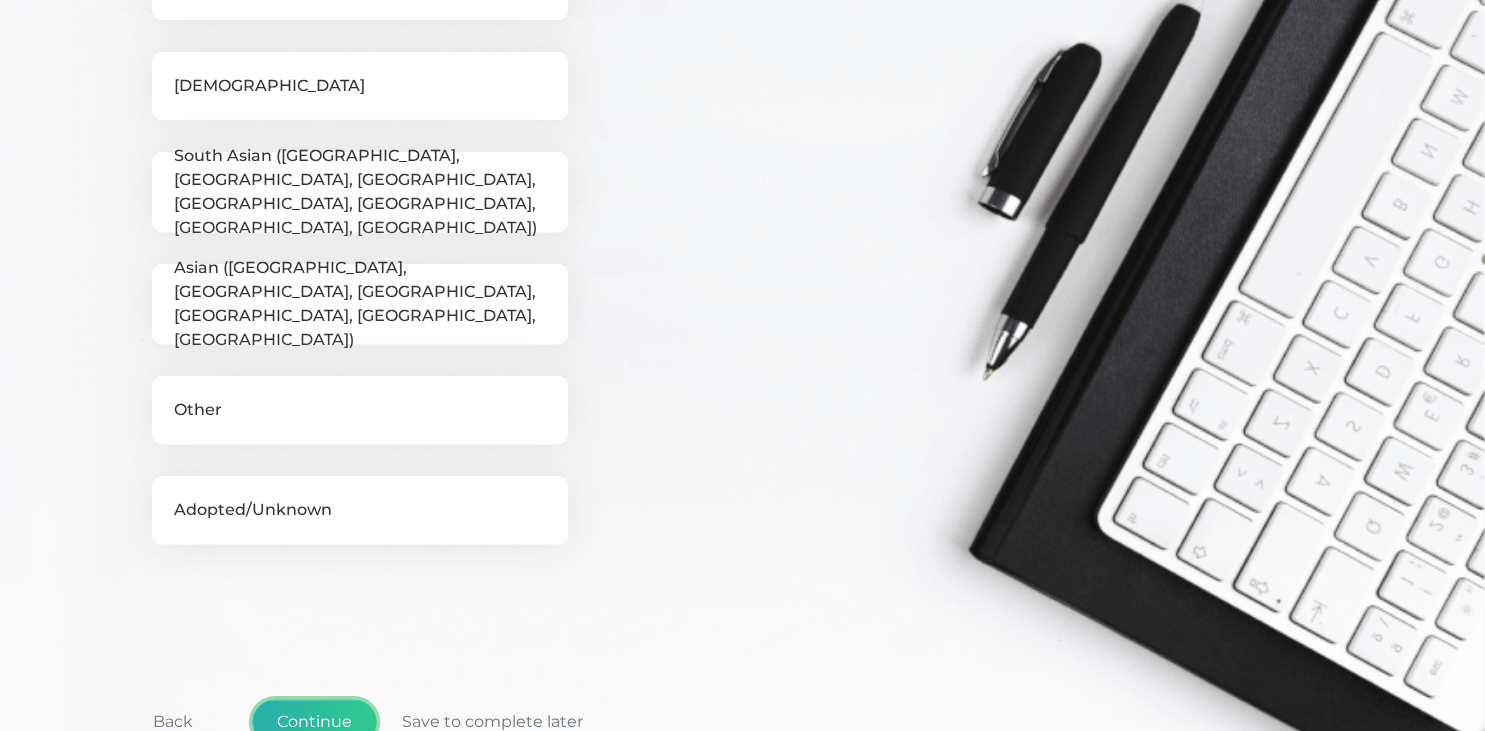 click on "Continue" at bounding box center (314, 722) 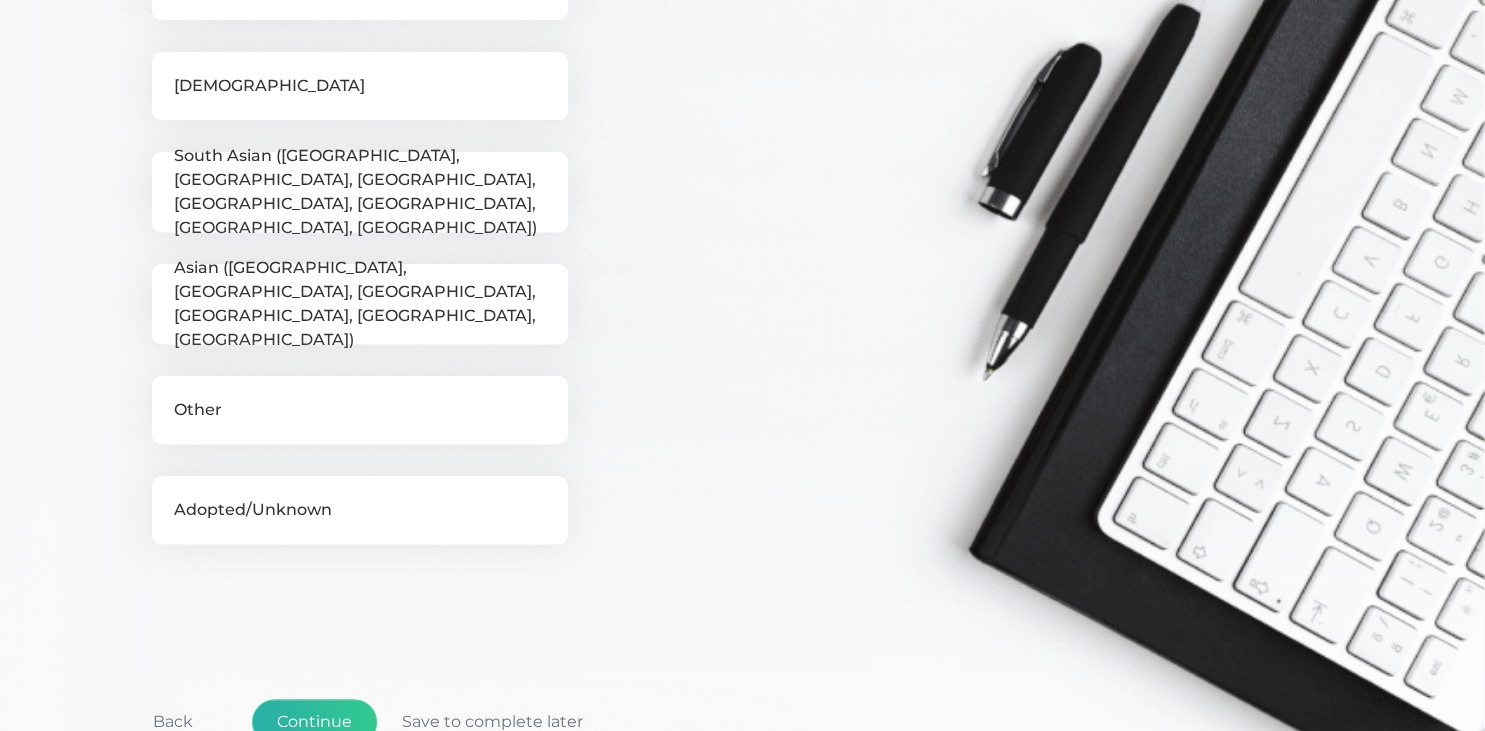 scroll, scrollTop: 116, scrollLeft: 0, axis: vertical 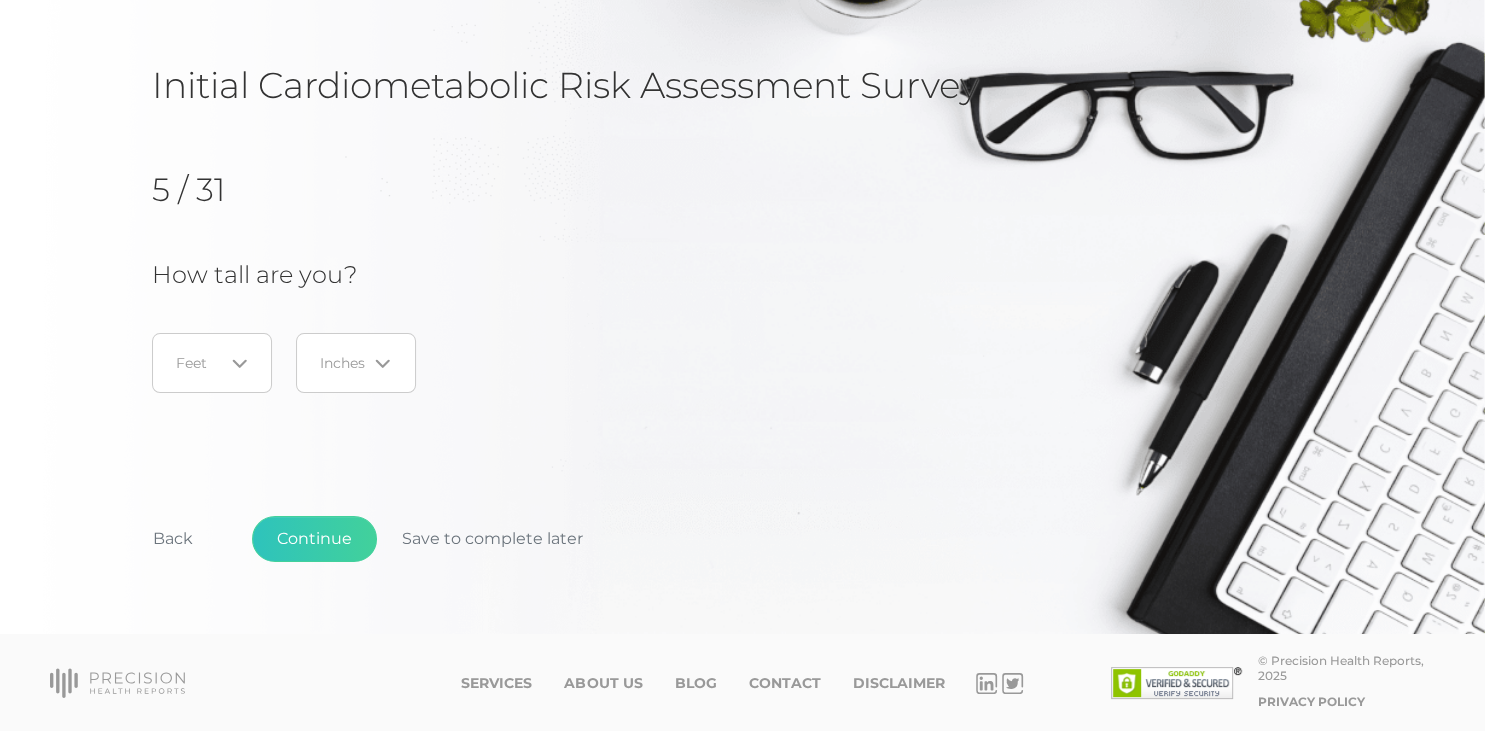 click 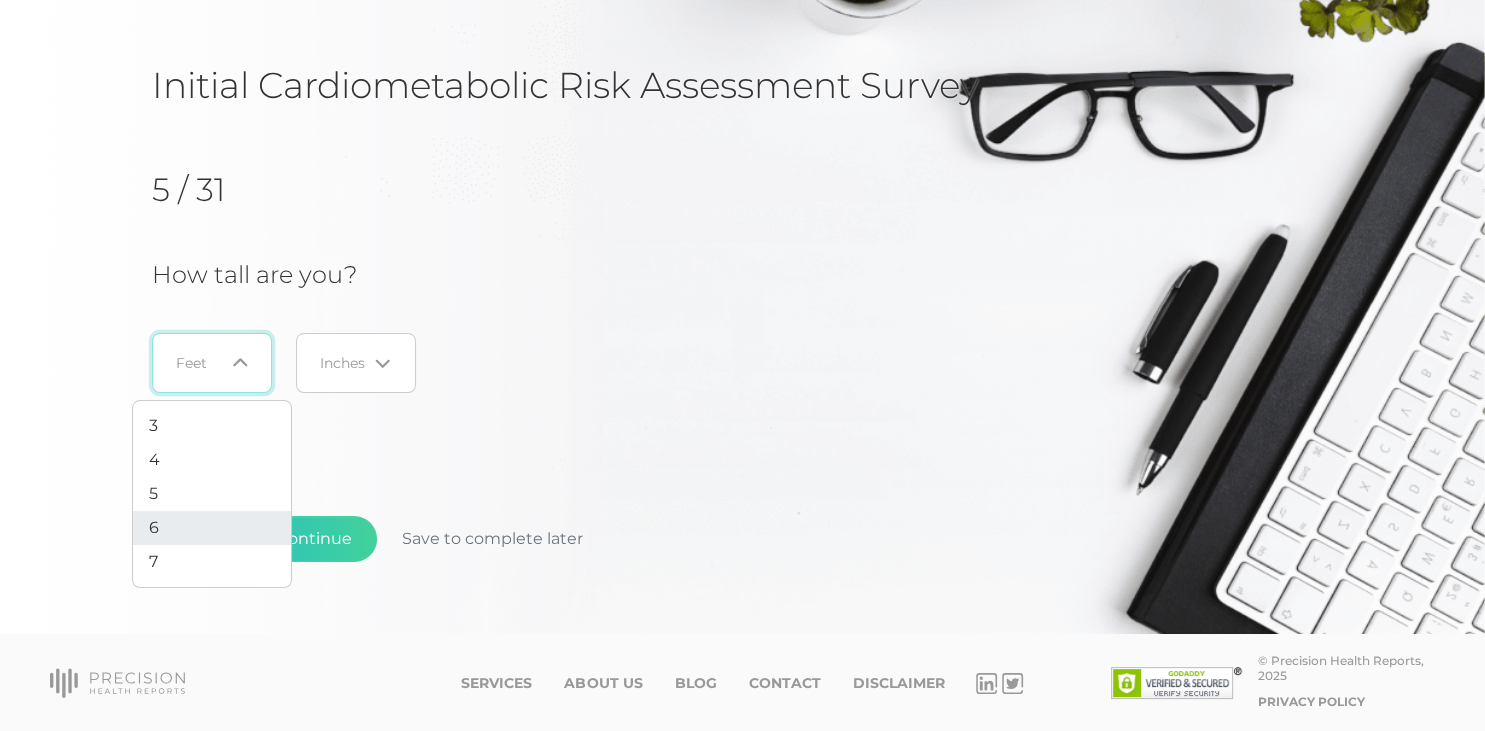 click on "6" at bounding box center [212, 528] 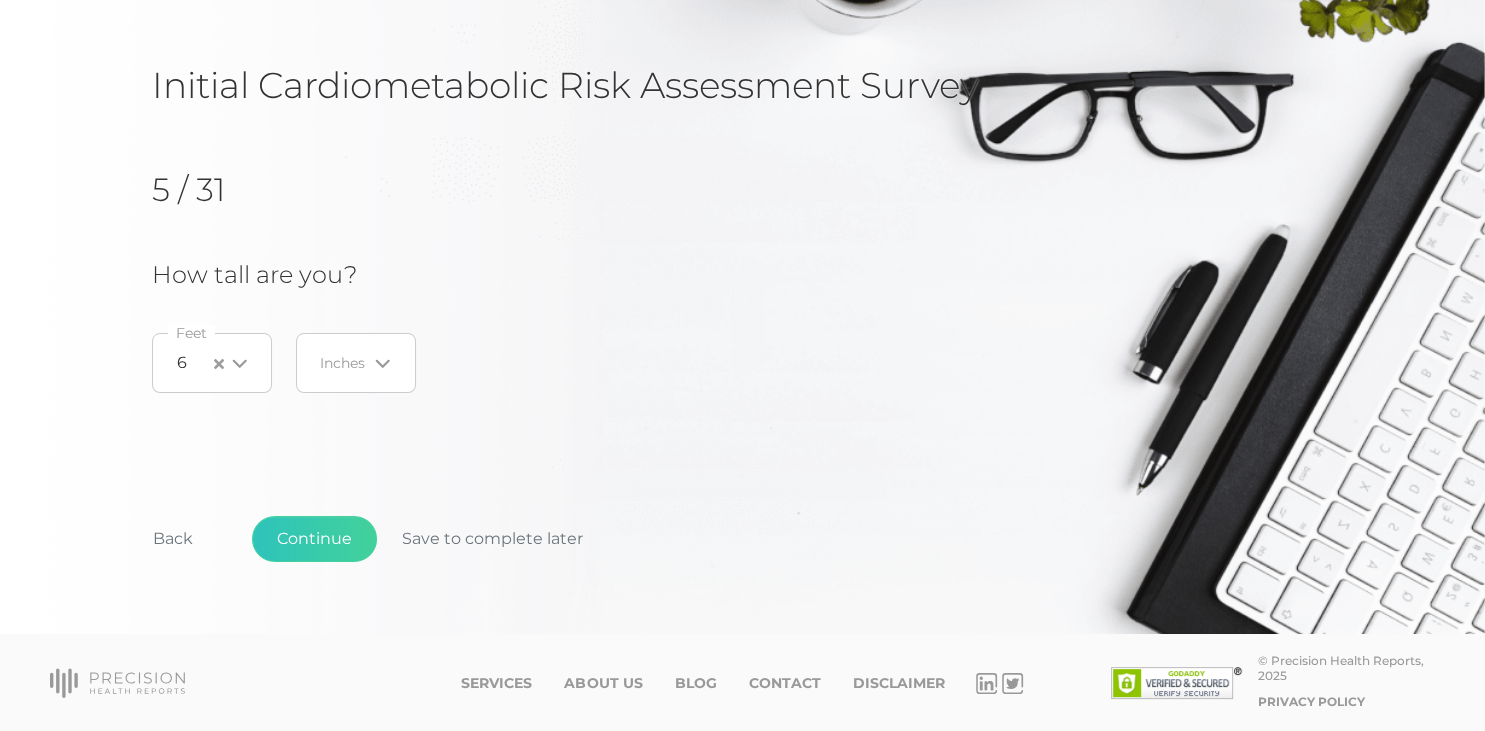 click at bounding box center [343, 363] 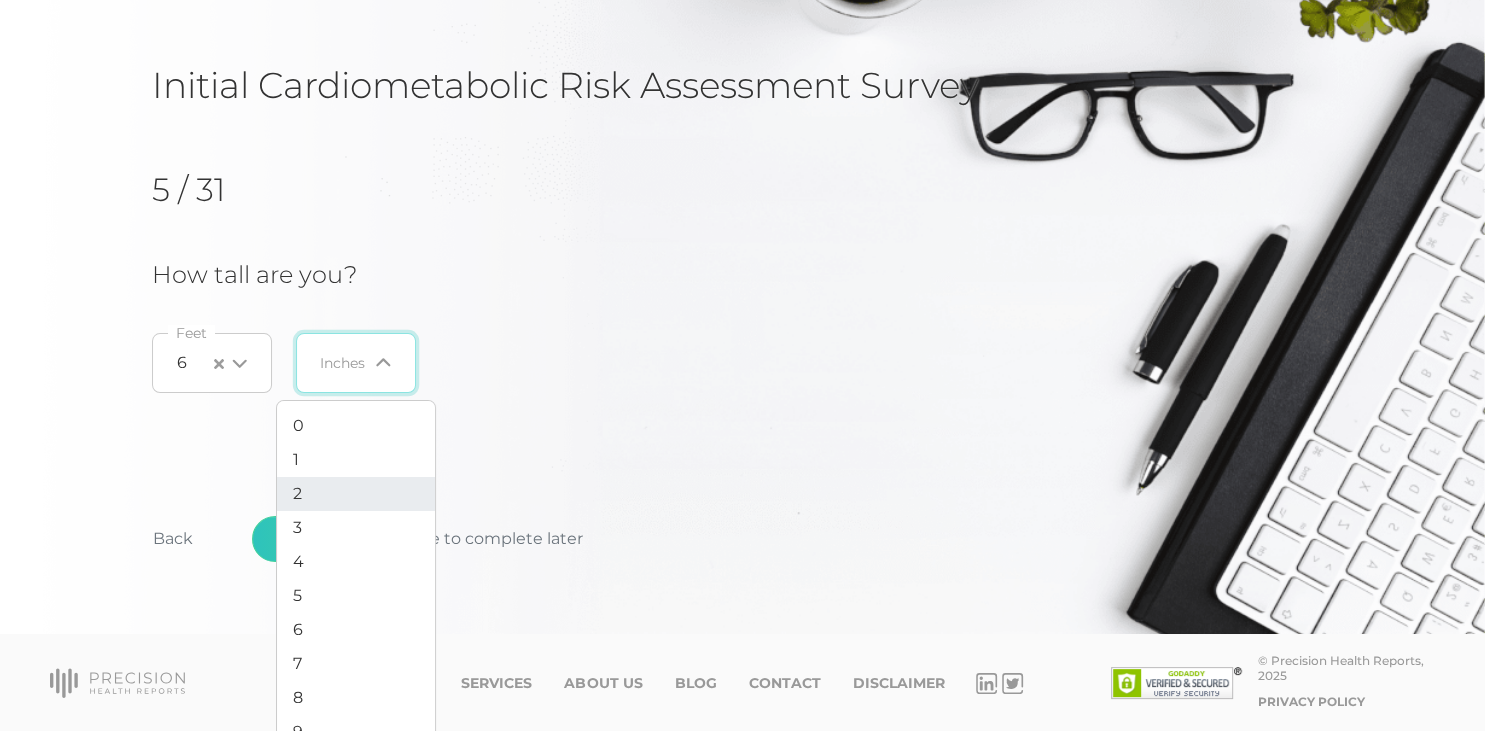 click on "2" at bounding box center [356, 494] 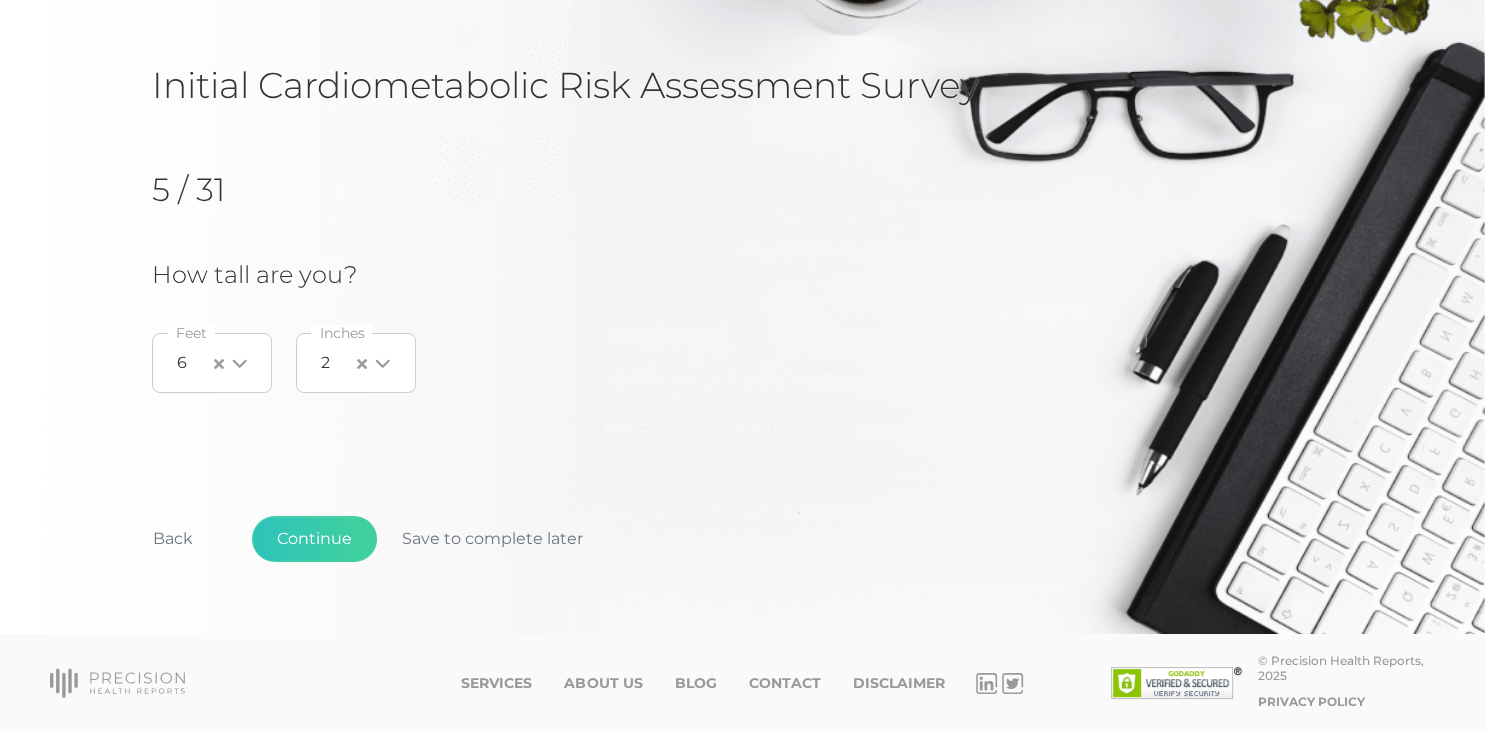 click 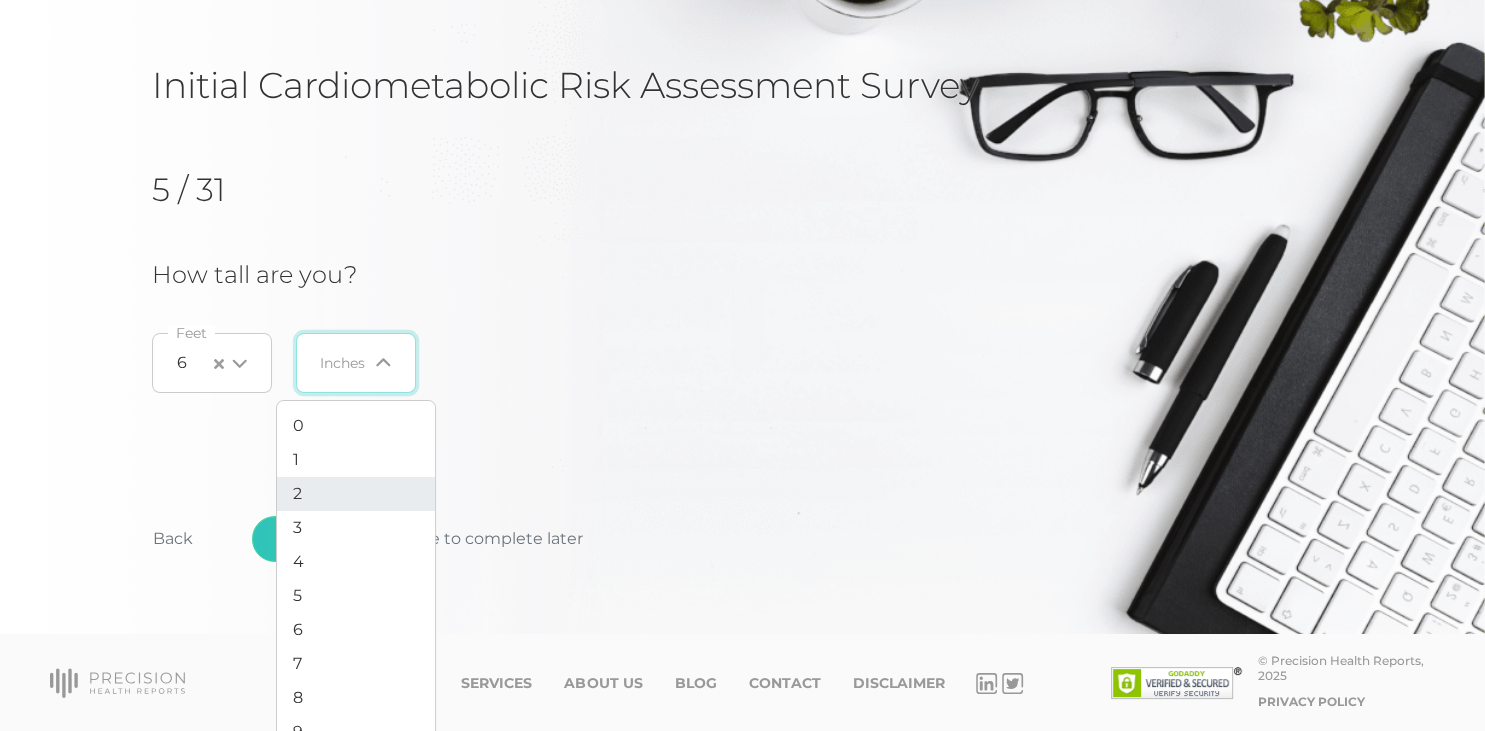click at bounding box center (343, 363) 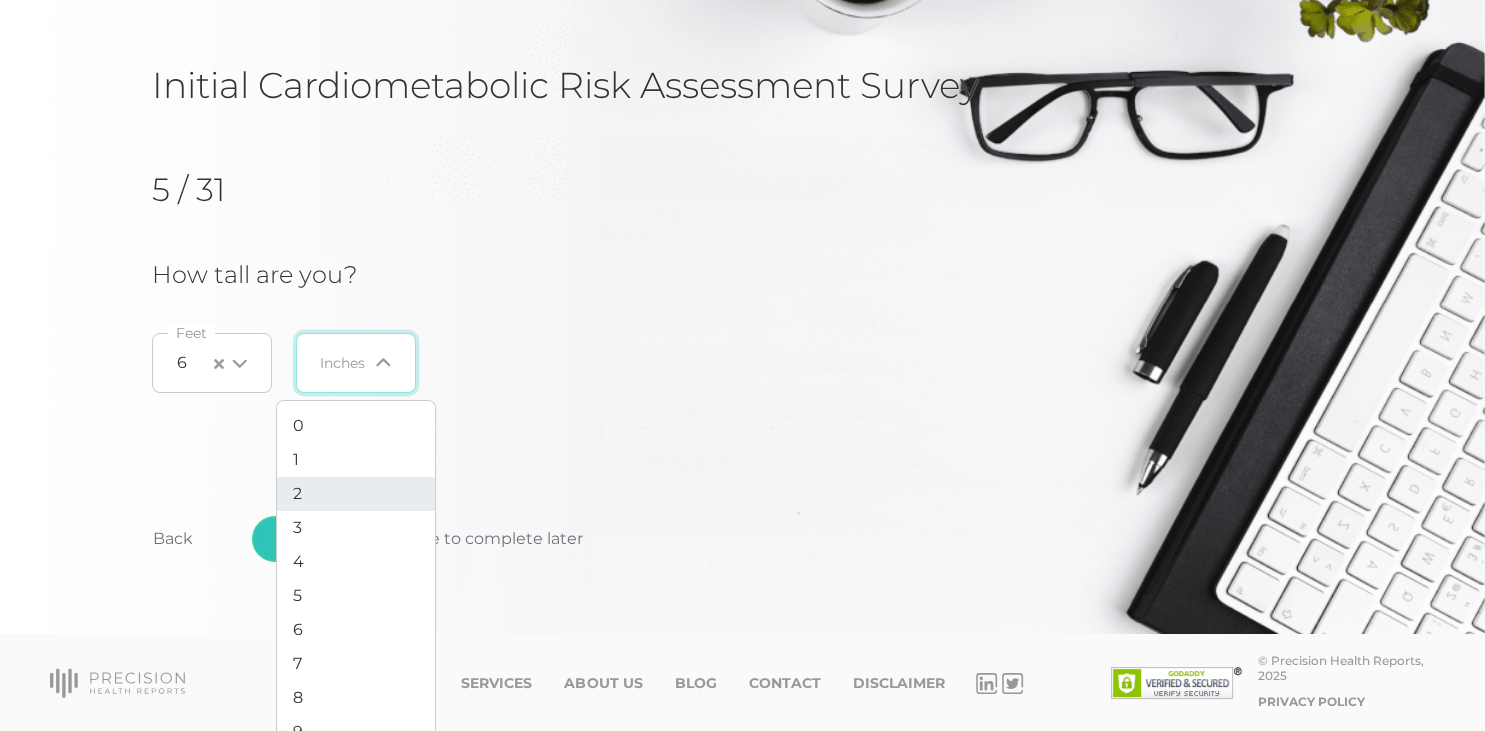 click on "2" at bounding box center (356, 494) 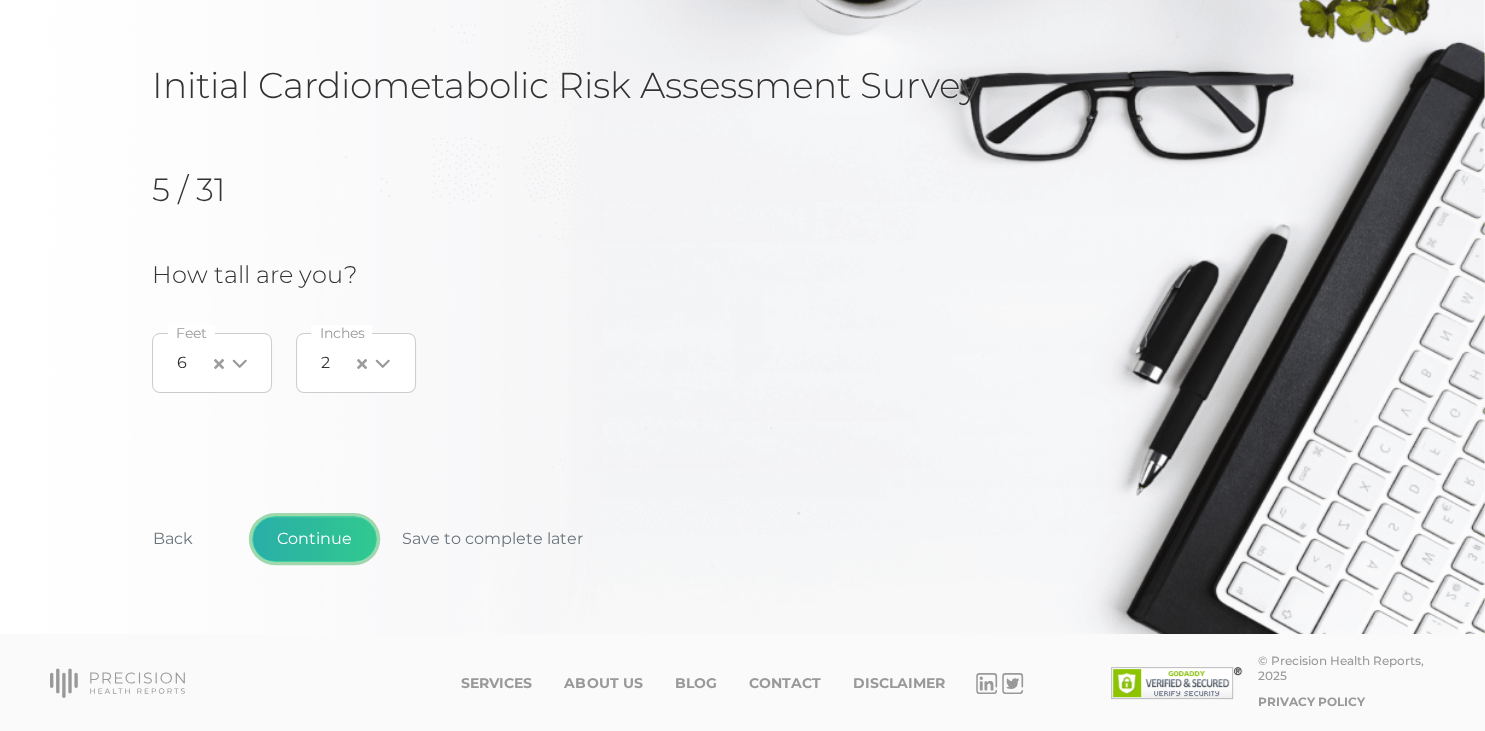 click on "Continue" at bounding box center (314, 539) 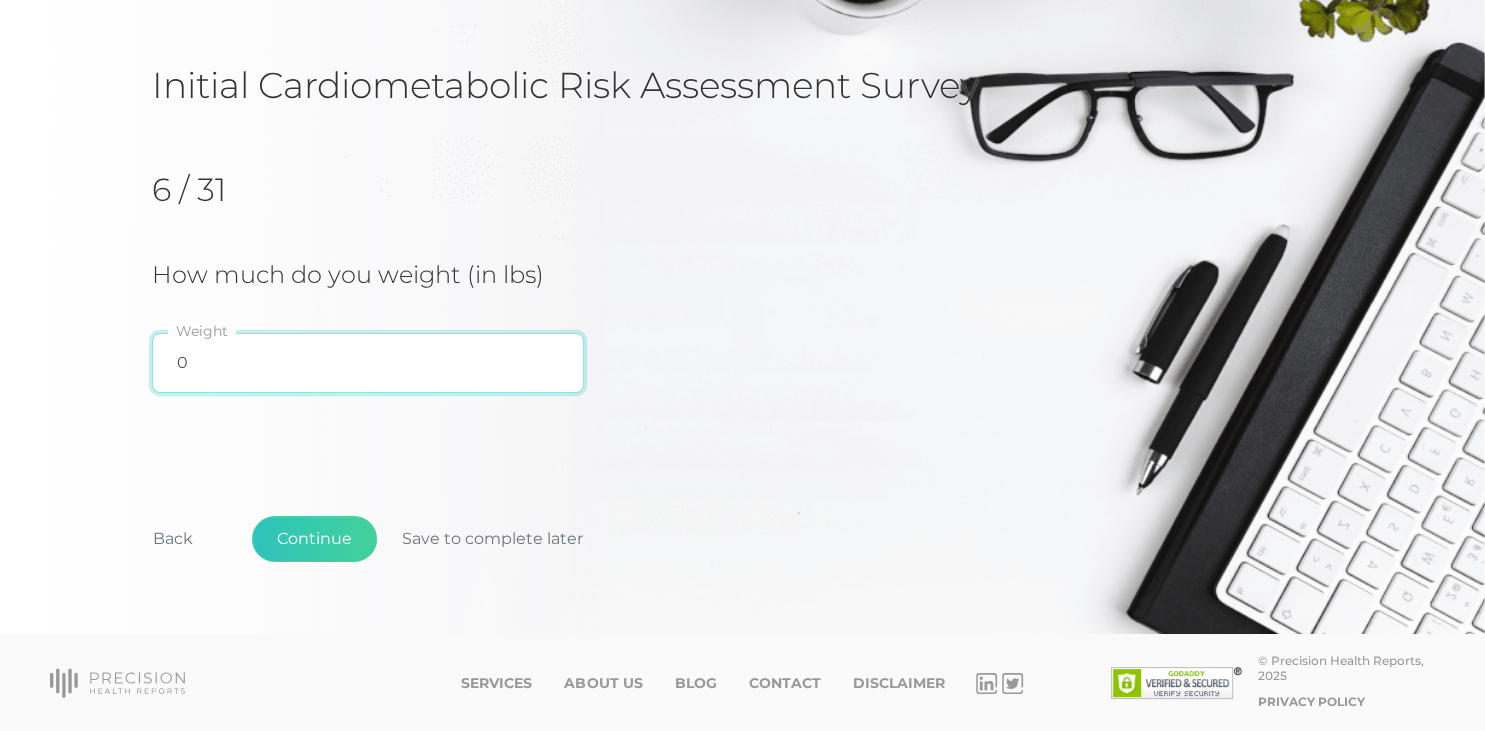 click on "0" at bounding box center [368, 363] 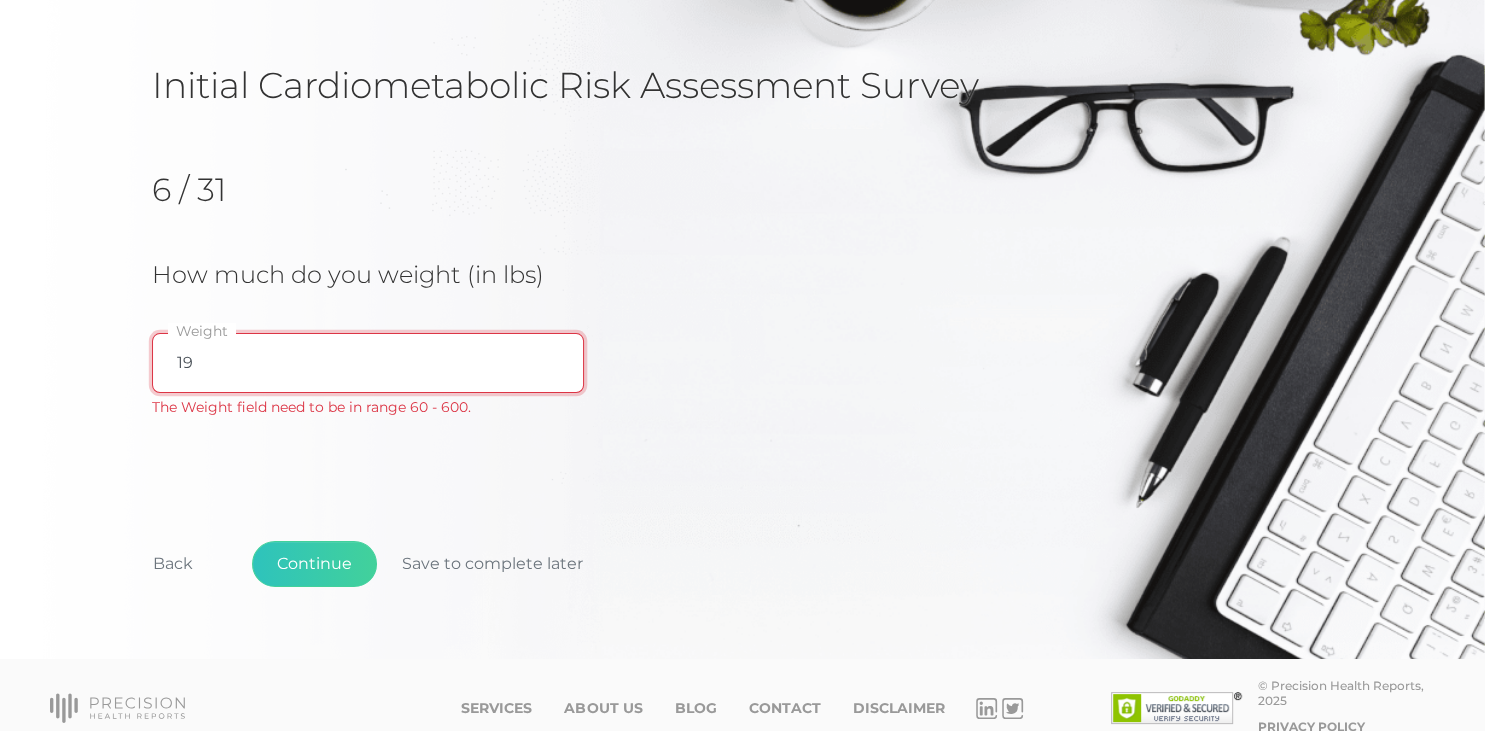 type on "1" 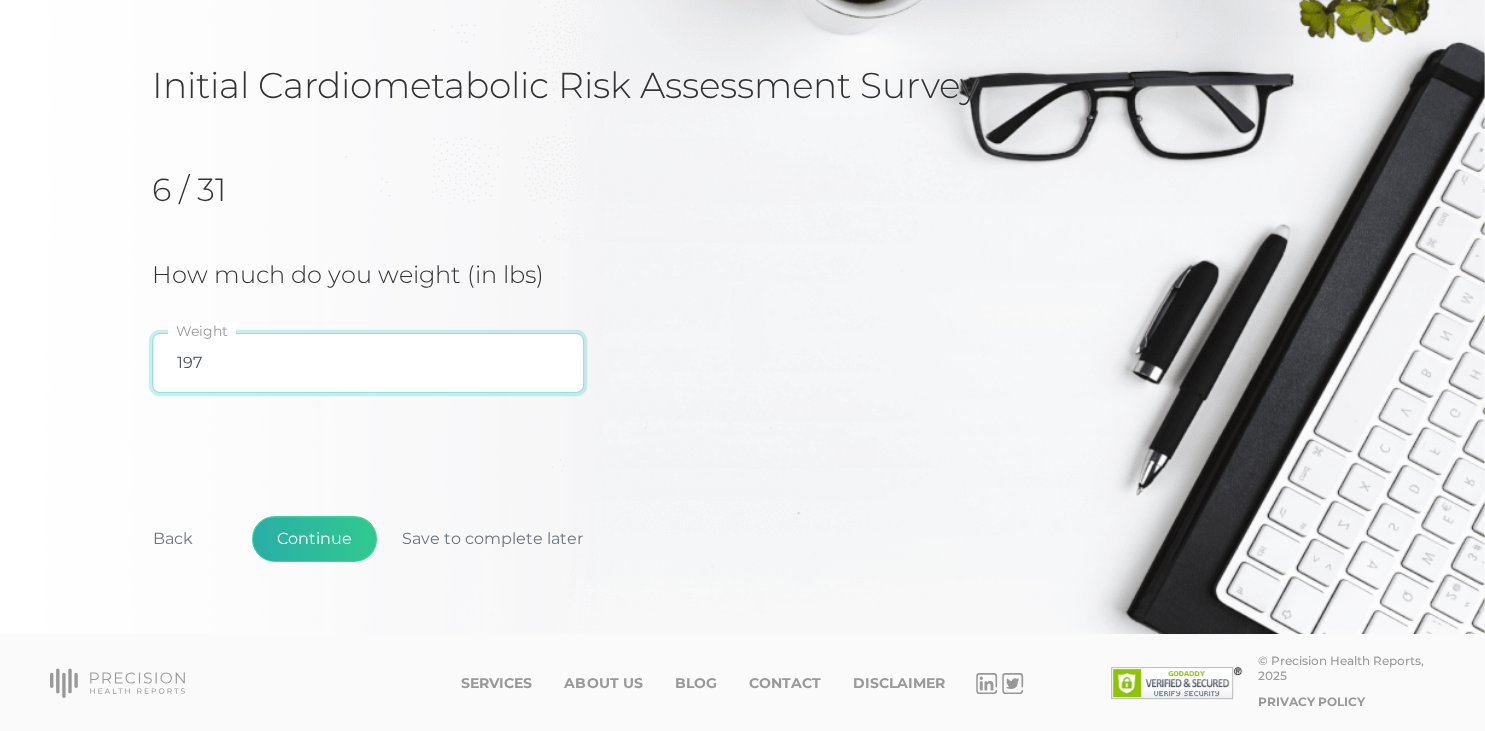 type on "197" 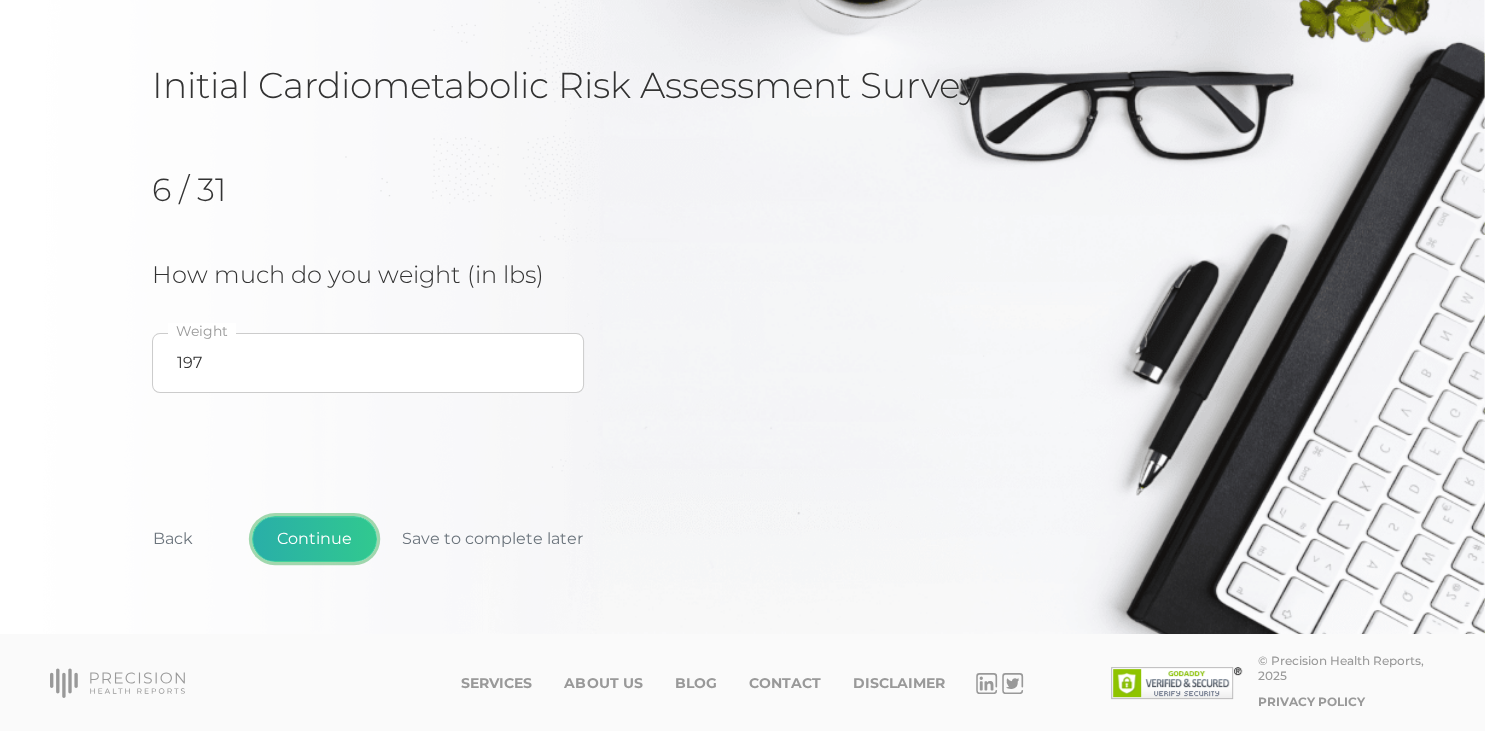 click on "Continue" at bounding box center (314, 539) 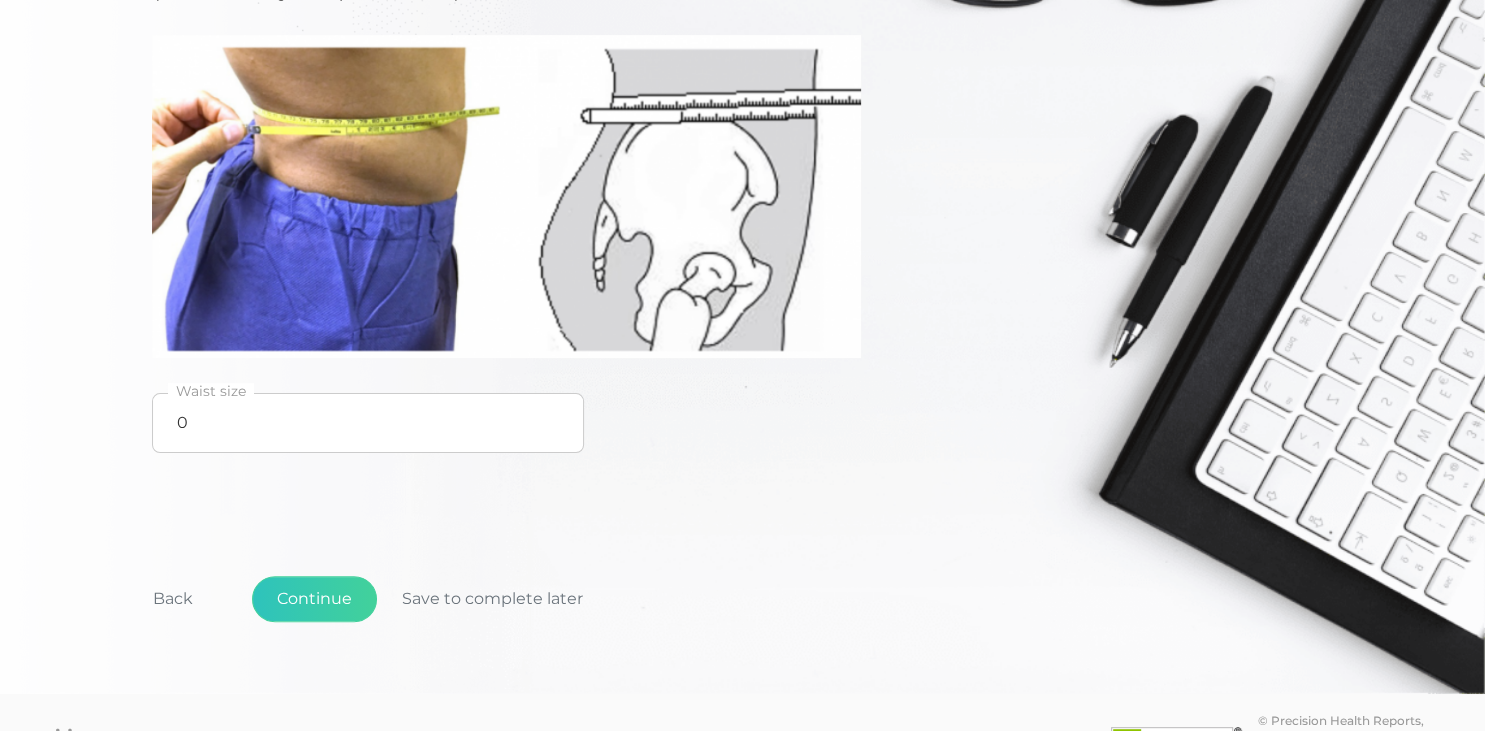 scroll, scrollTop: 476, scrollLeft: 0, axis: vertical 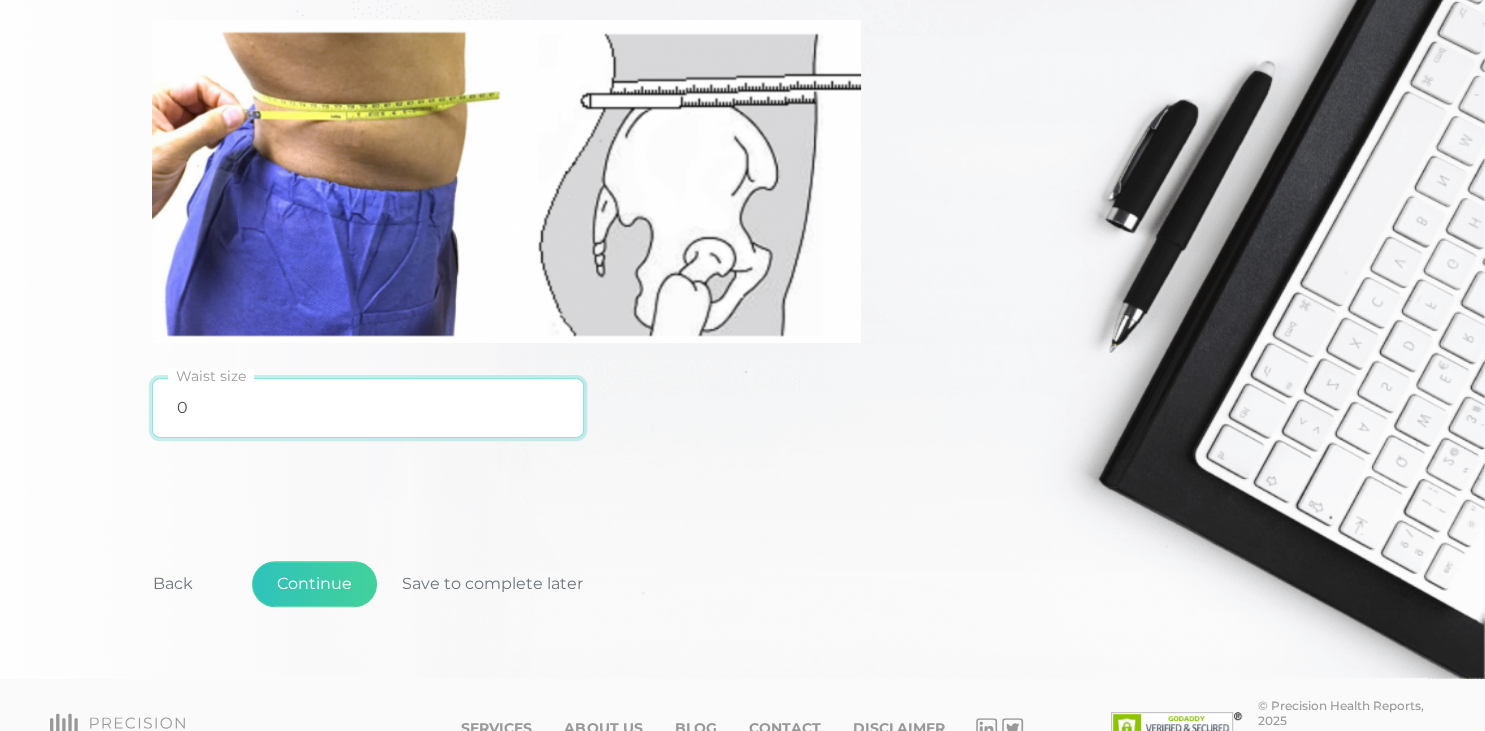 click on "0" at bounding box center (368, 408) 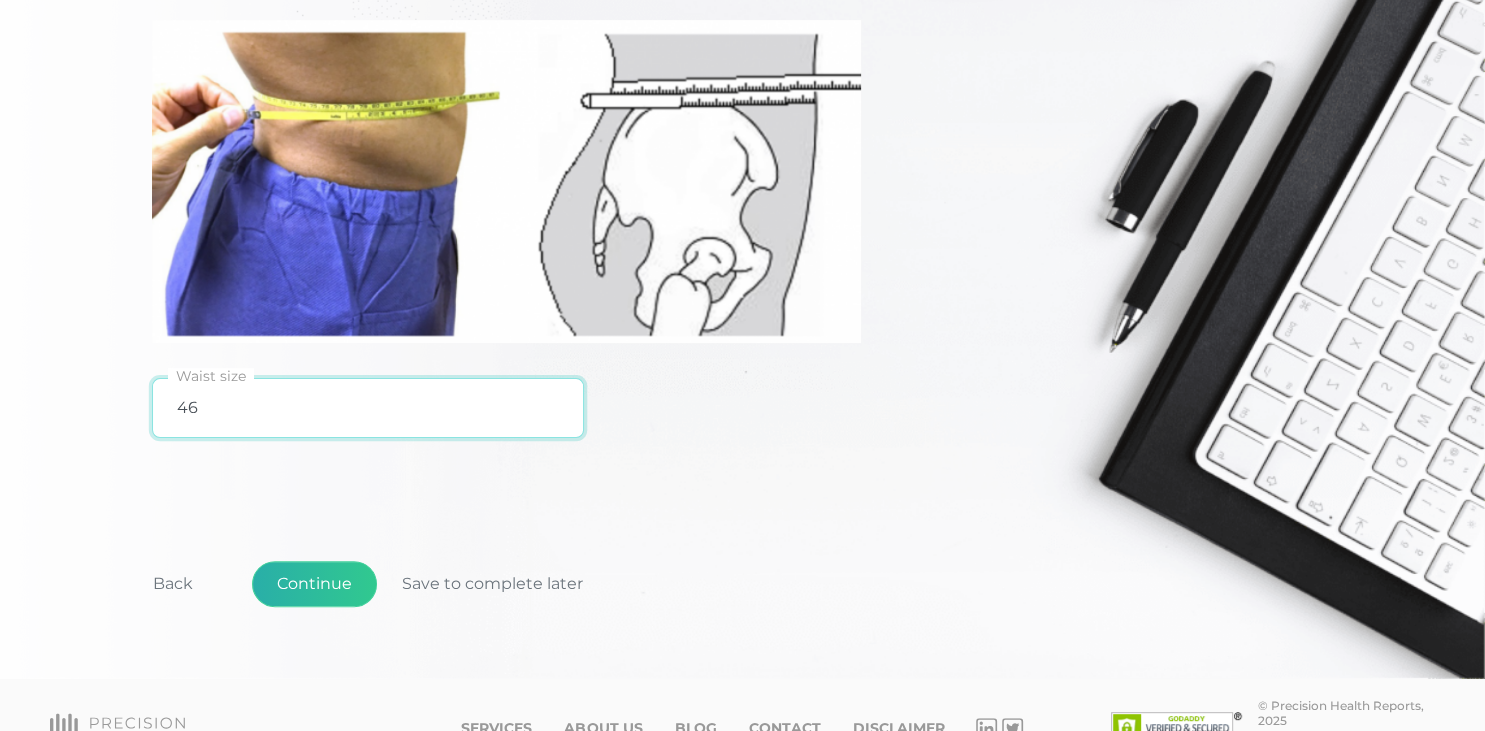 type on "46" 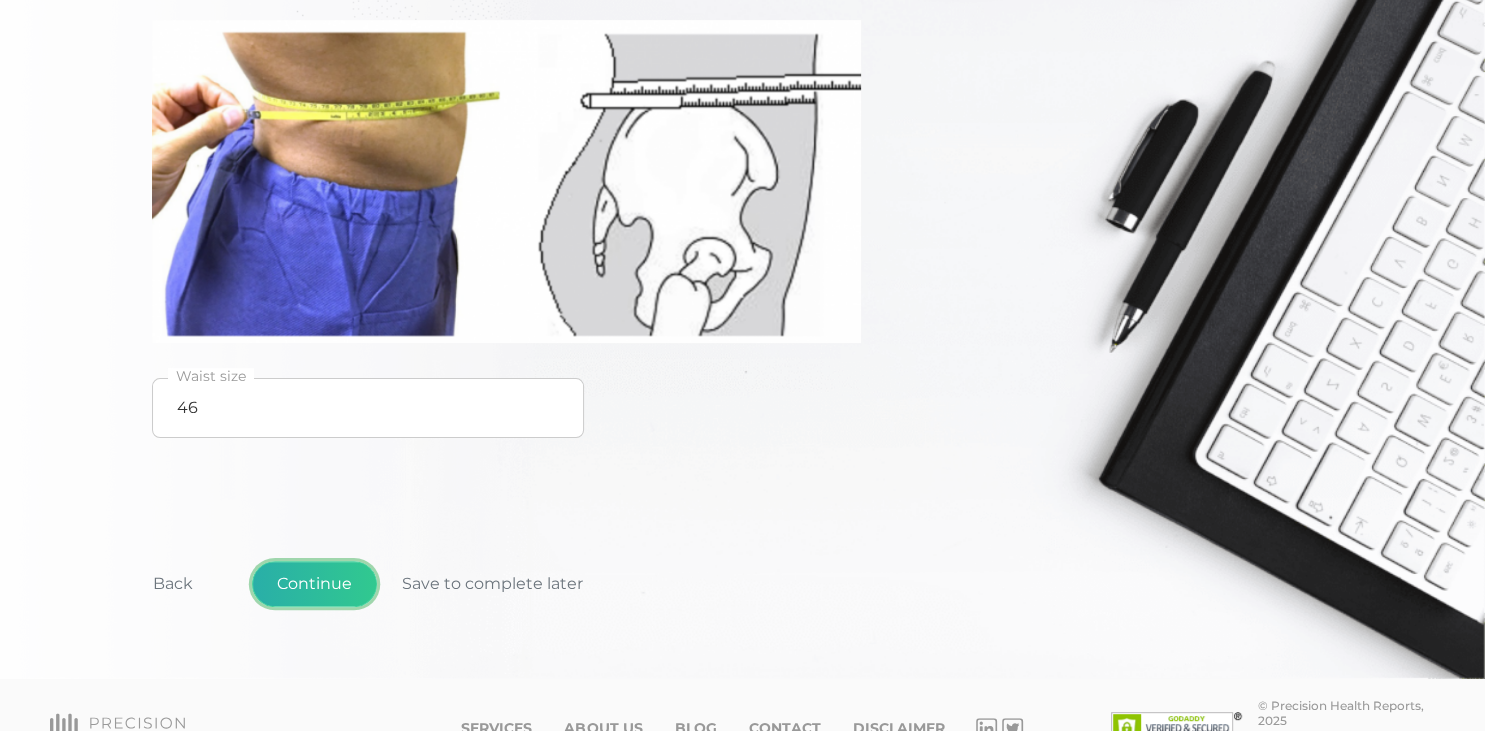 click on "Continue" at bounding box center (314, 584) 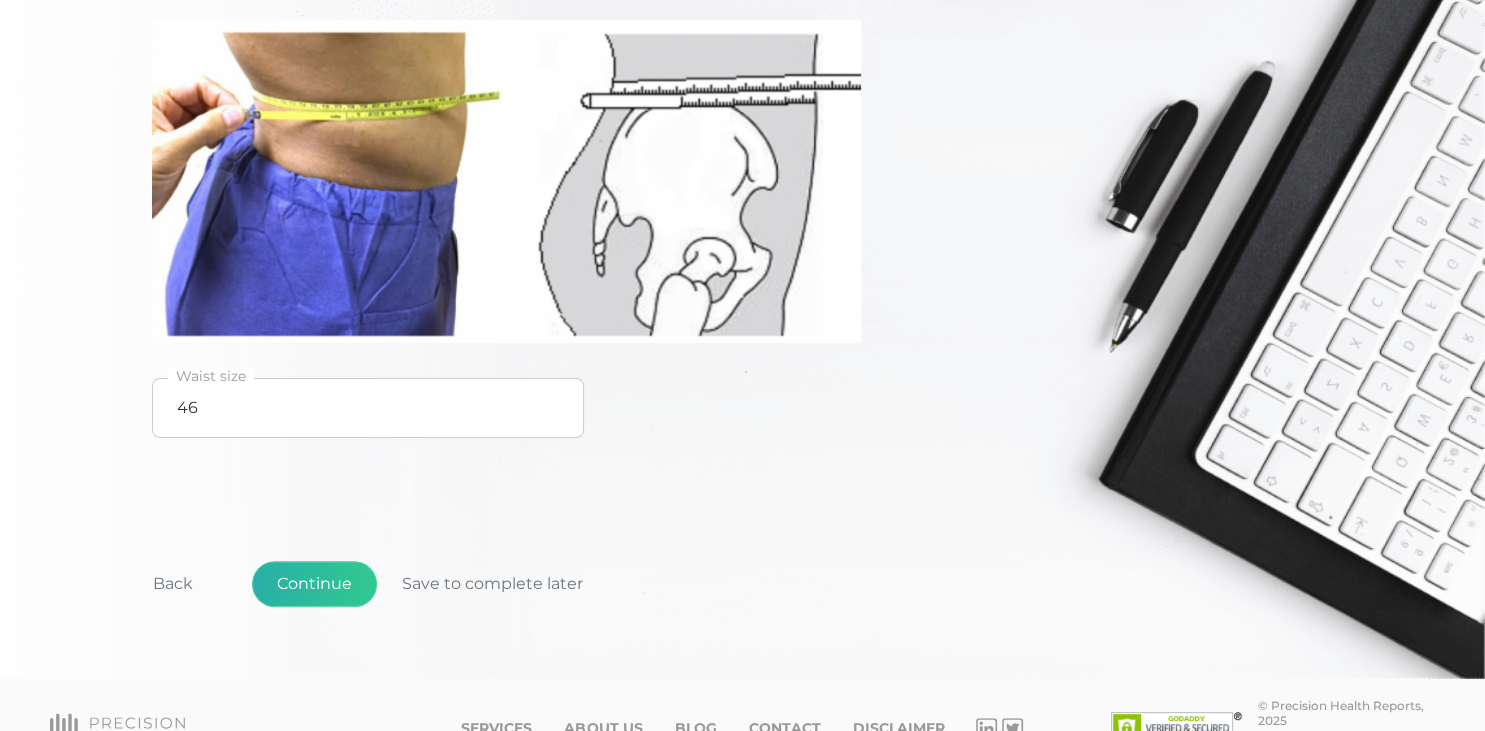 scroll, scrollTop: 197, scrollLeft: 0, axis: vertical 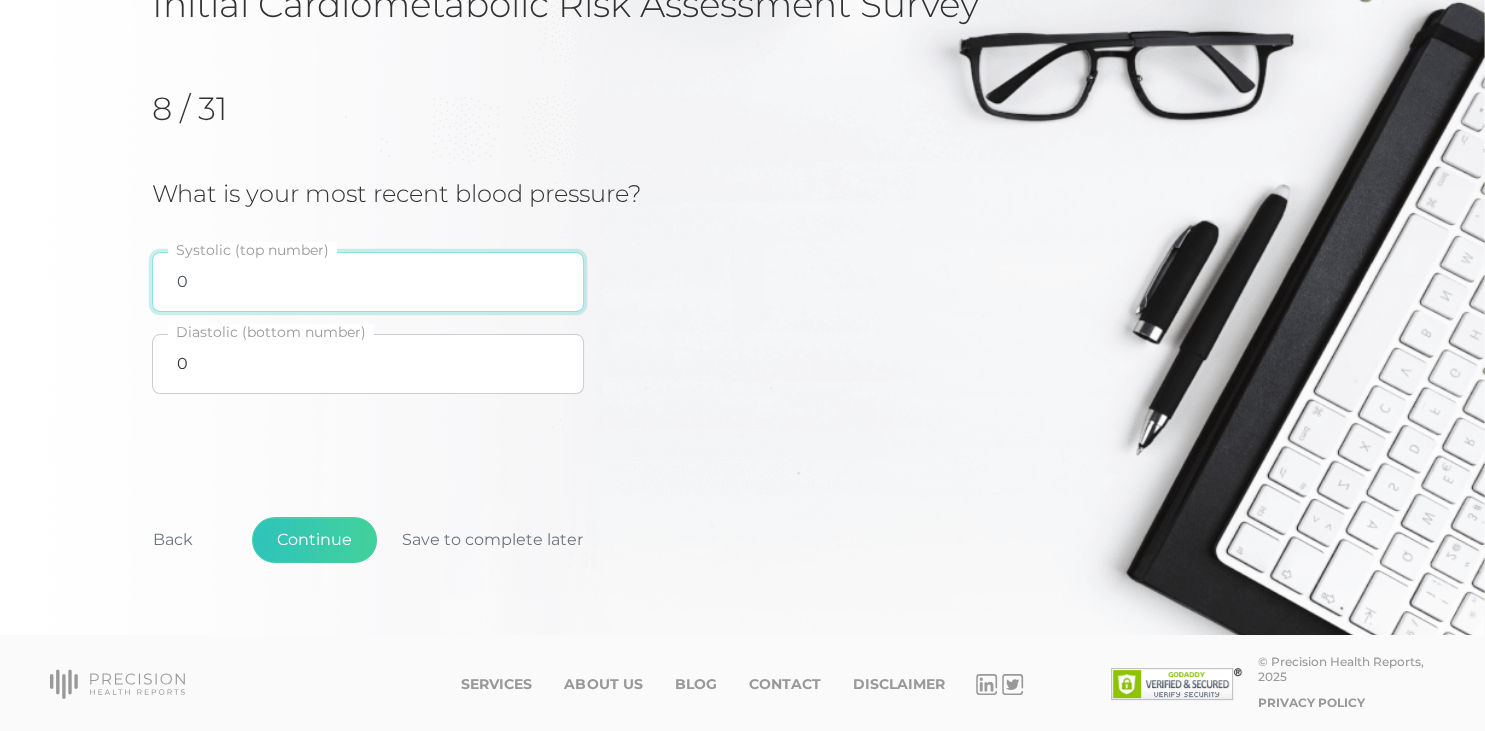 click on "0" at bounding box center [368, 282] 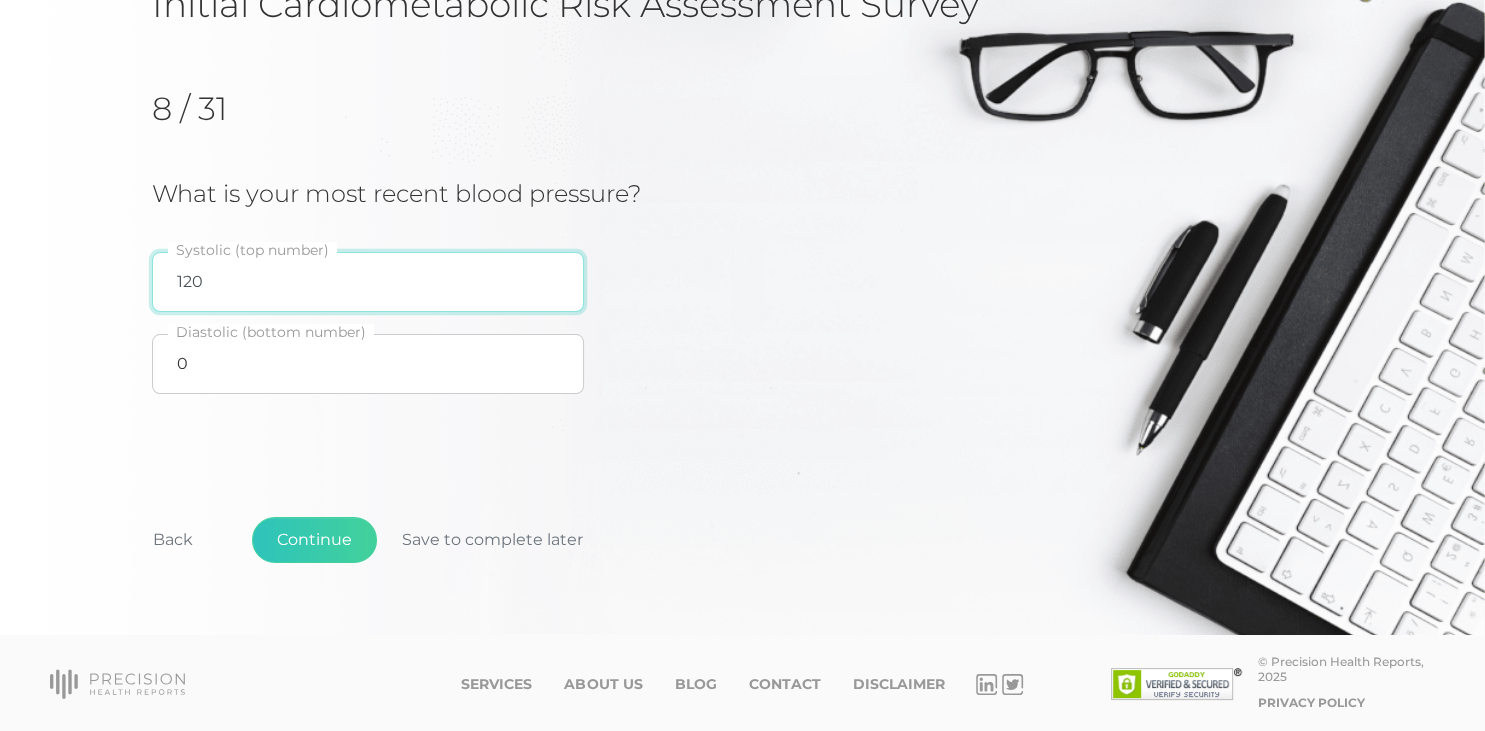 type on "120" 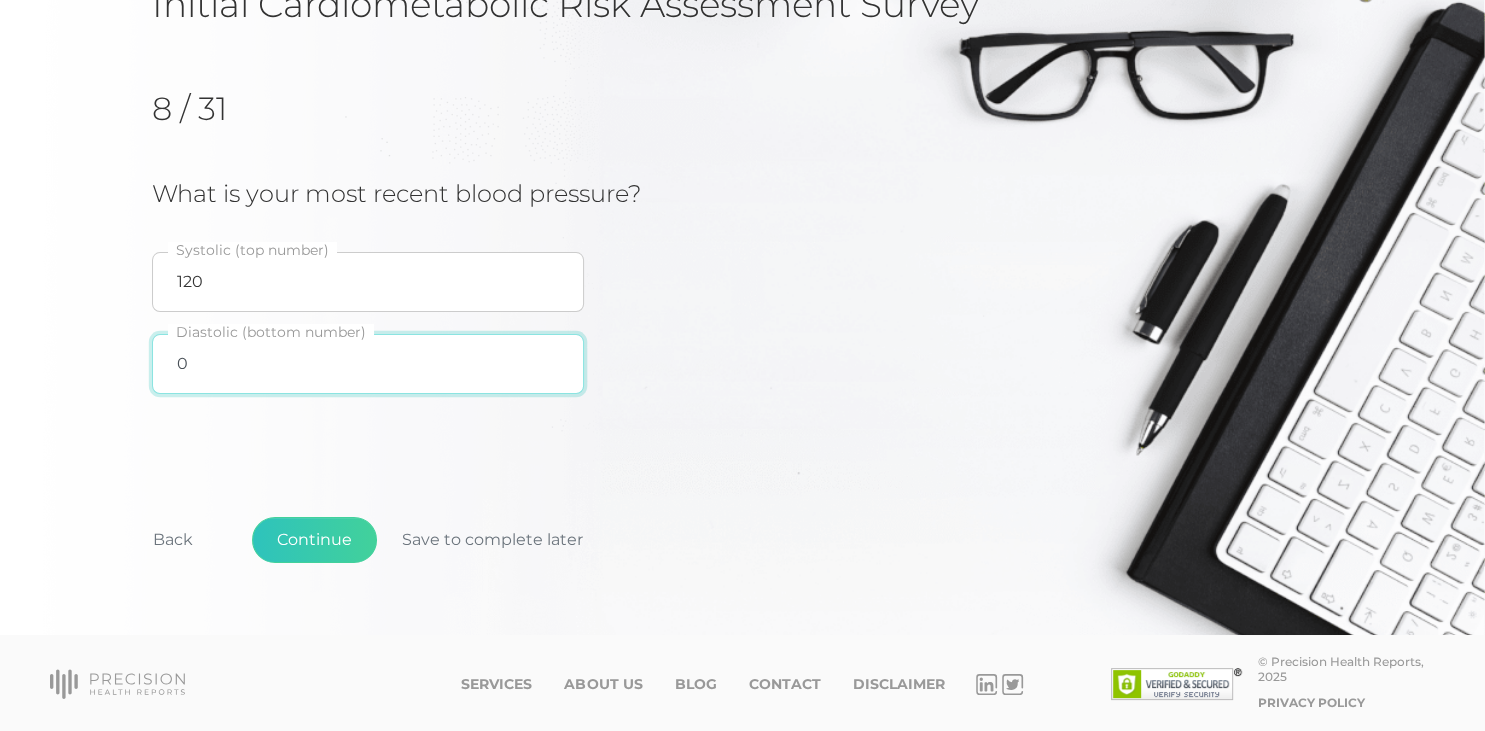click on "0" at bounding box center [368, 364] 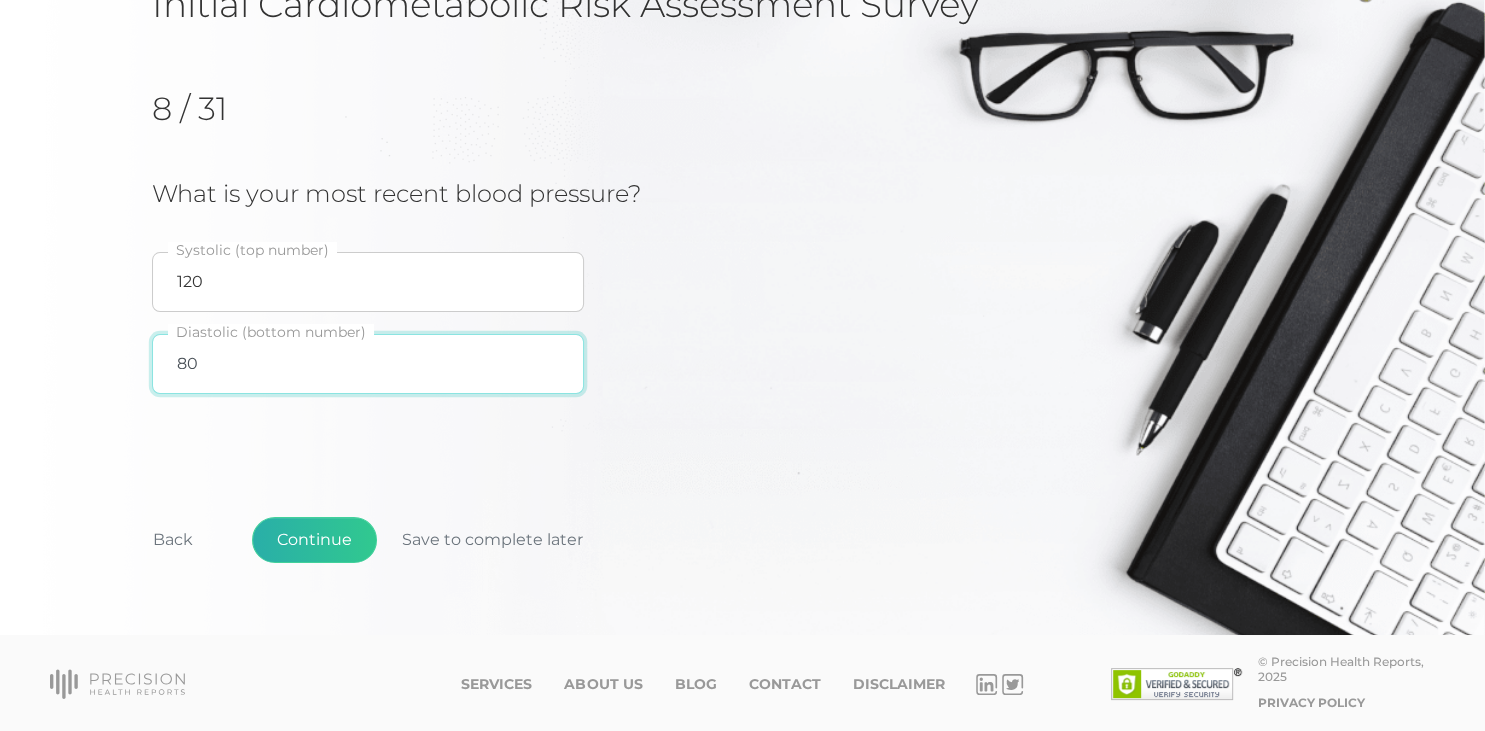 type on "80" 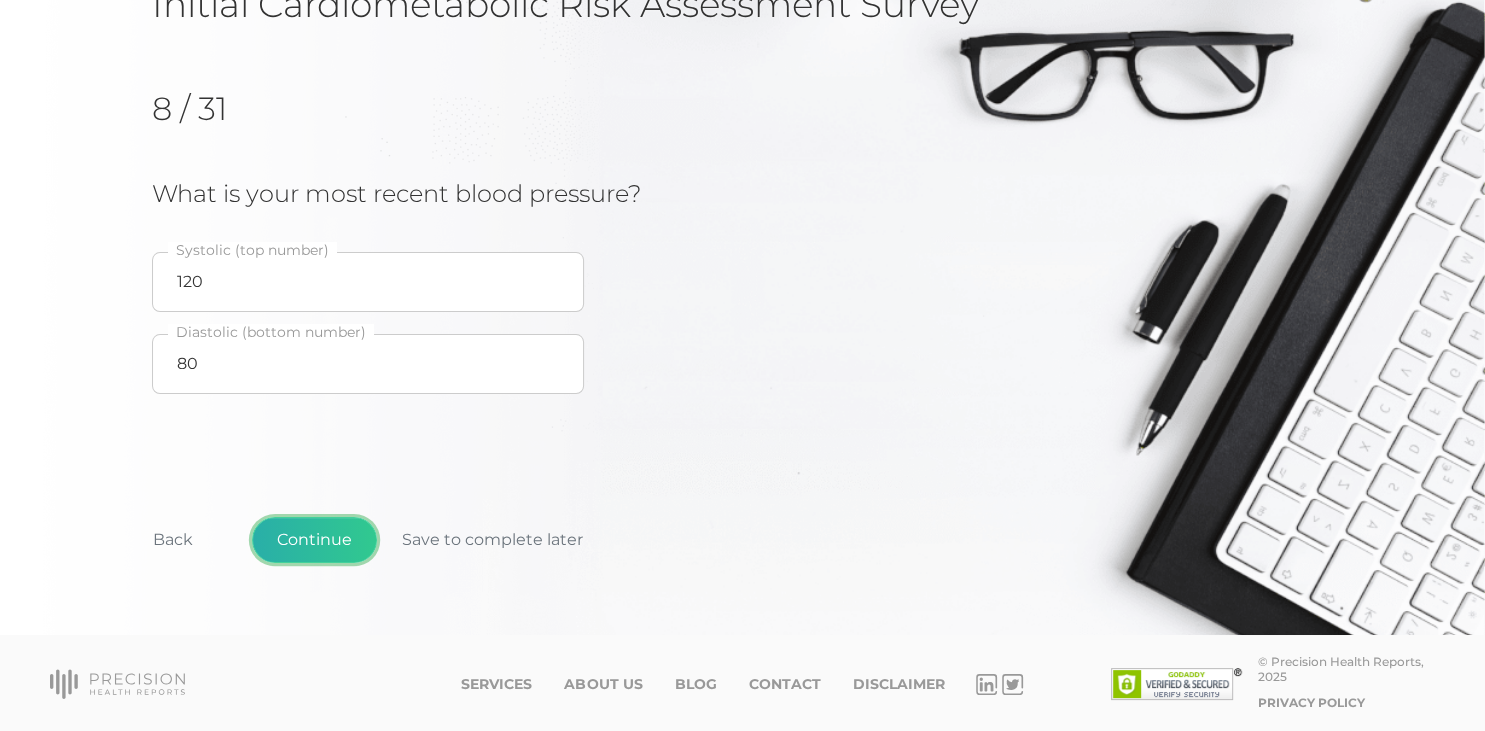 click on "Continue" at bounding box center [314, 540] 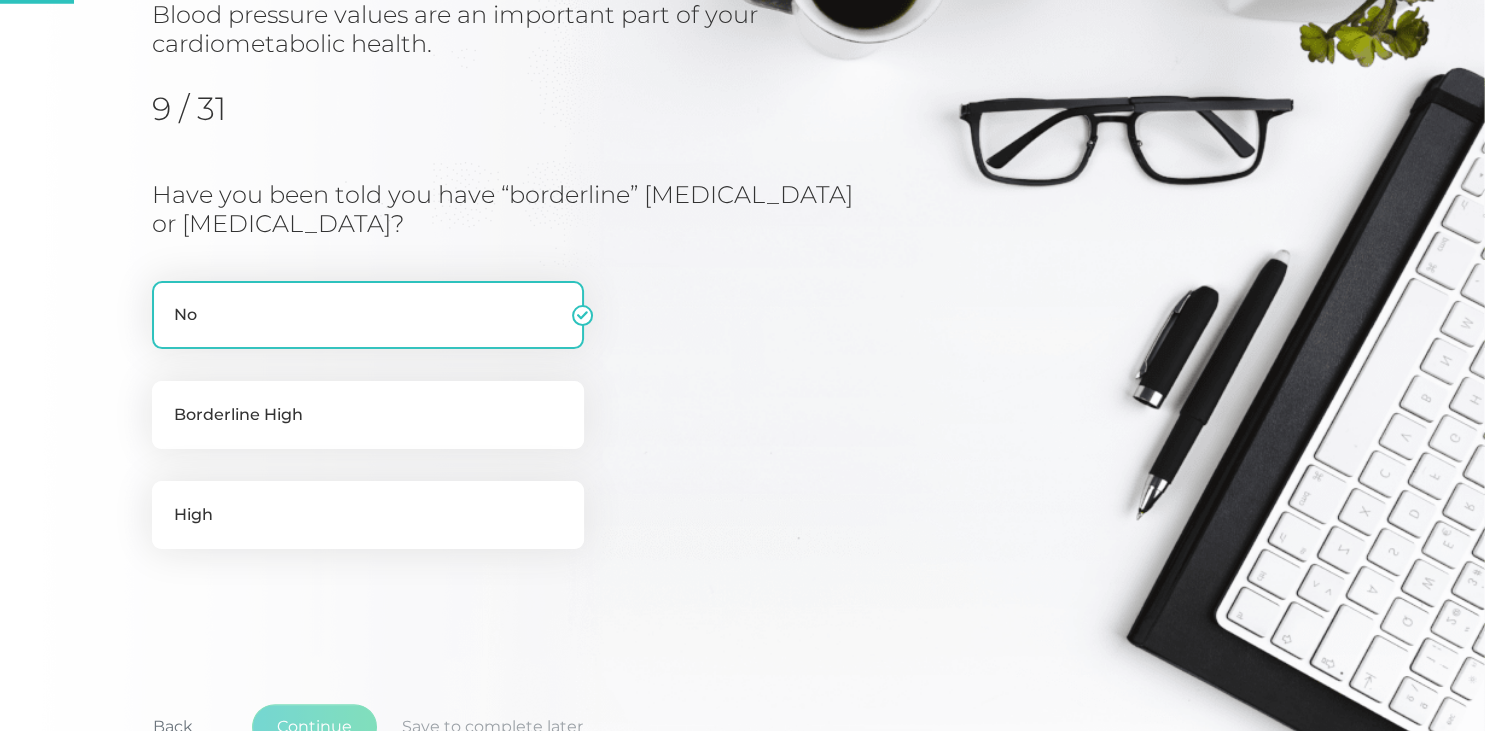 scroll, scrollTop: 255, scrollLeft: 0, axis: vertical 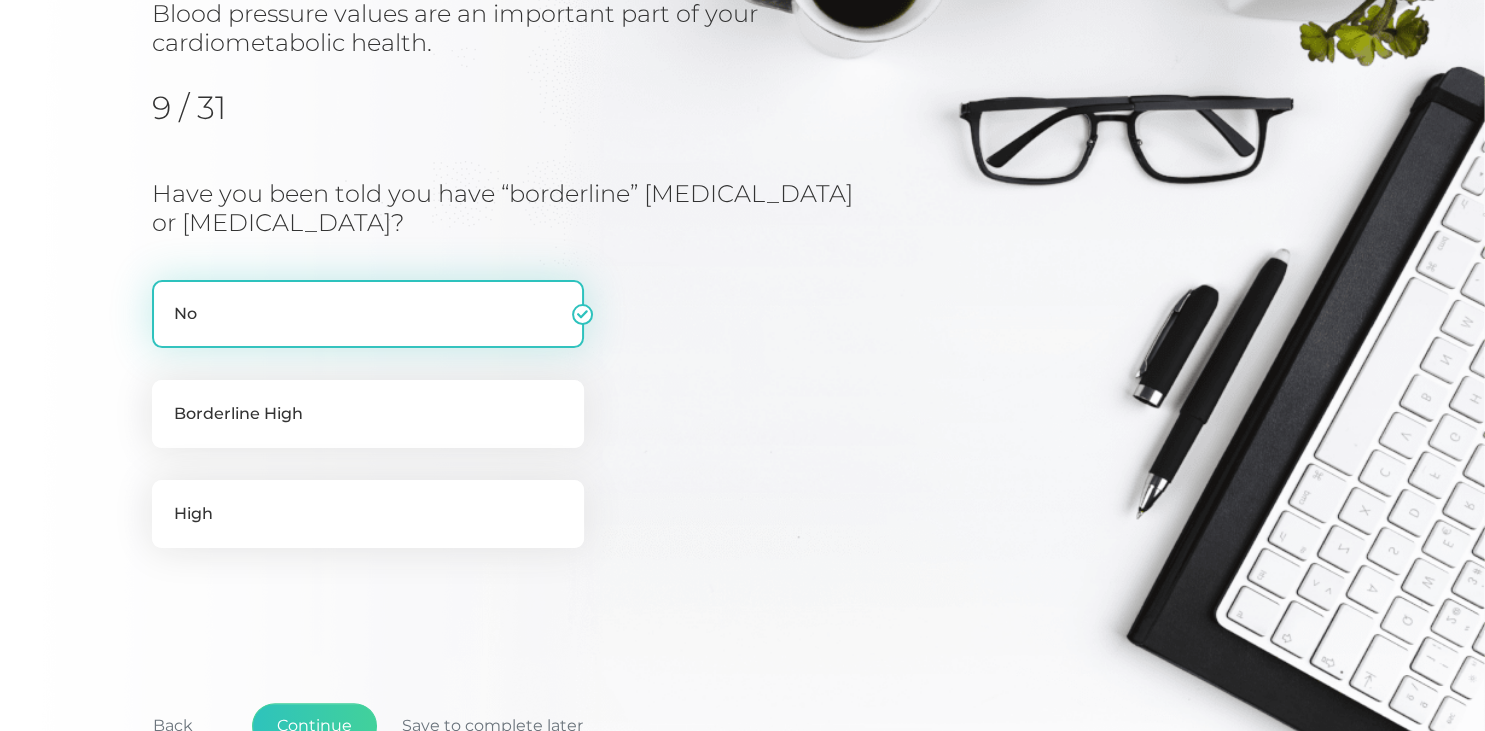 click on "No" at bounding box center [368, 314] 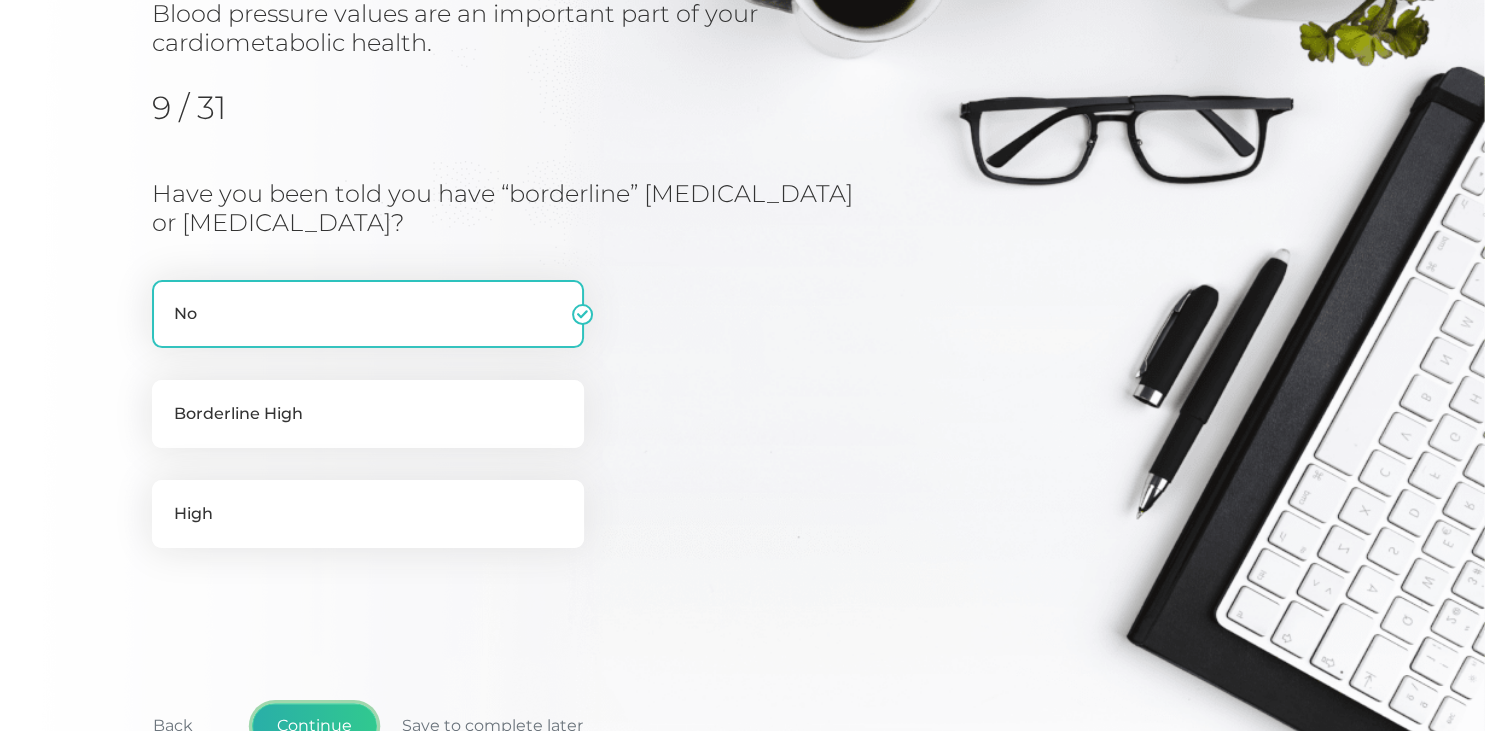 click on "Continue" at bounding box center [314, 726] 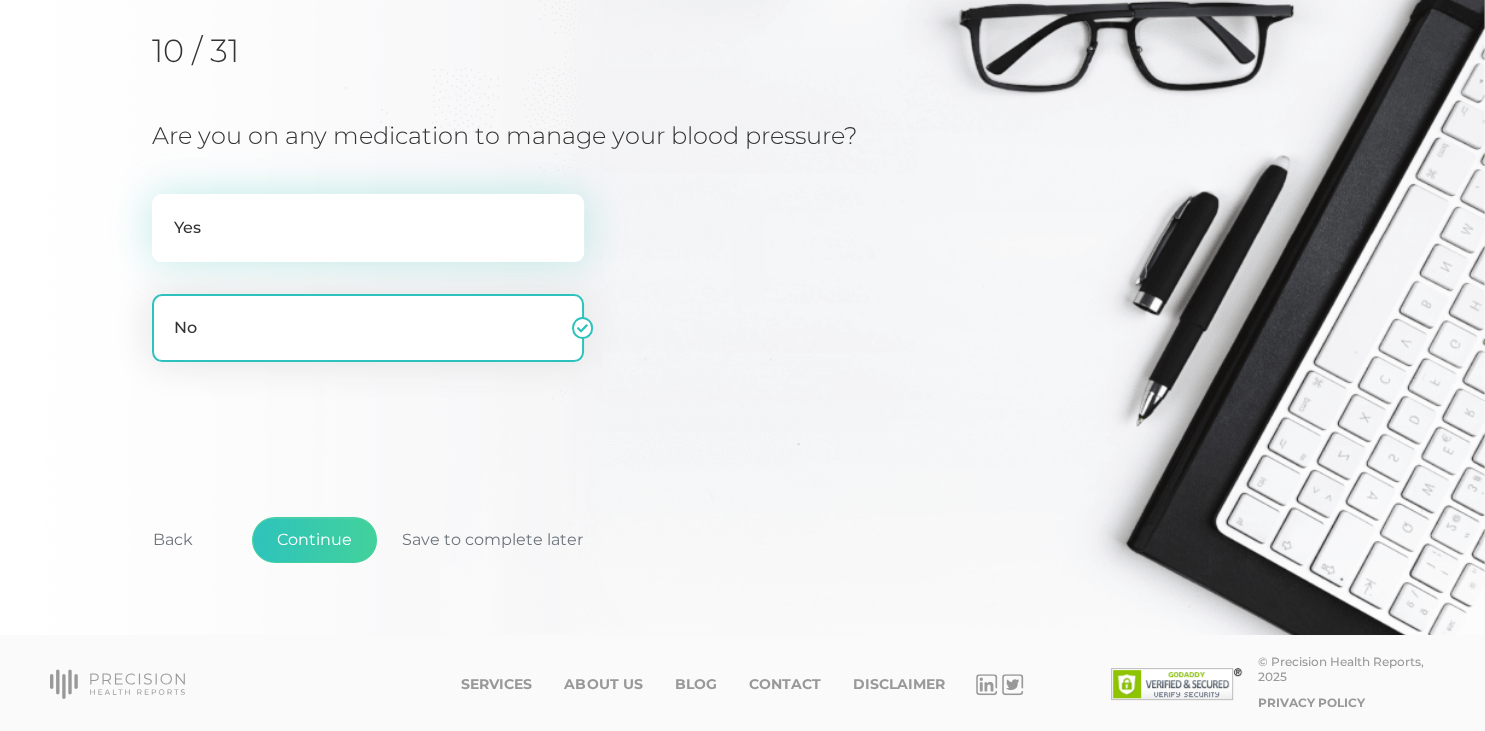 click on "Yes" at bounding box center (368, 228) 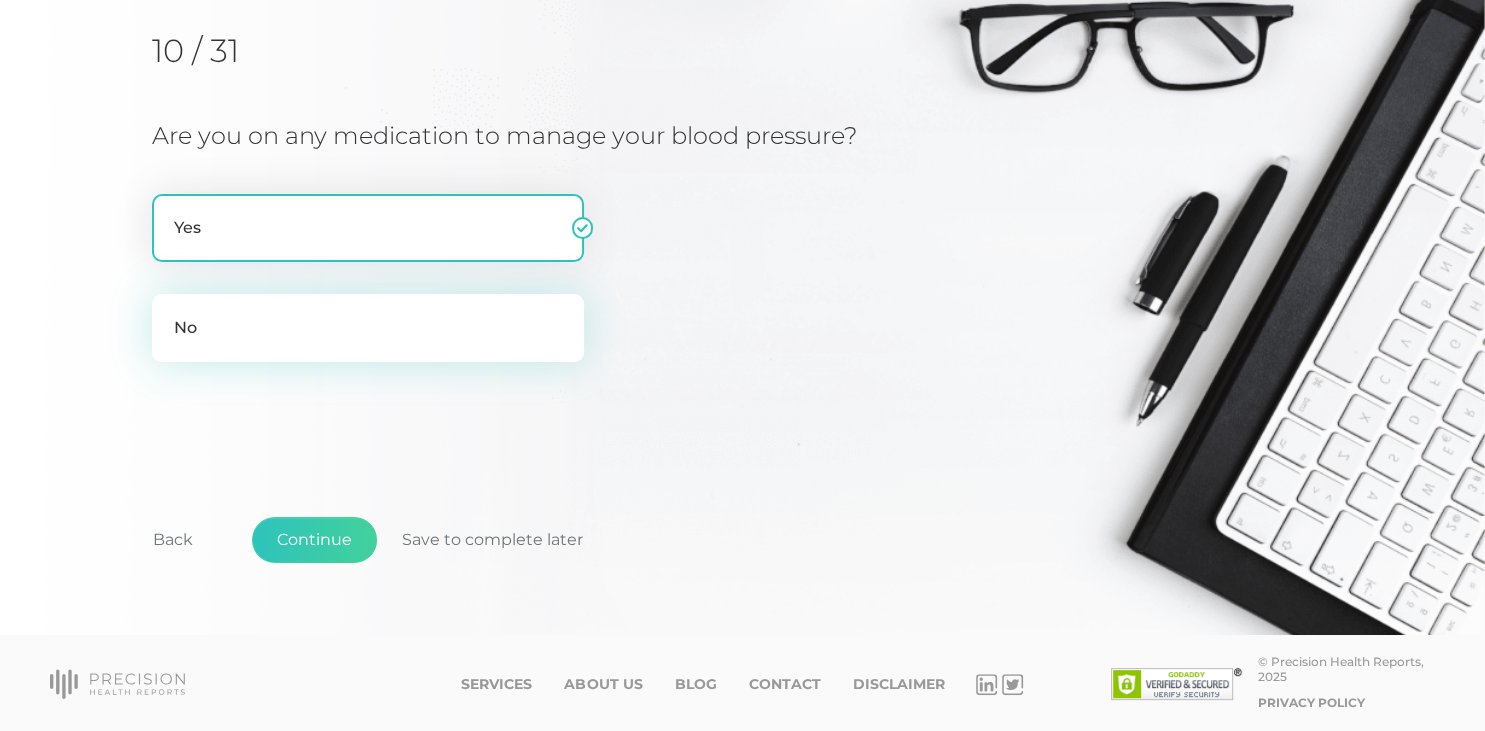 click on "No" at bounding box center [368, 328] 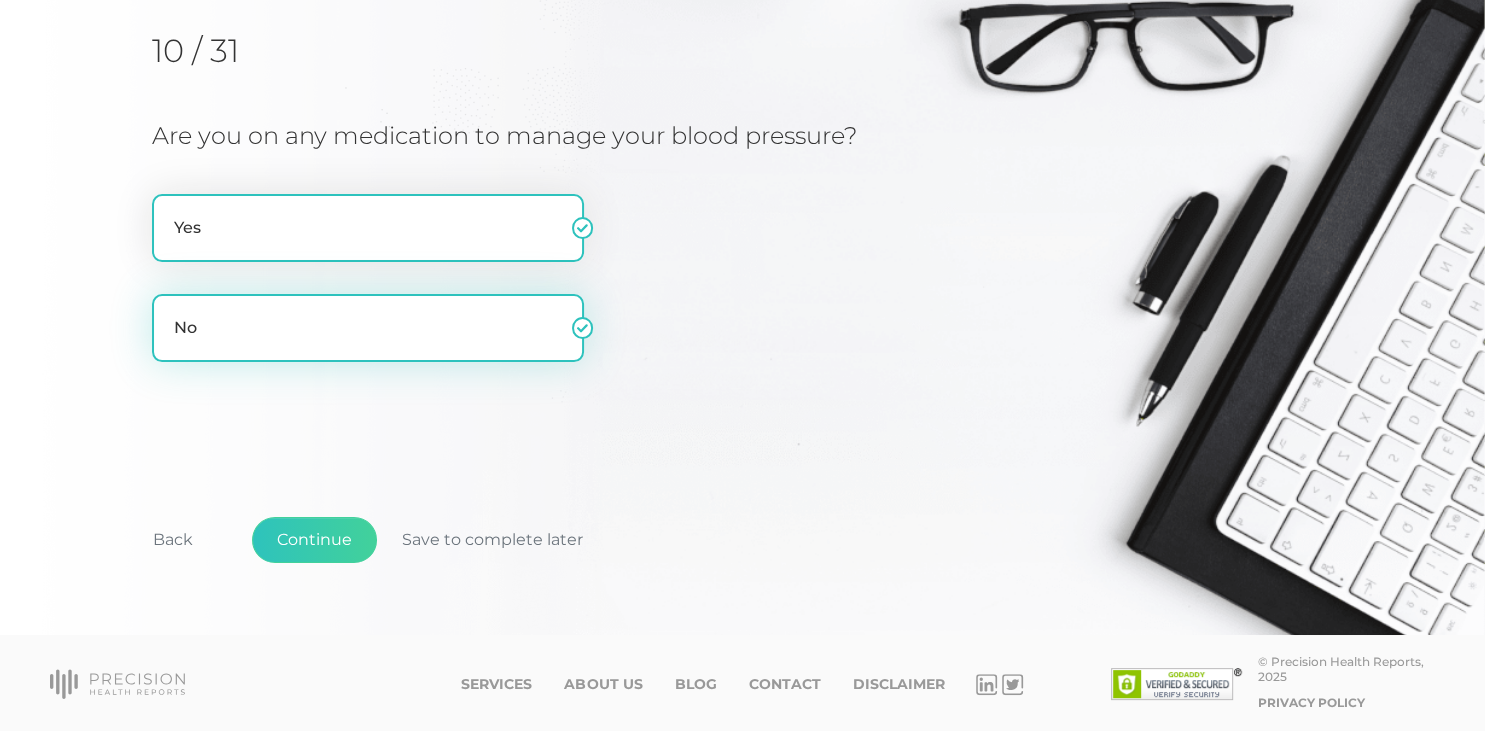 radio on "false" 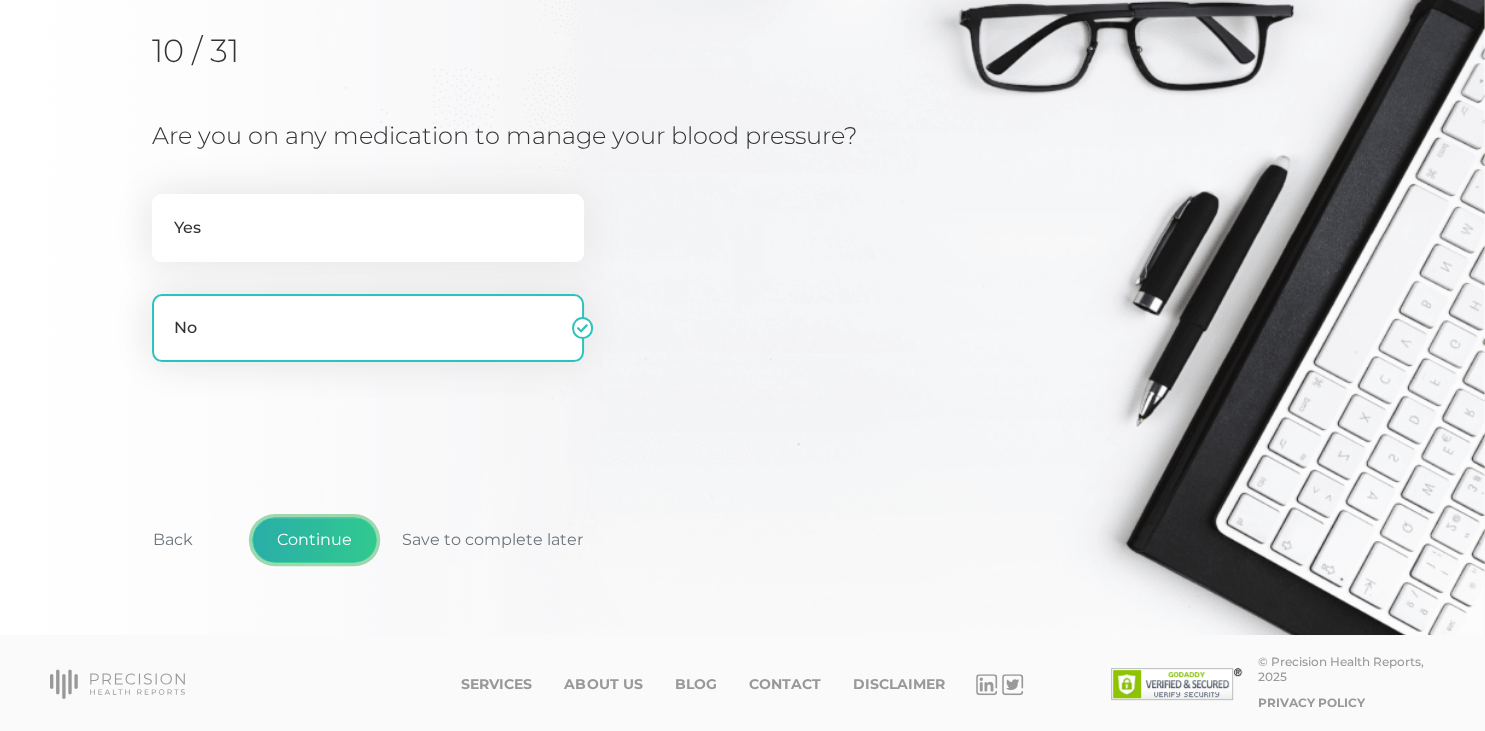 click on "Continue" at bounding box center (314, 540) 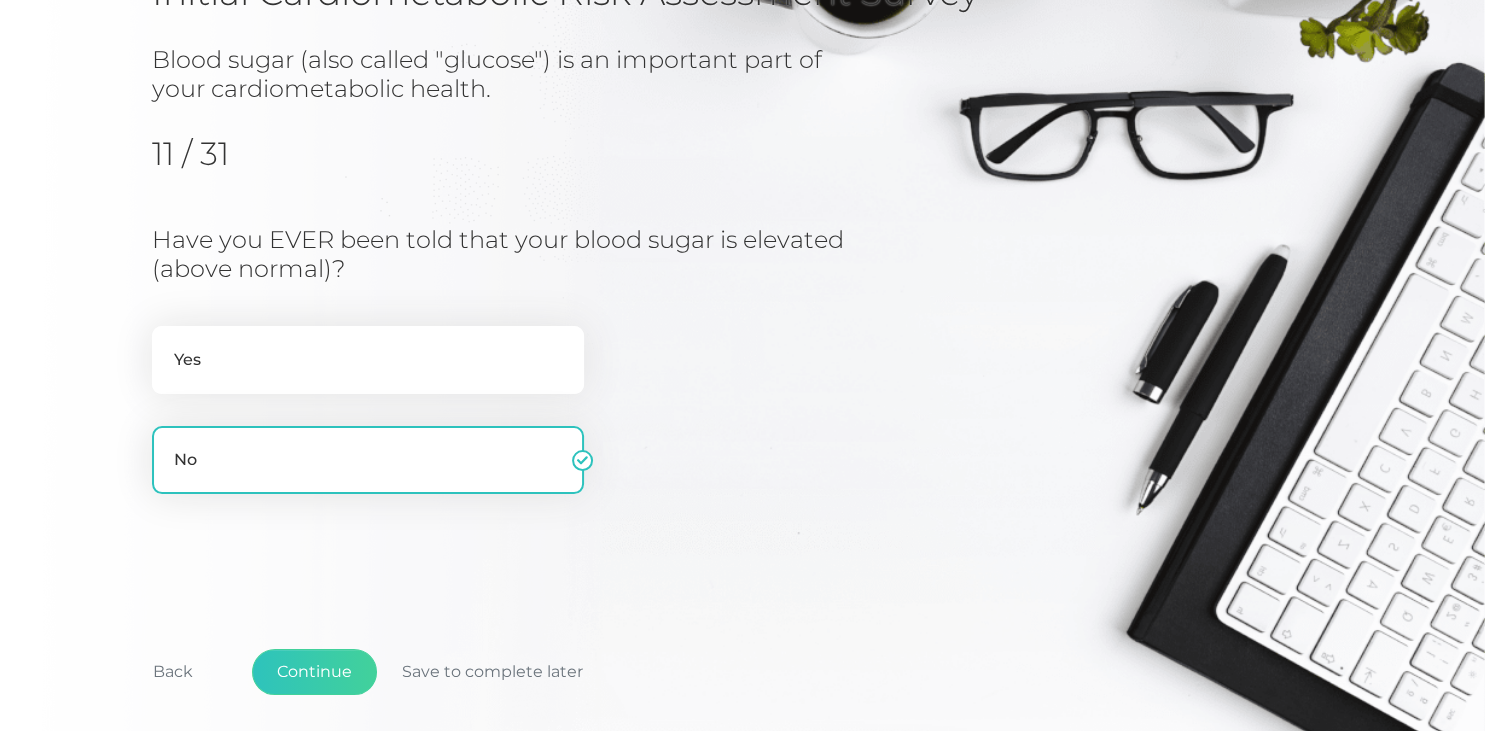 scroll, scrollTop: 247, scrollLeft: 0, axis: vertical 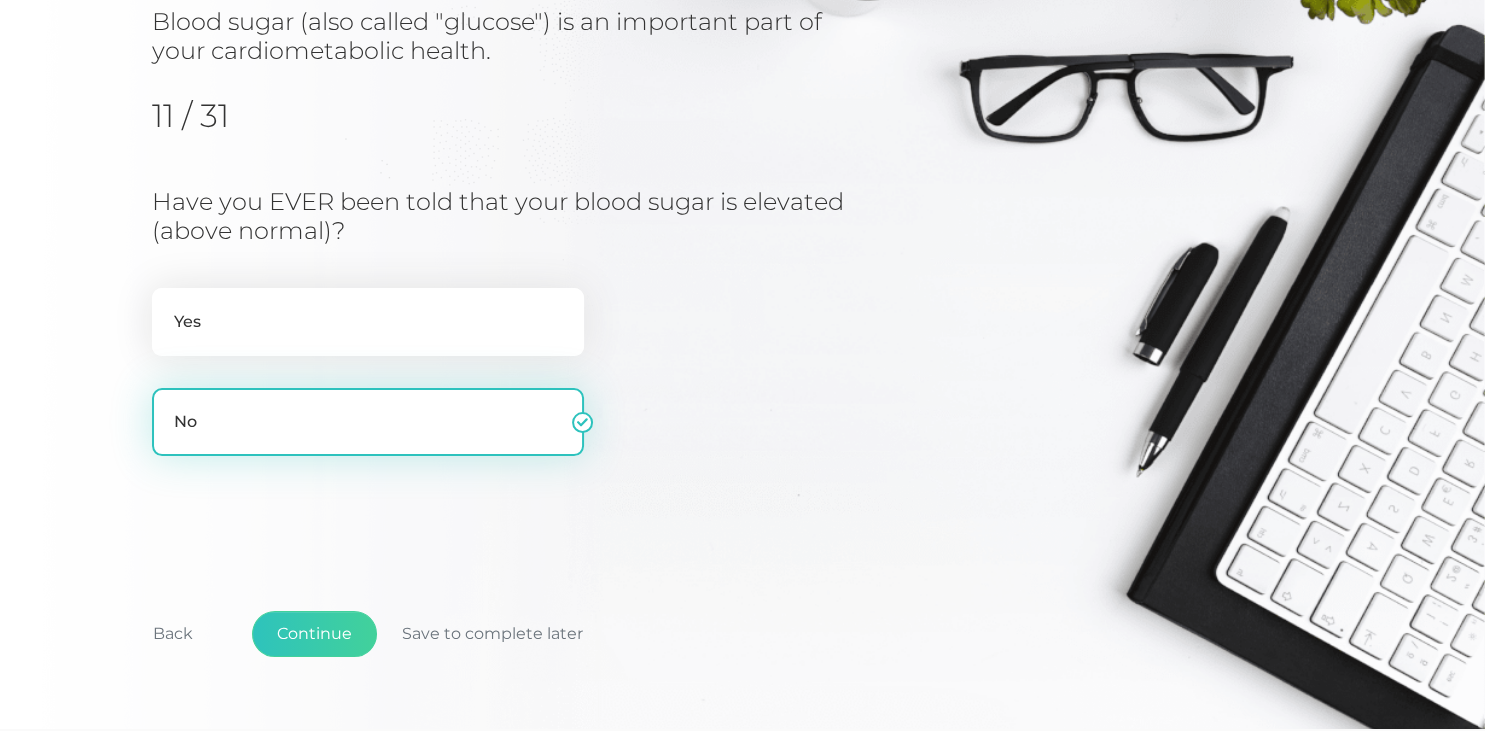 click on "No" at bounding box center [368, 422] 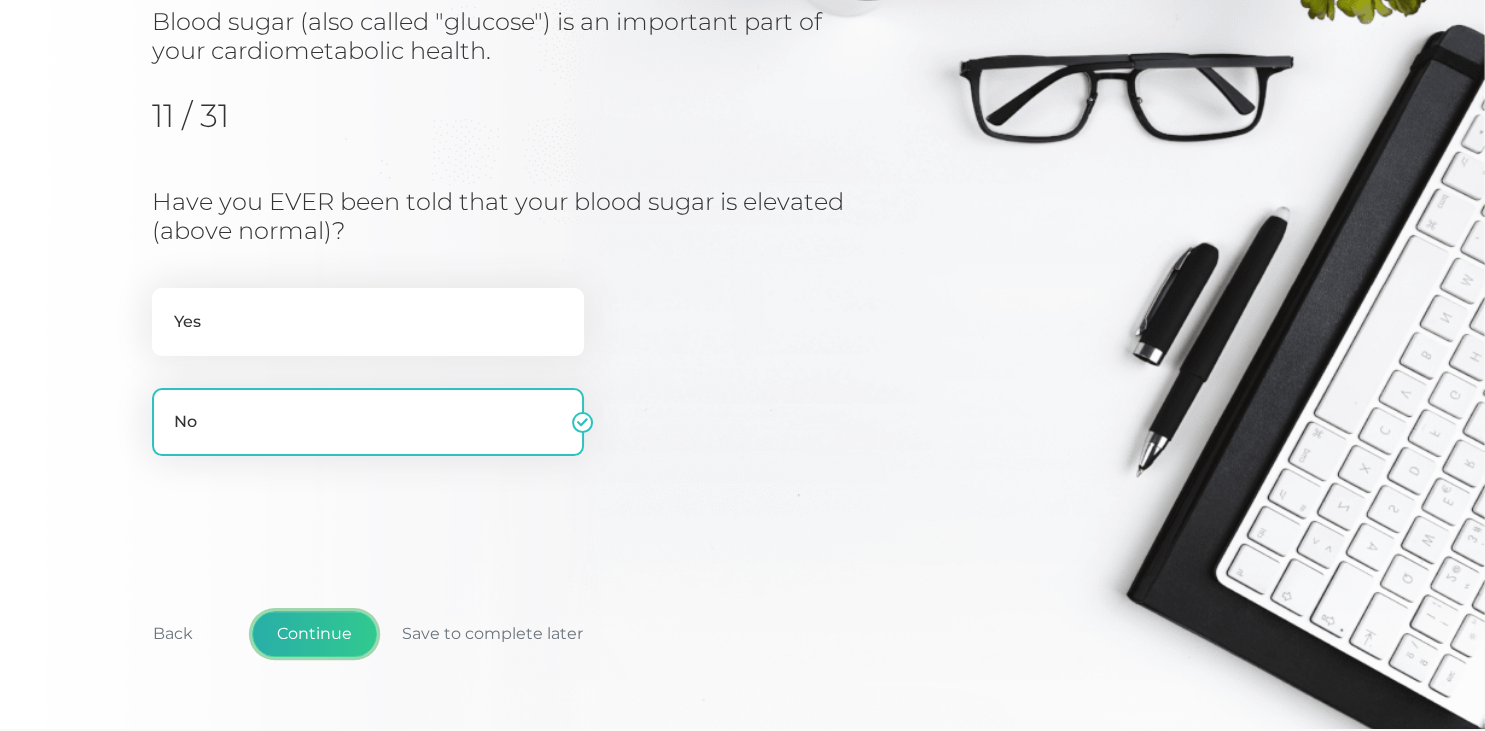 click on "Continue" at bounding box center [314, 634] 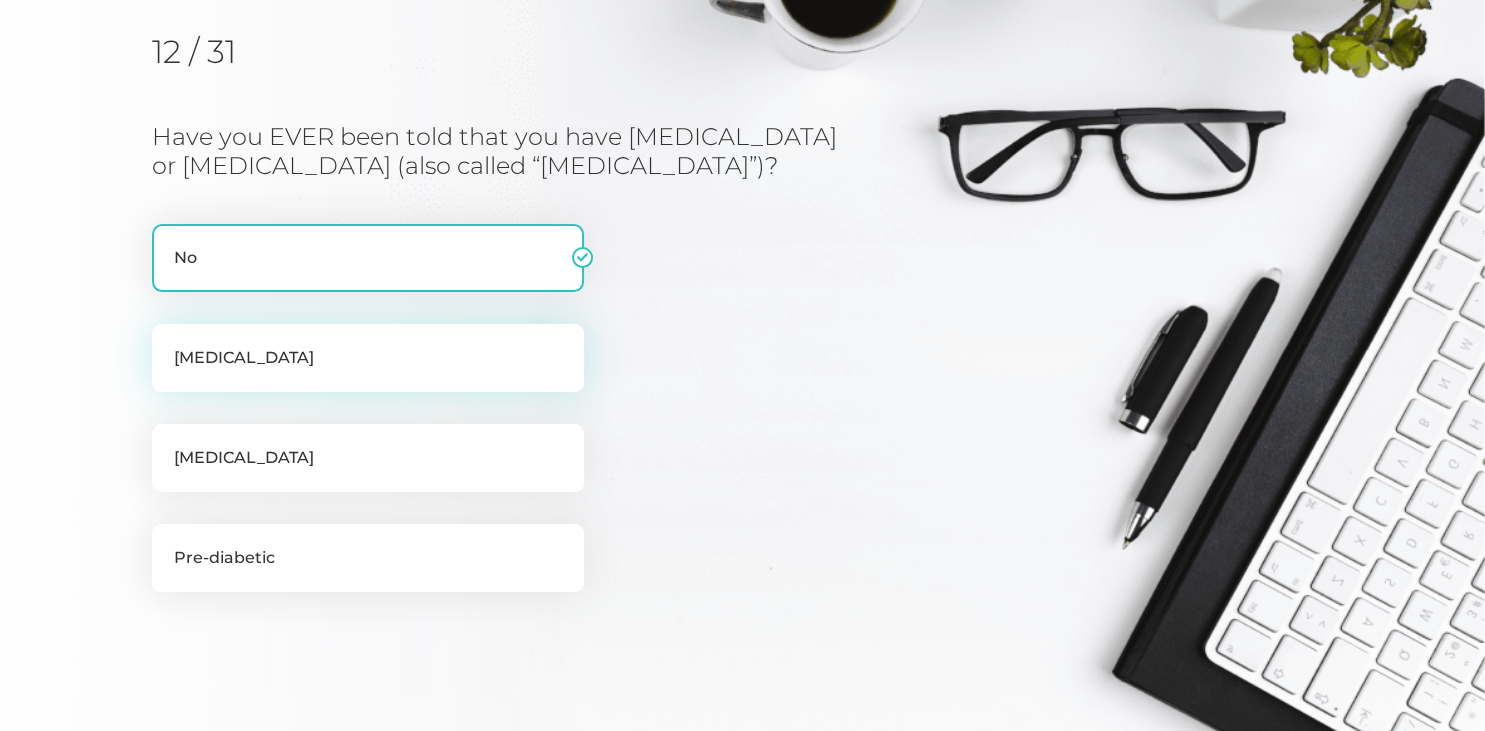 scroll, scrollTop: 255, scrollLeft: 0, axis: vertical 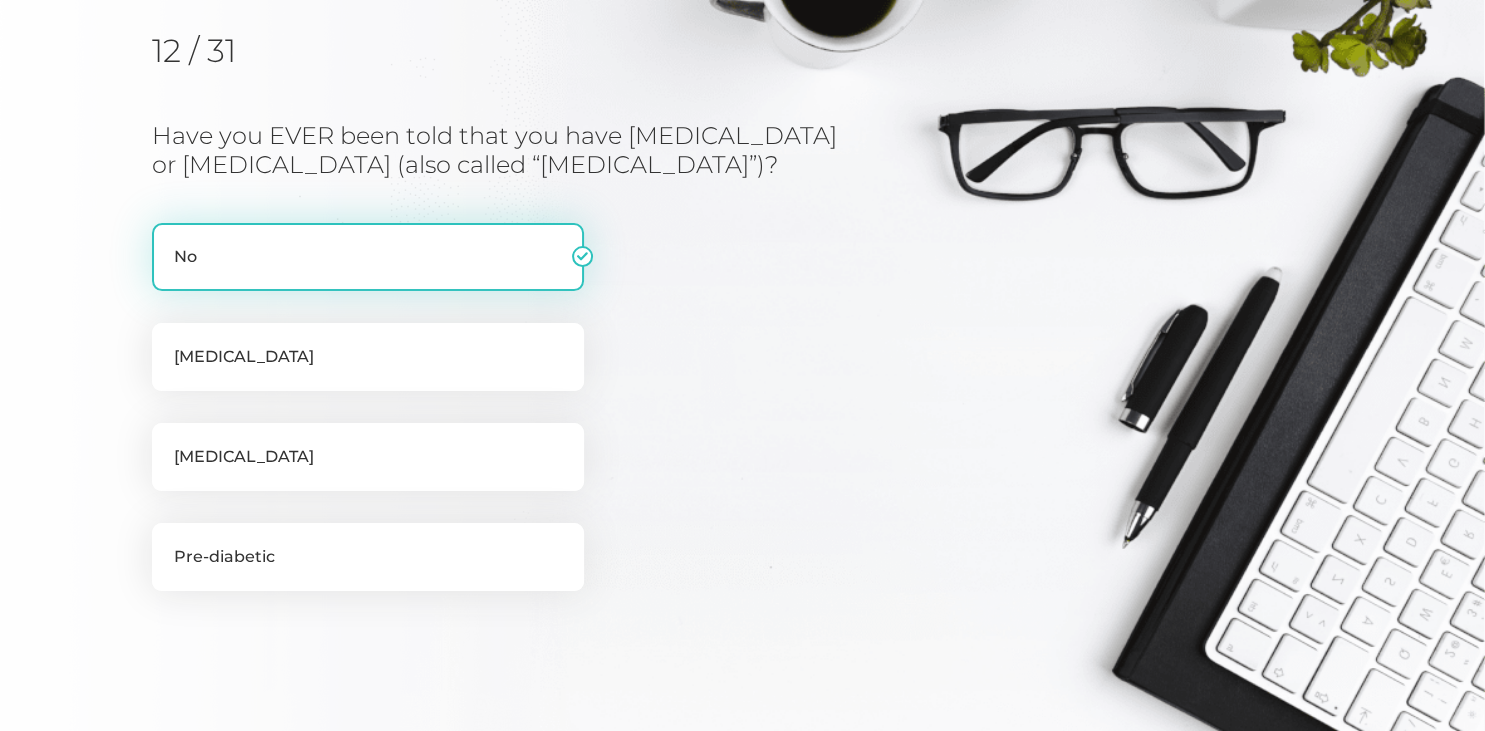 click on "No" at bounding box center [368, 257] 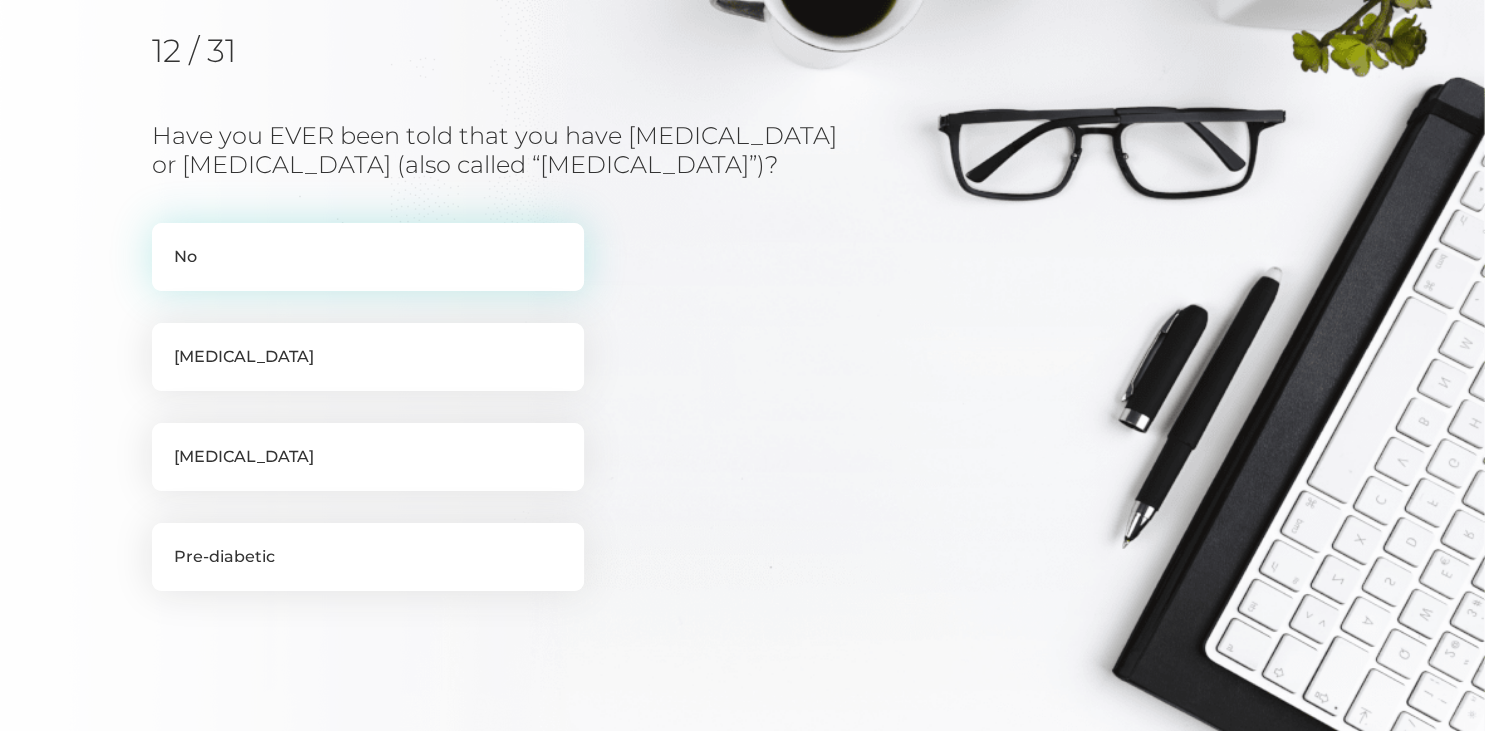 click on "No" at bounding box center [368, 257] 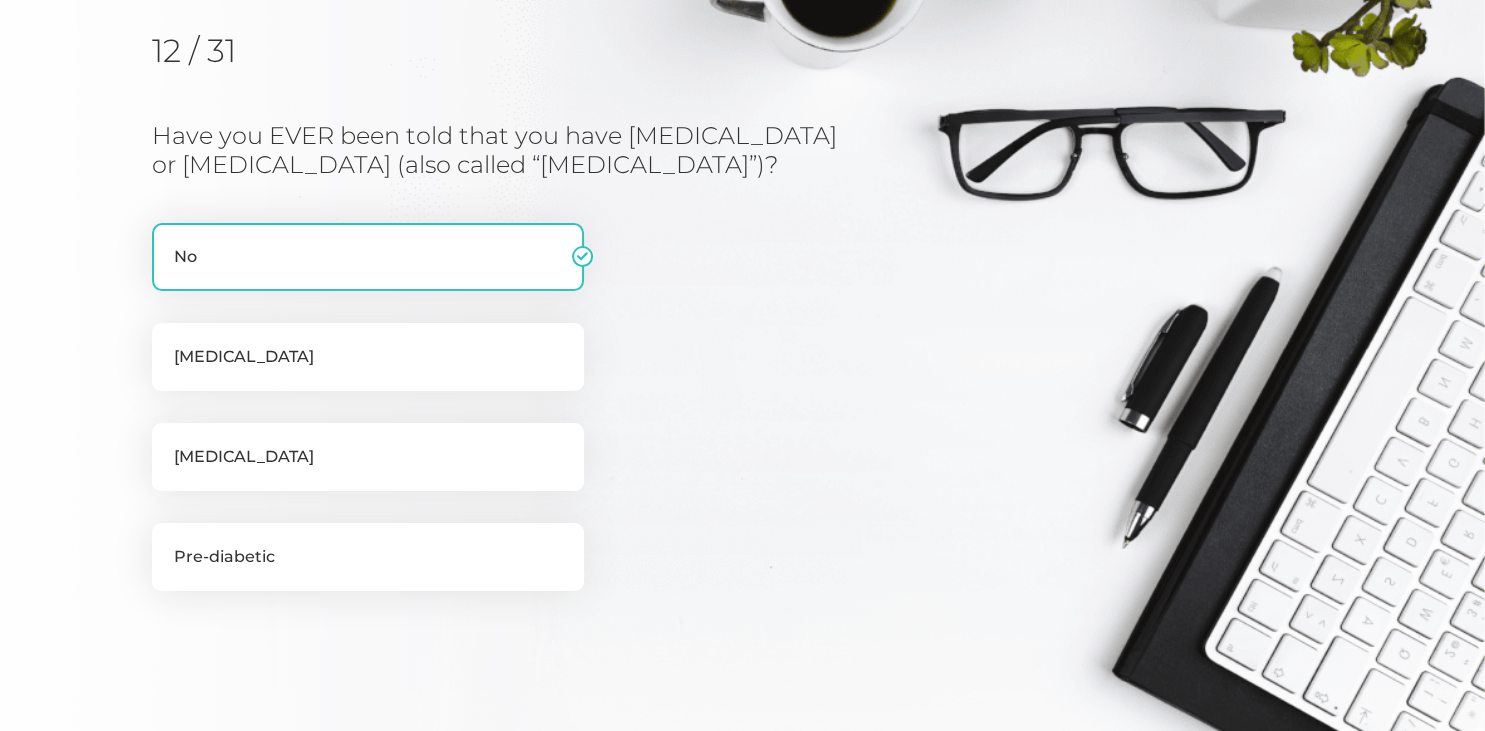 scroll, scrollTop: 481, scrollLeft: 0, axis: vertical 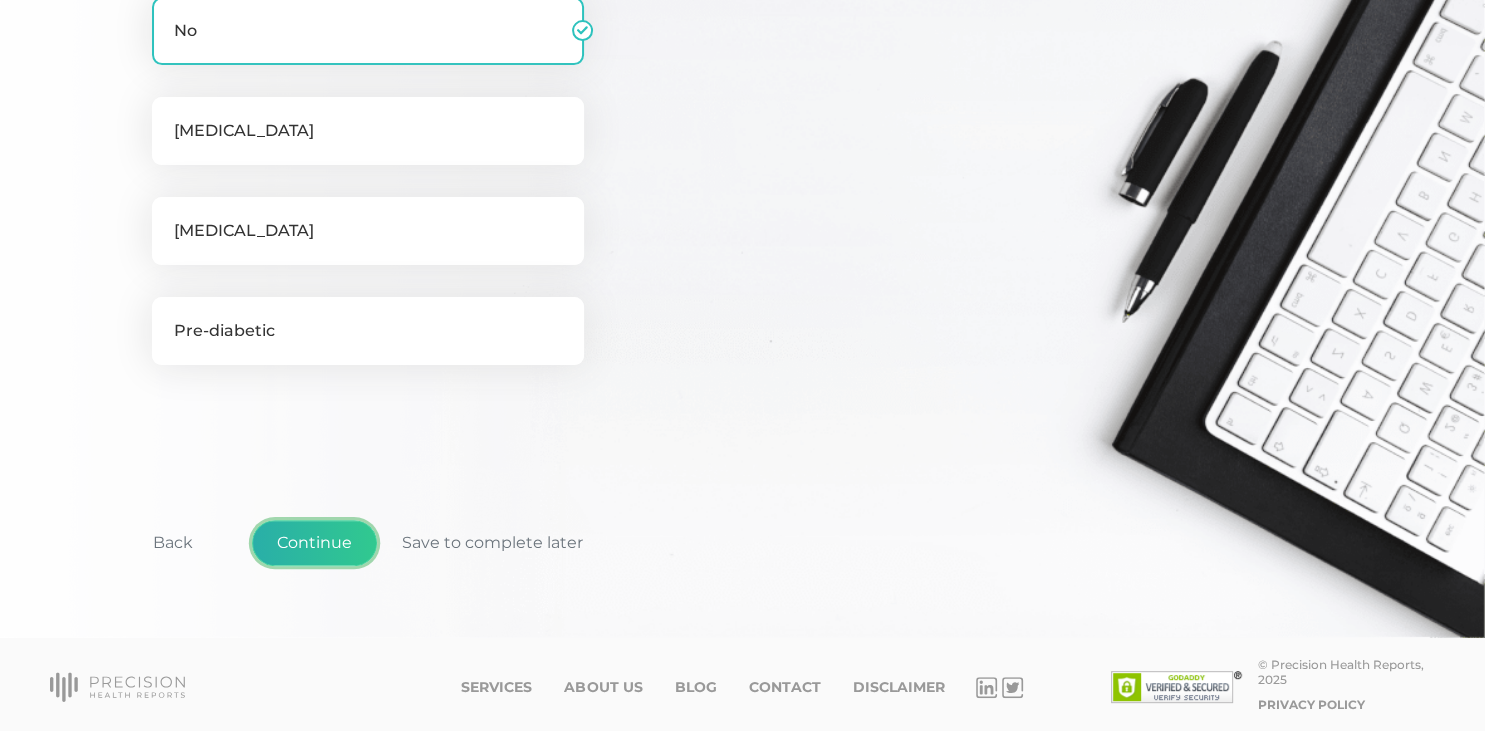 click on "Continue" at bounding box center [314, 543] 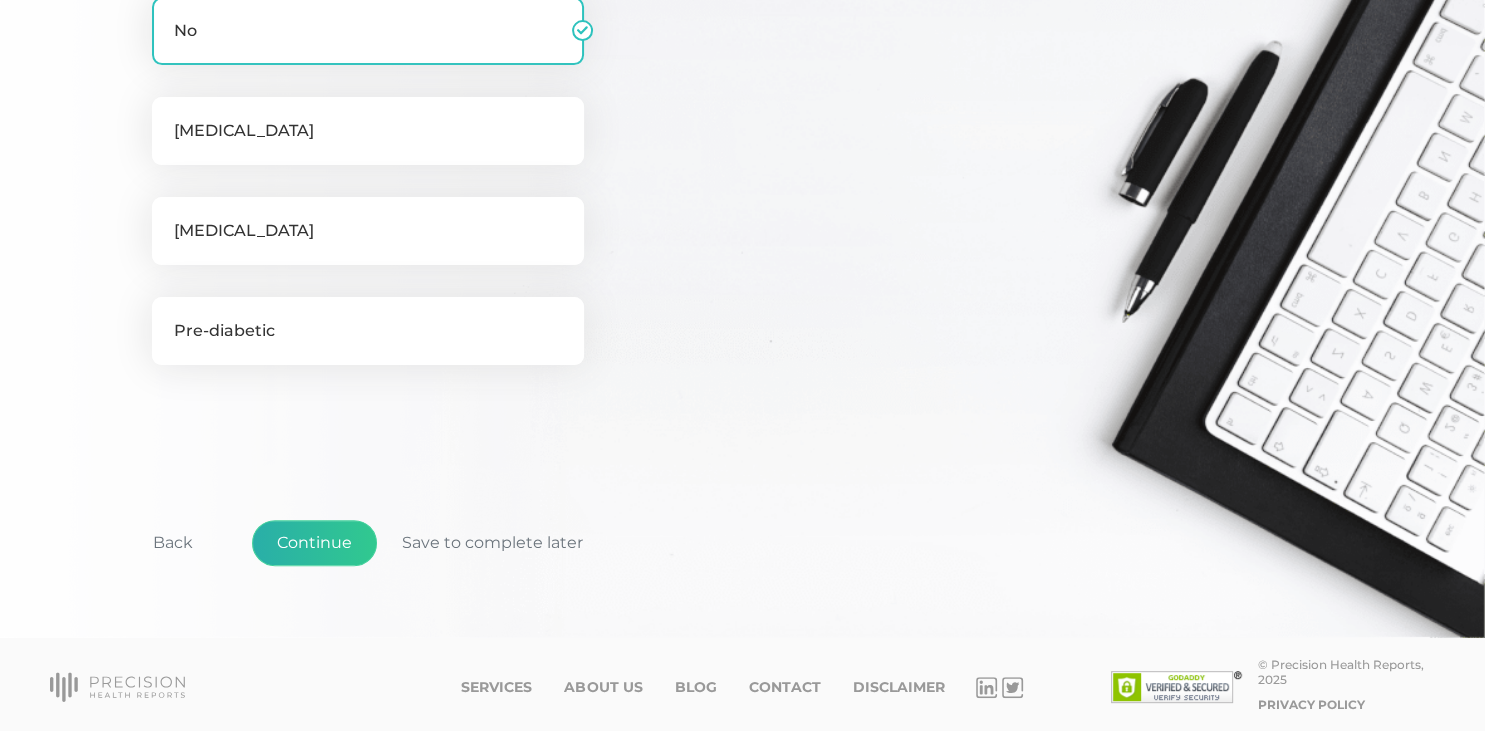 scroll, scrollTop: 254, scrollLeft: 0, axis: vertical 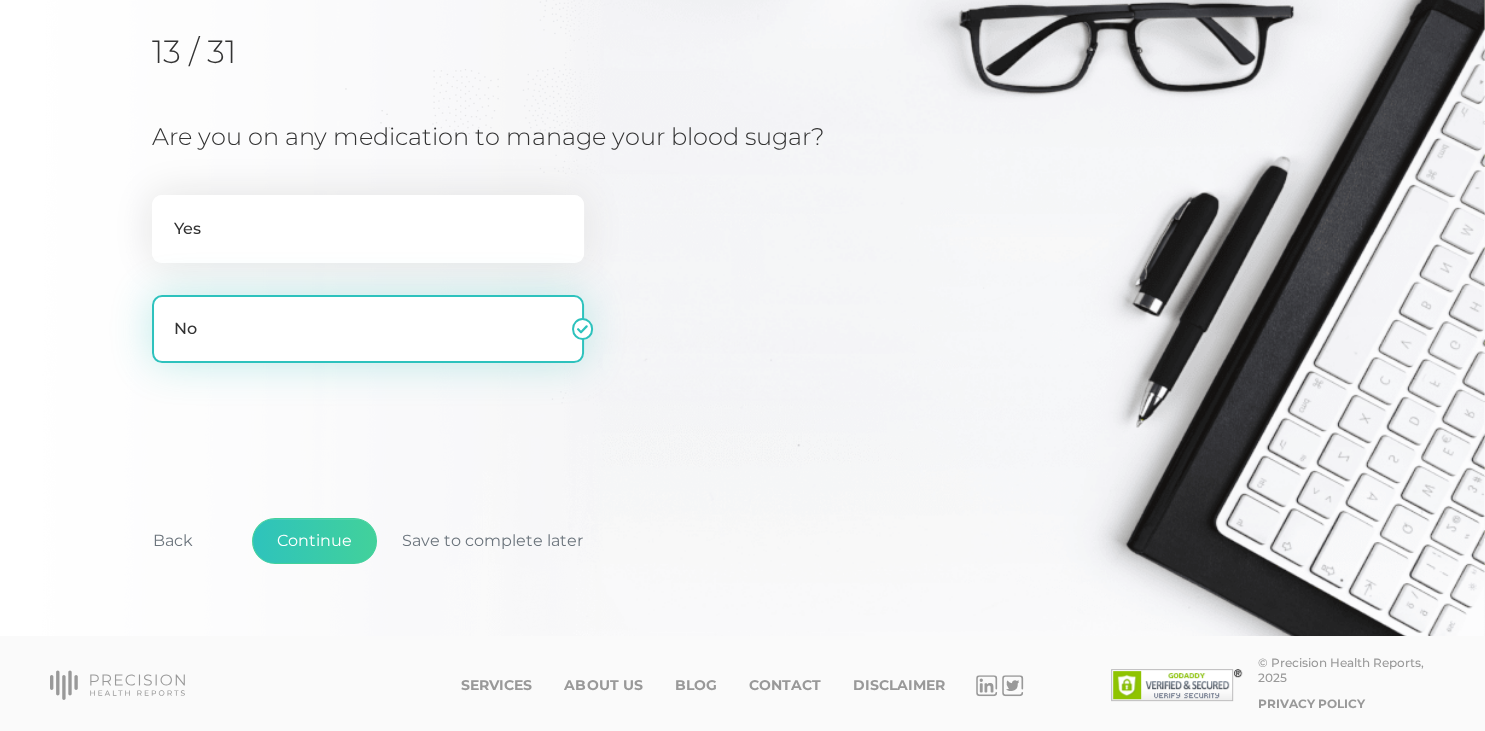 click on "No" at bounding box center [368, 329] 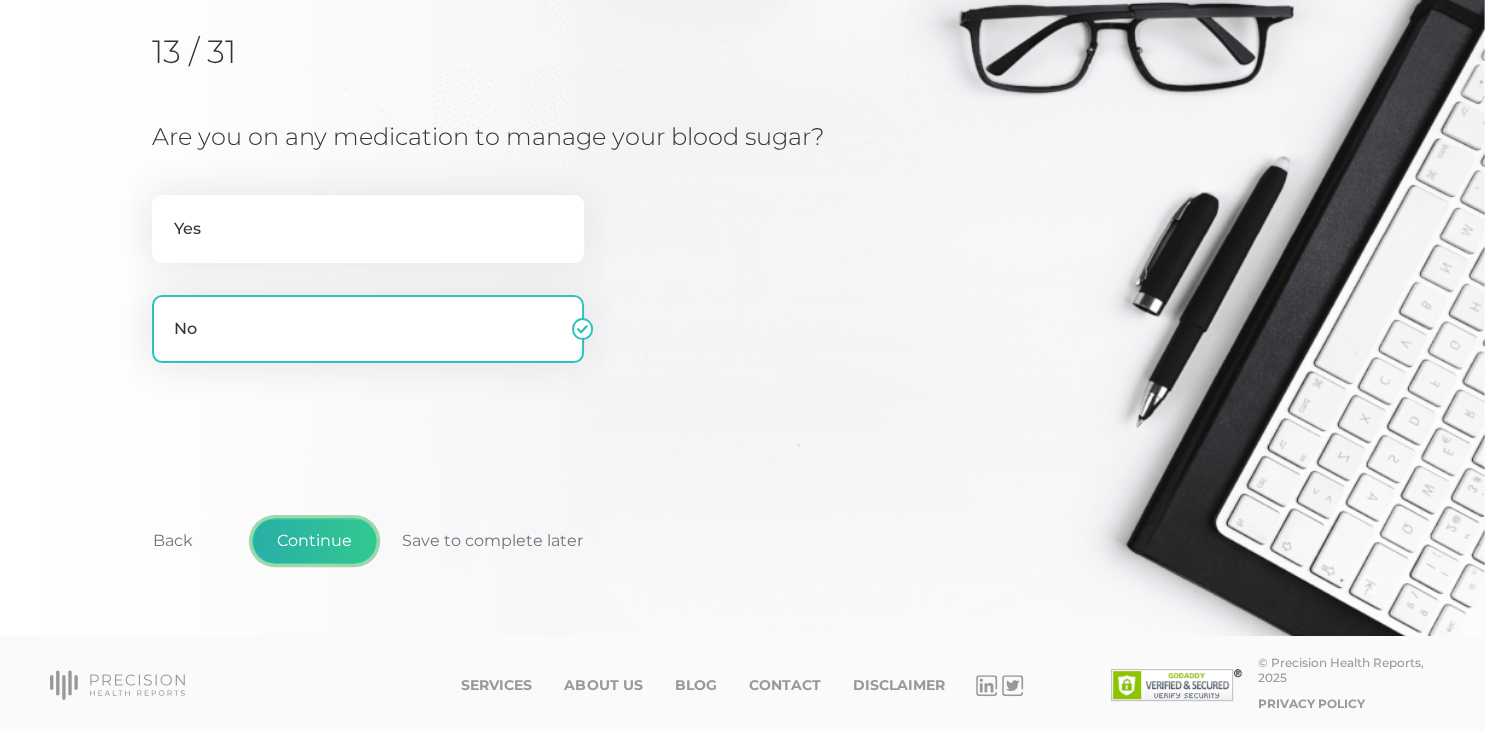 click on "Continue" at bounding box center (314, 541) 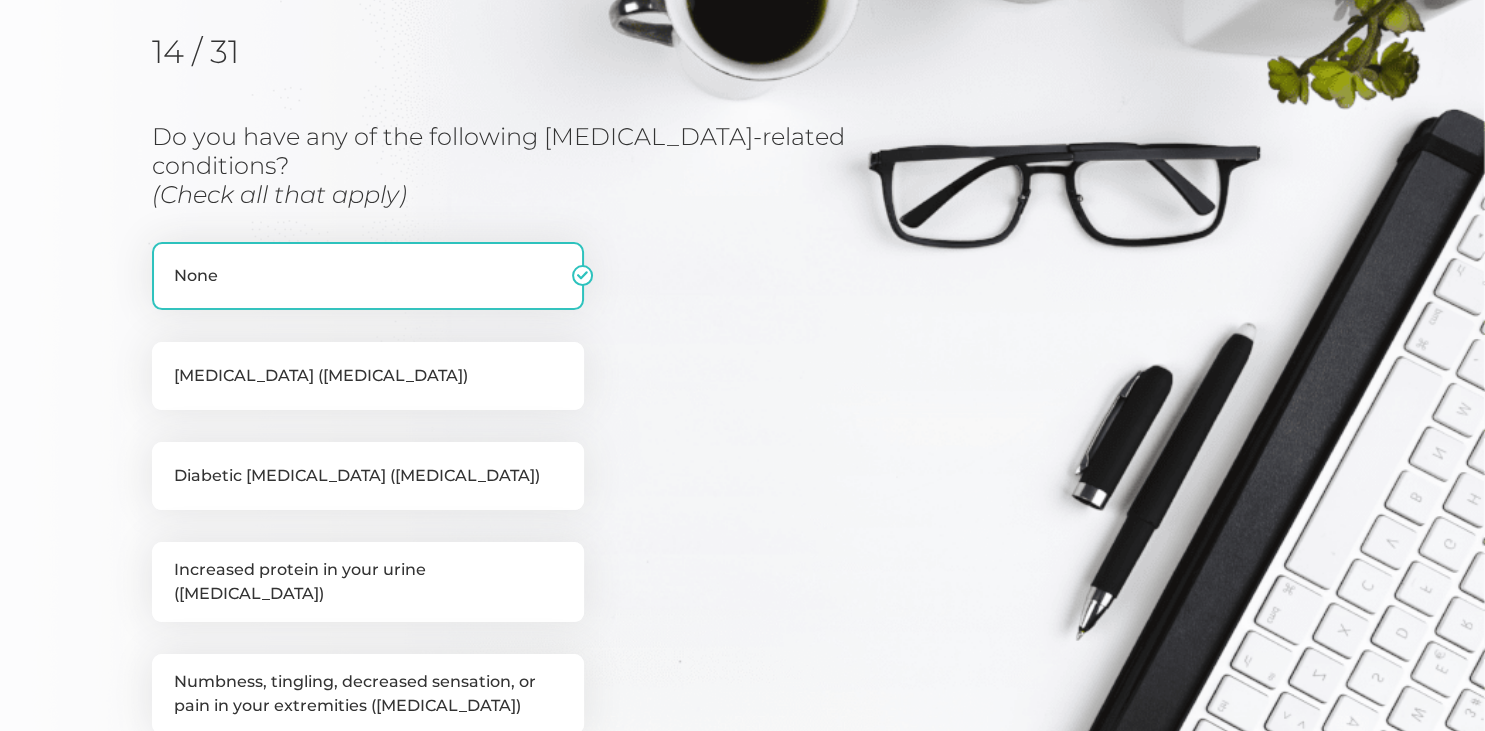 scroll, scrollTop: 255, scrollLeft: 0, axis: vertical 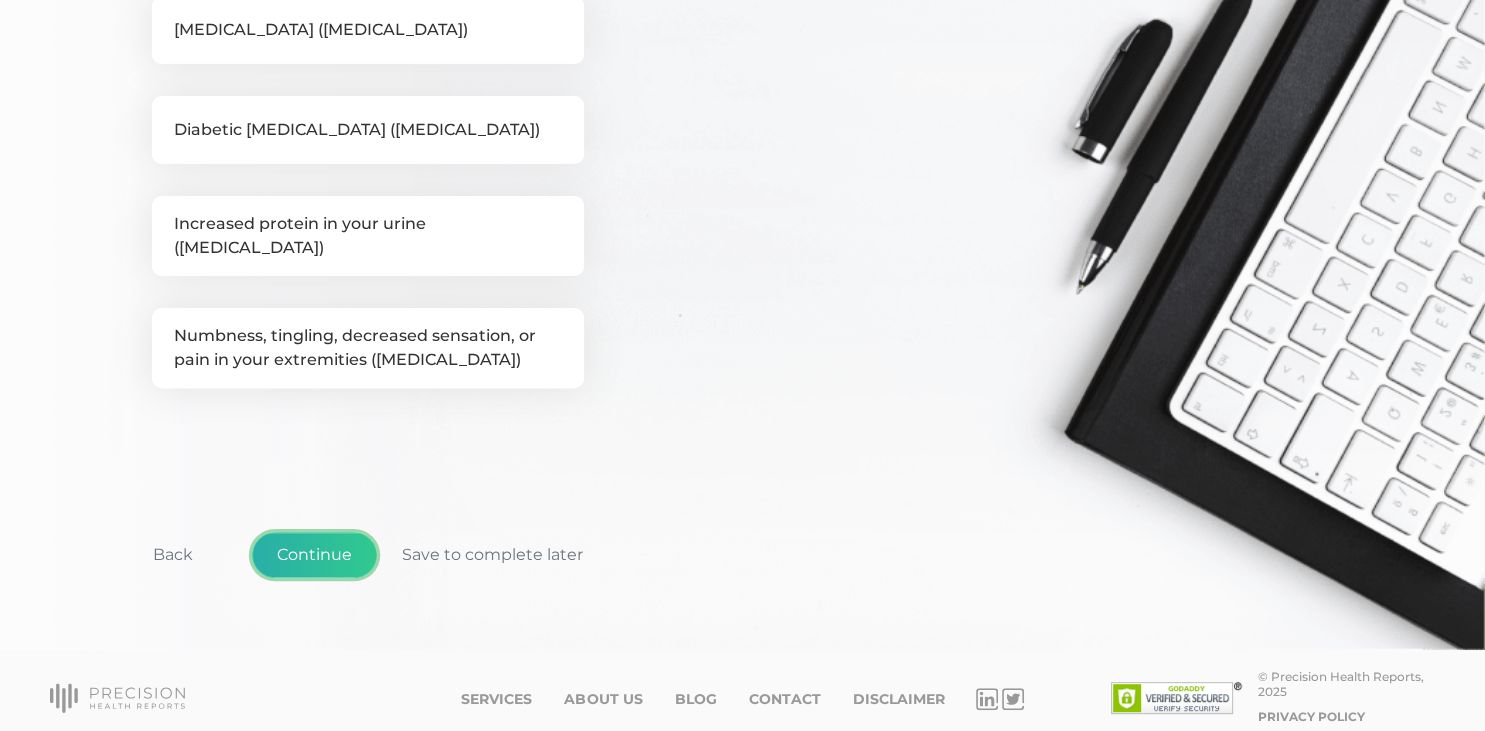 click on "Continue" at bounding box center [314, 555] 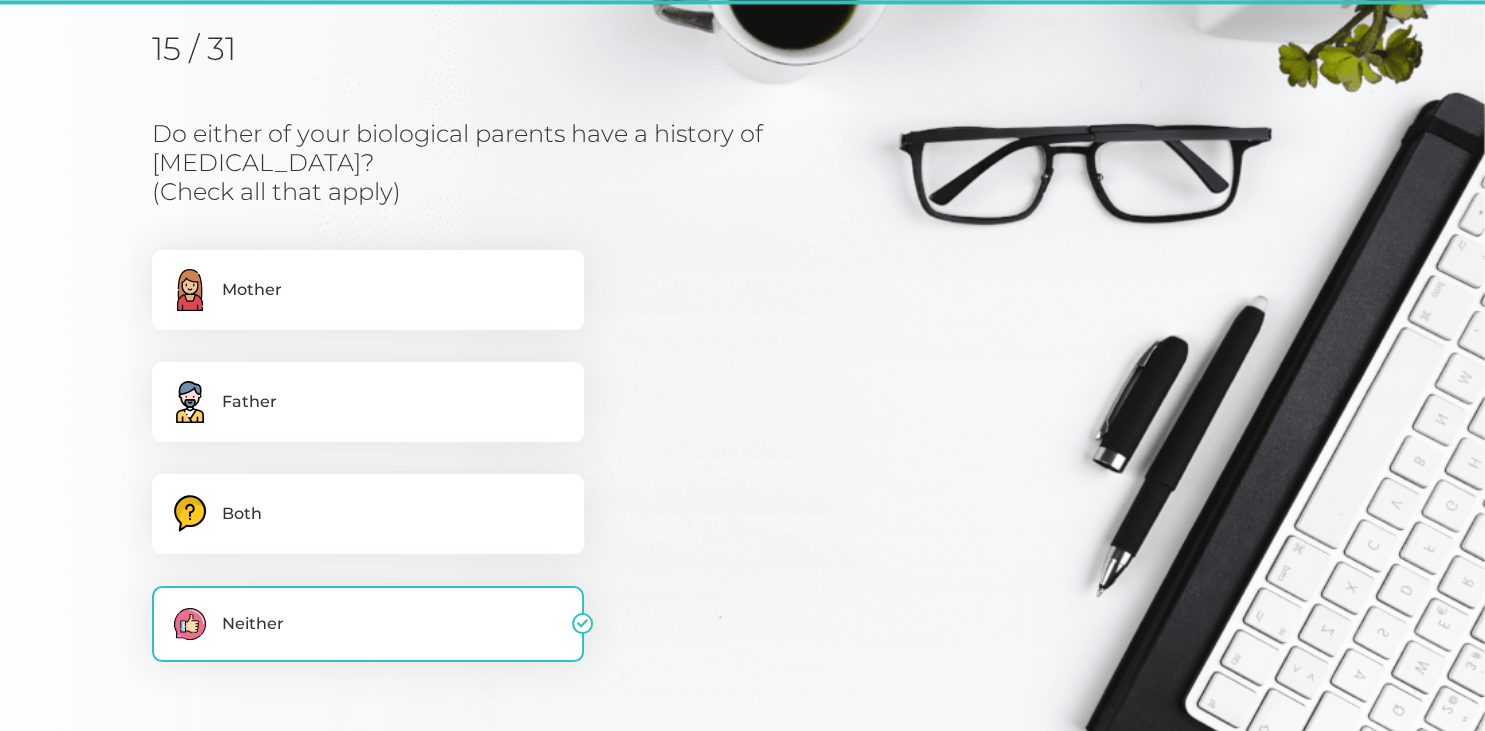scroll, scrollTop: 255, scrollLeft: 0, axis: vertical 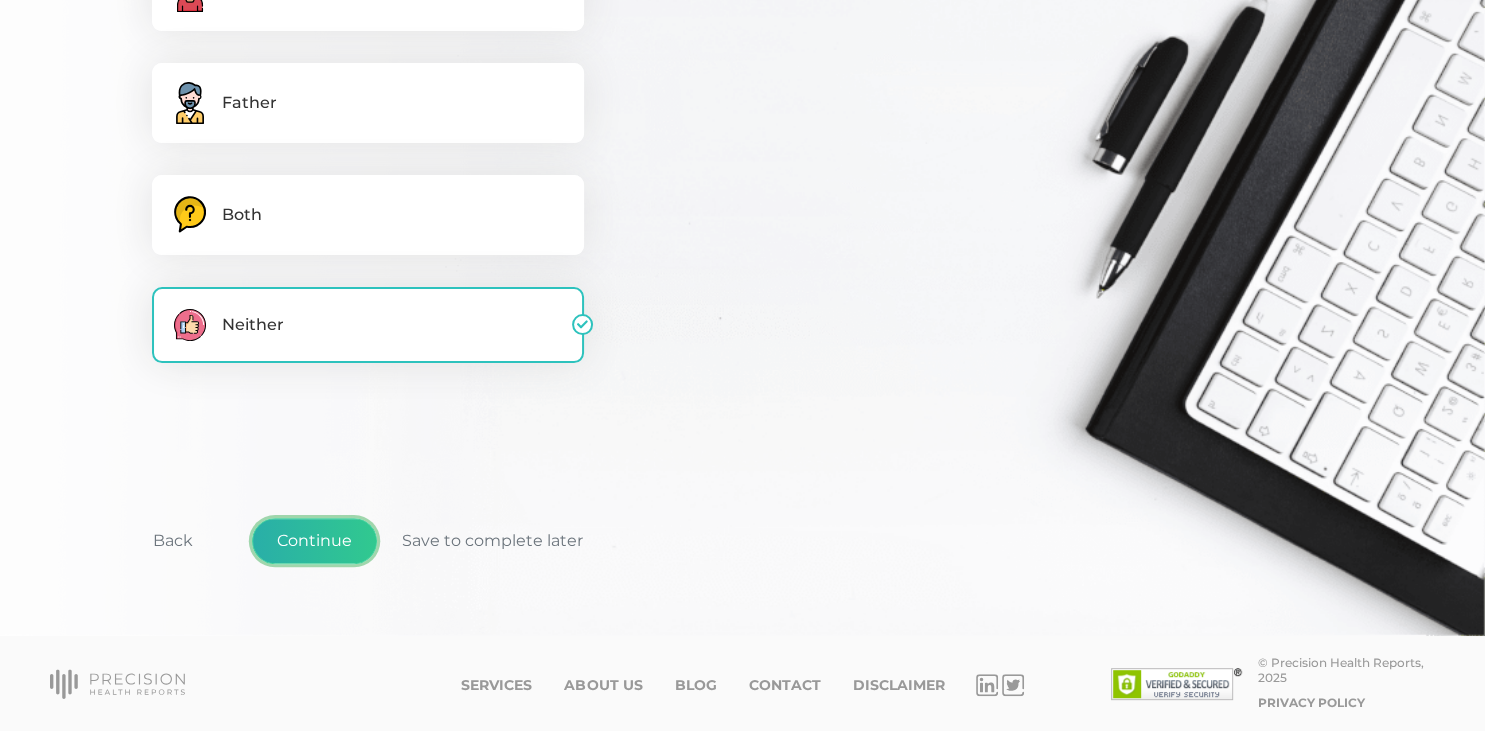 click on "Continue" at bounding box center [314, 541] 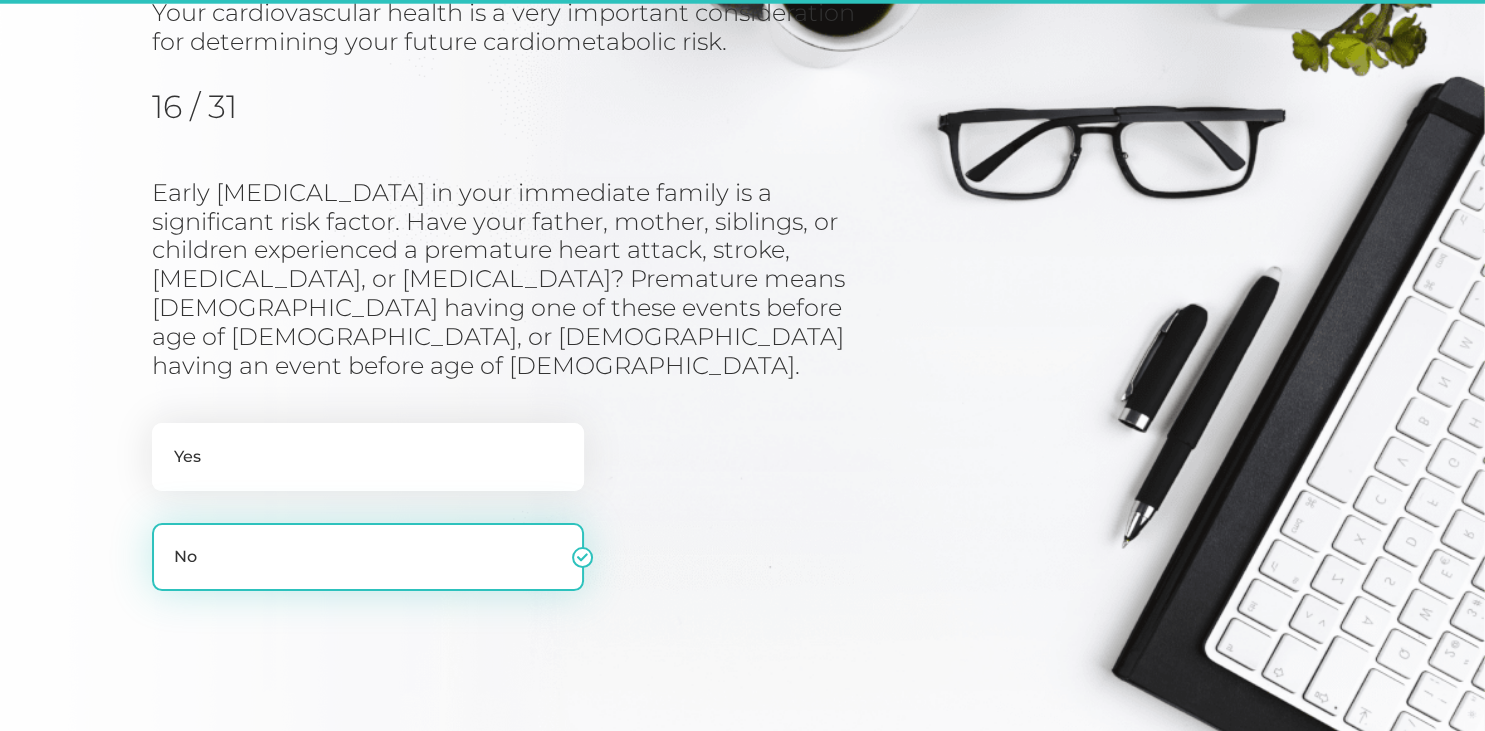 scroll, scrollTop: 255, scrollLeft: 0, axis: vertical 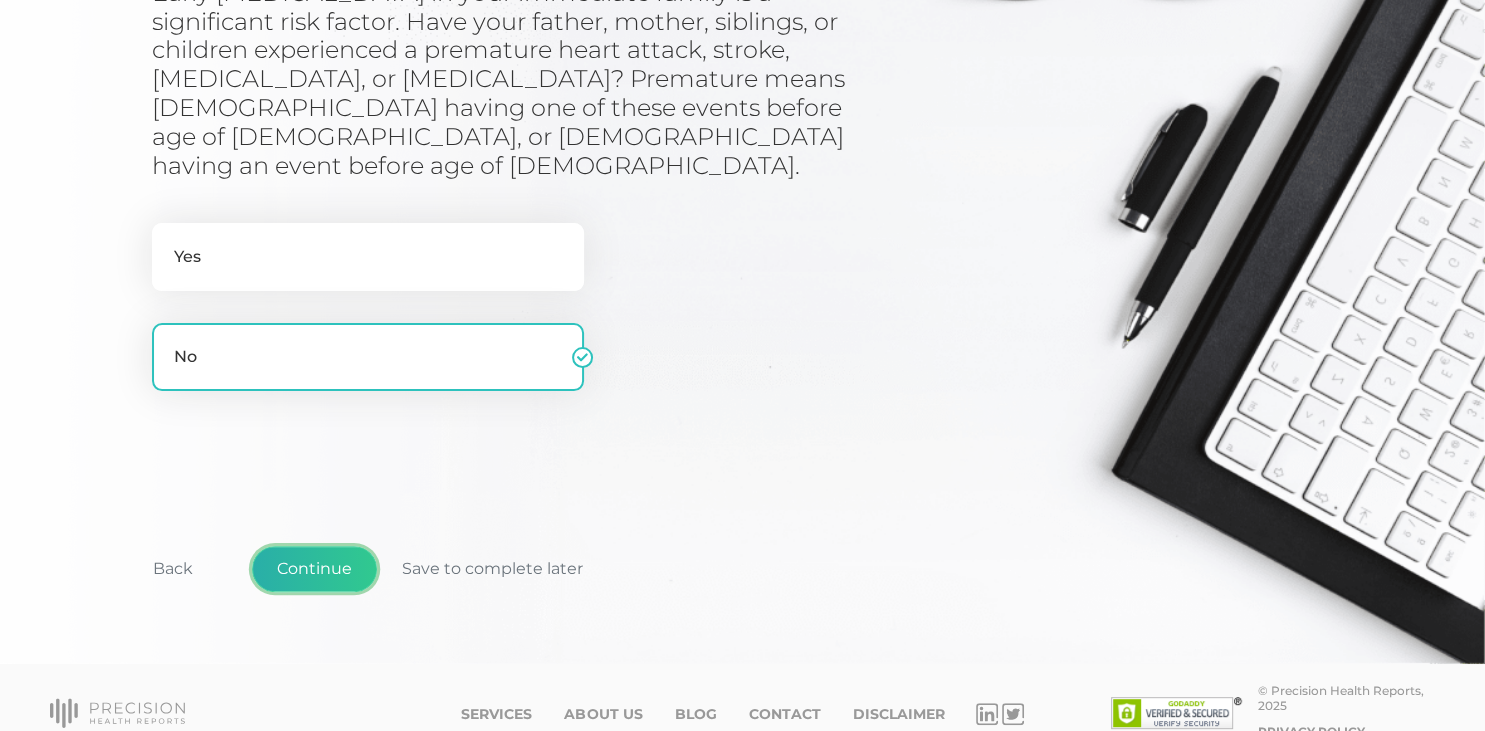click on "Continue" at bounding box center (314, 569) 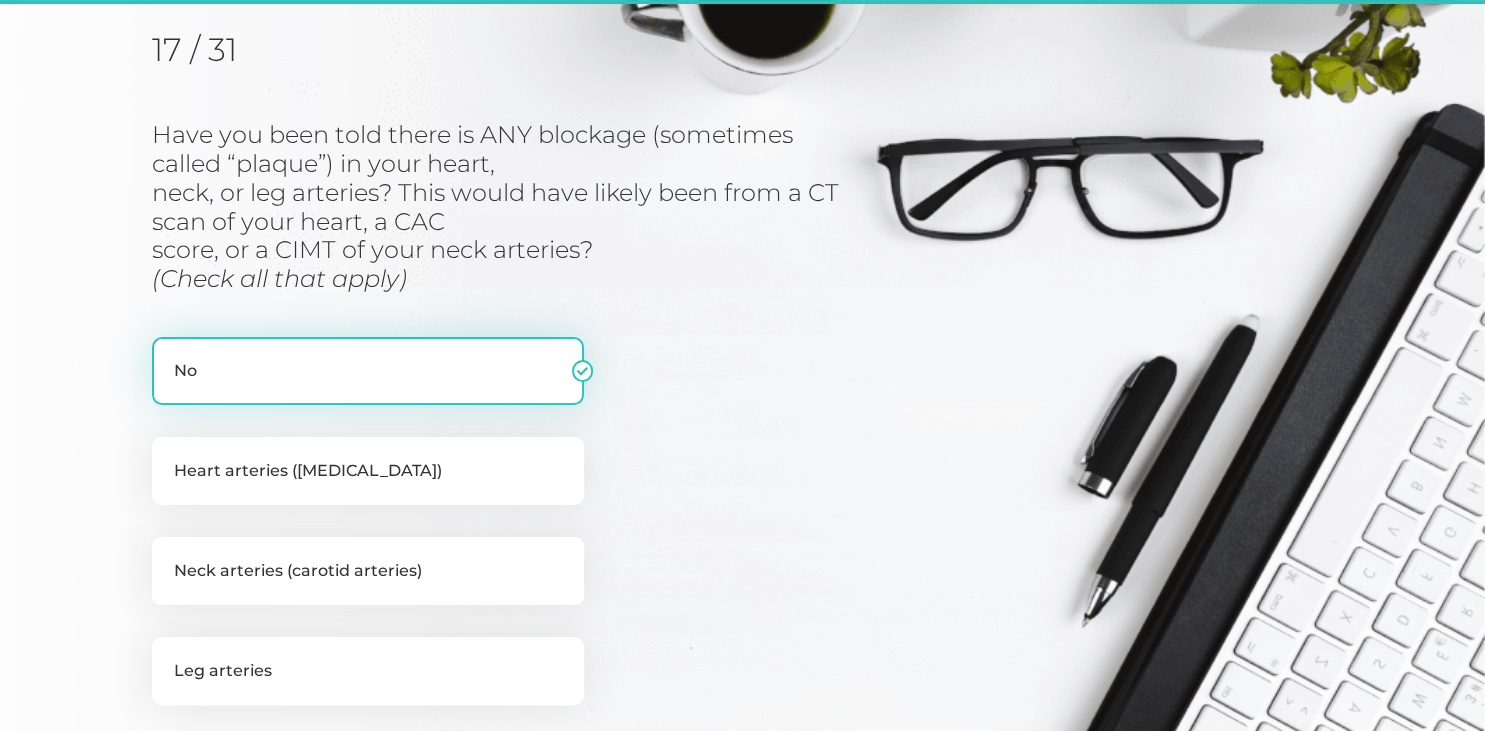 scroll, scrollTop: 255, scrollLeft: 0, axis: vertical 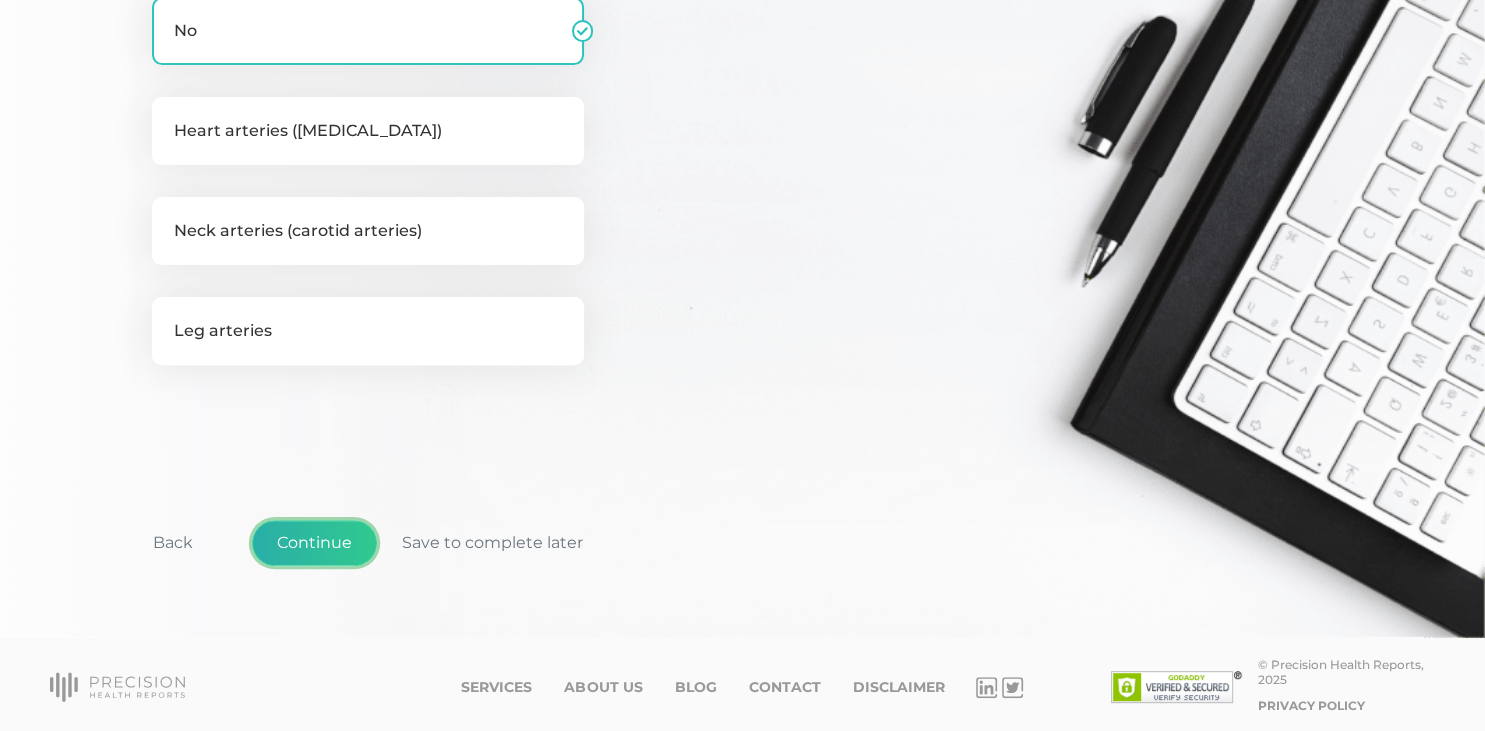 click on "Continue" at bounding box center (314, 543) 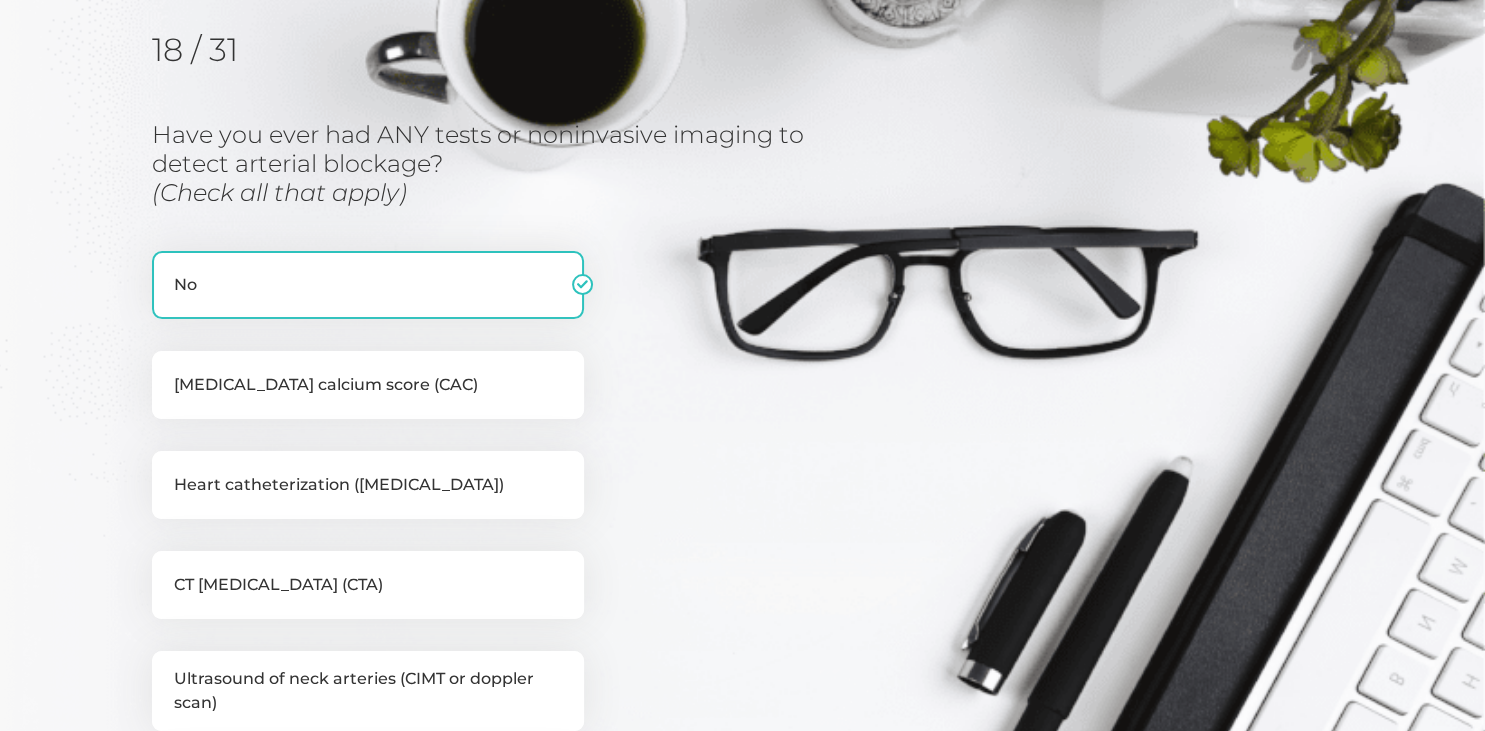scroll, scrollTop: 255, scrollLeft: 0, axis: vertical 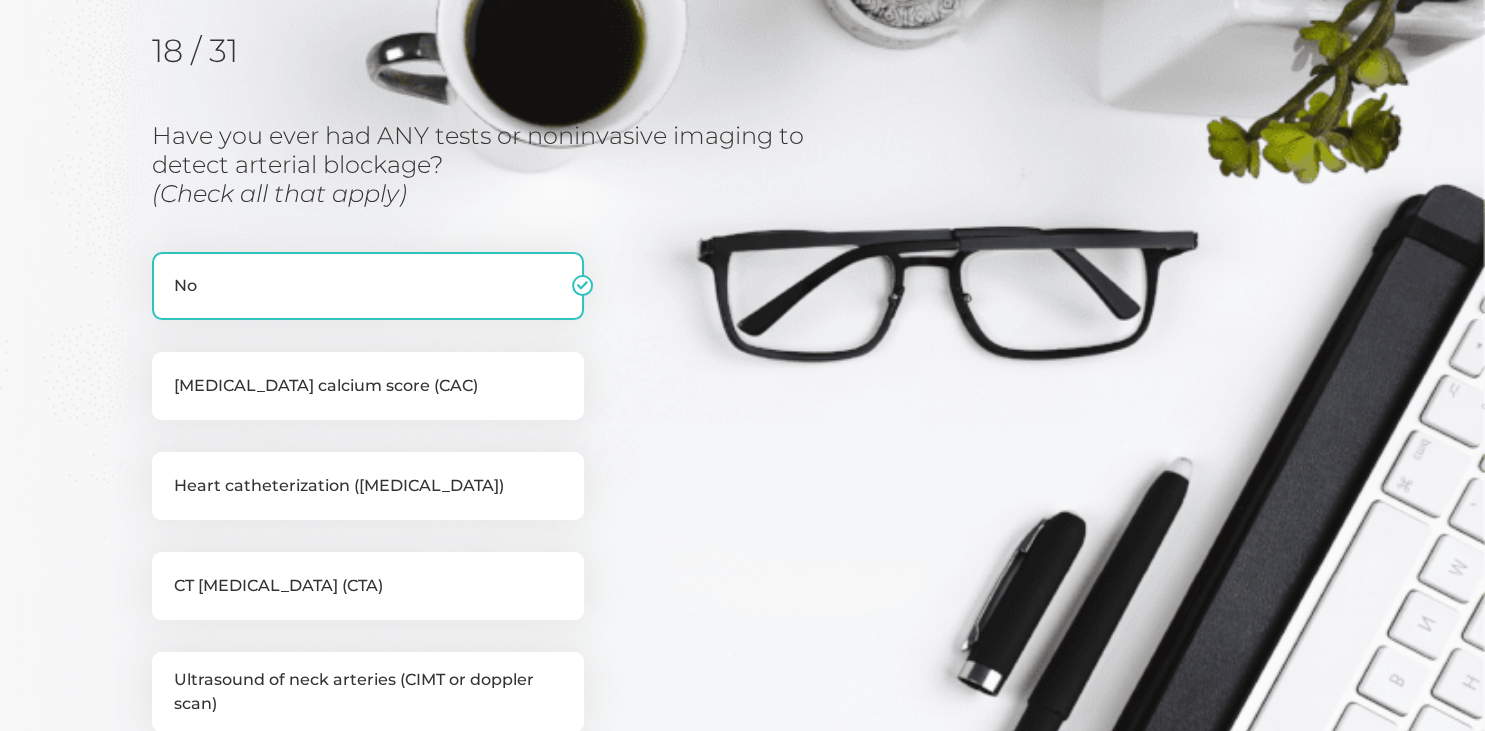 drag, startPoint x: 1464, startPoint y: 315, endPoint x: 1484, endPoint y: 549, distance: 234.85315 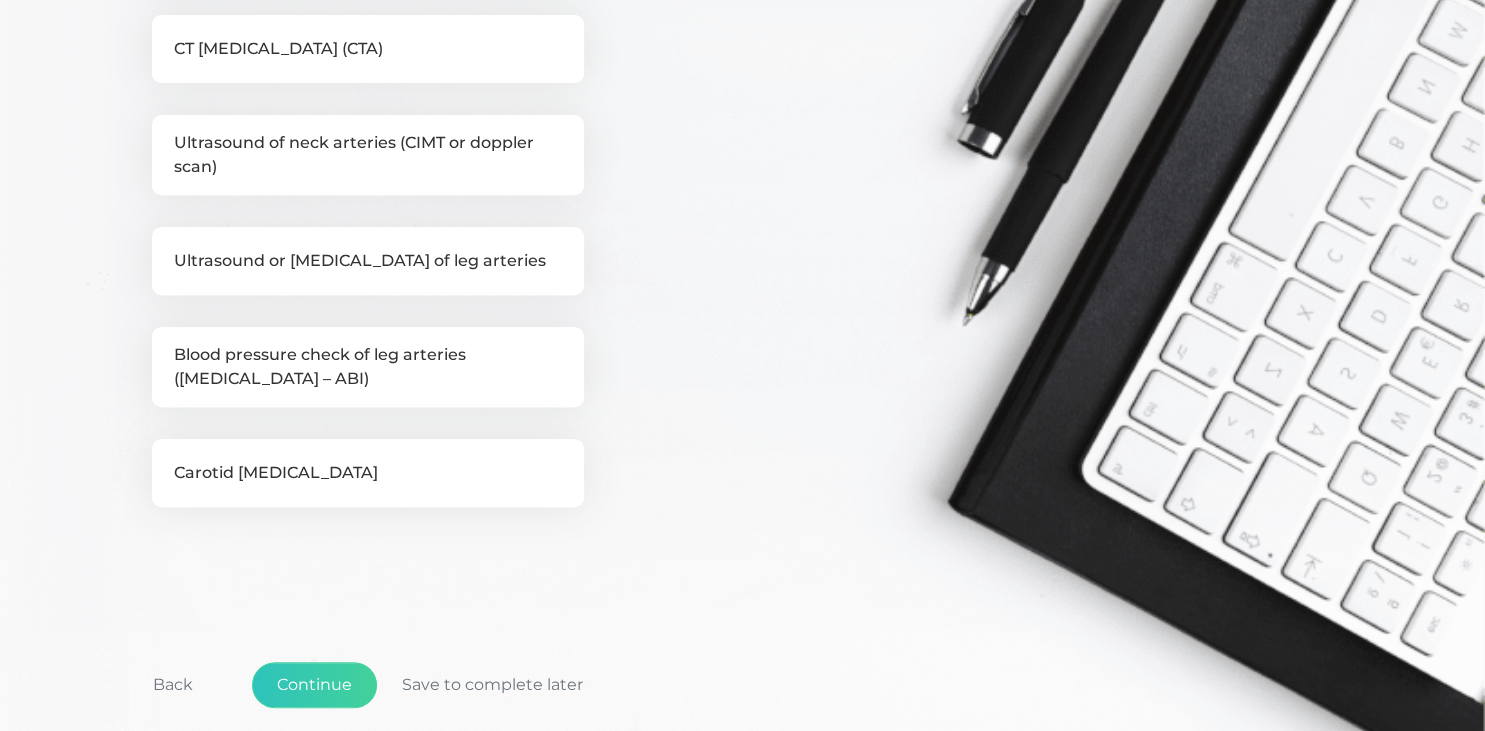 scroll, scrollTop: 872, scrollLeft: 0, axis: vertical 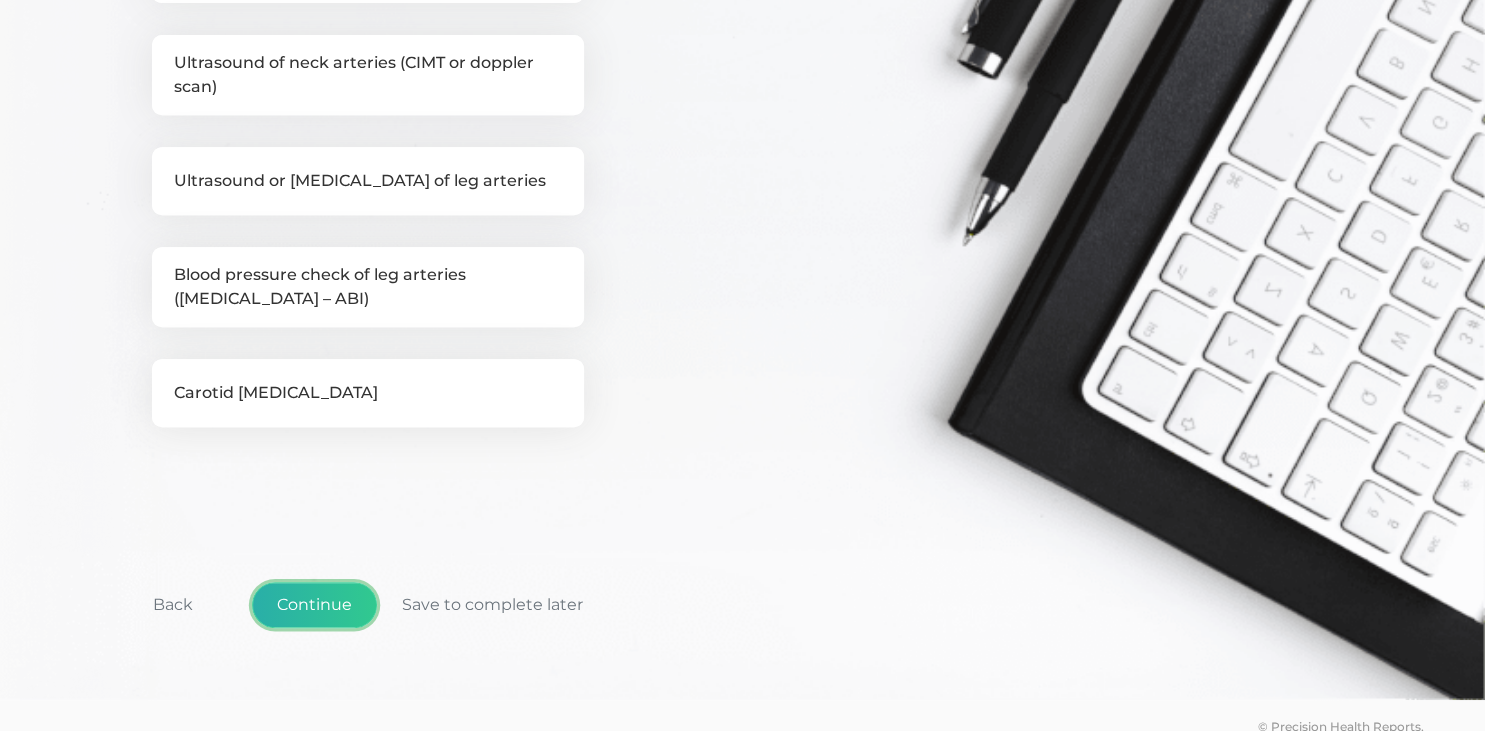 click on "Continue" at bounding box center [314, 605] 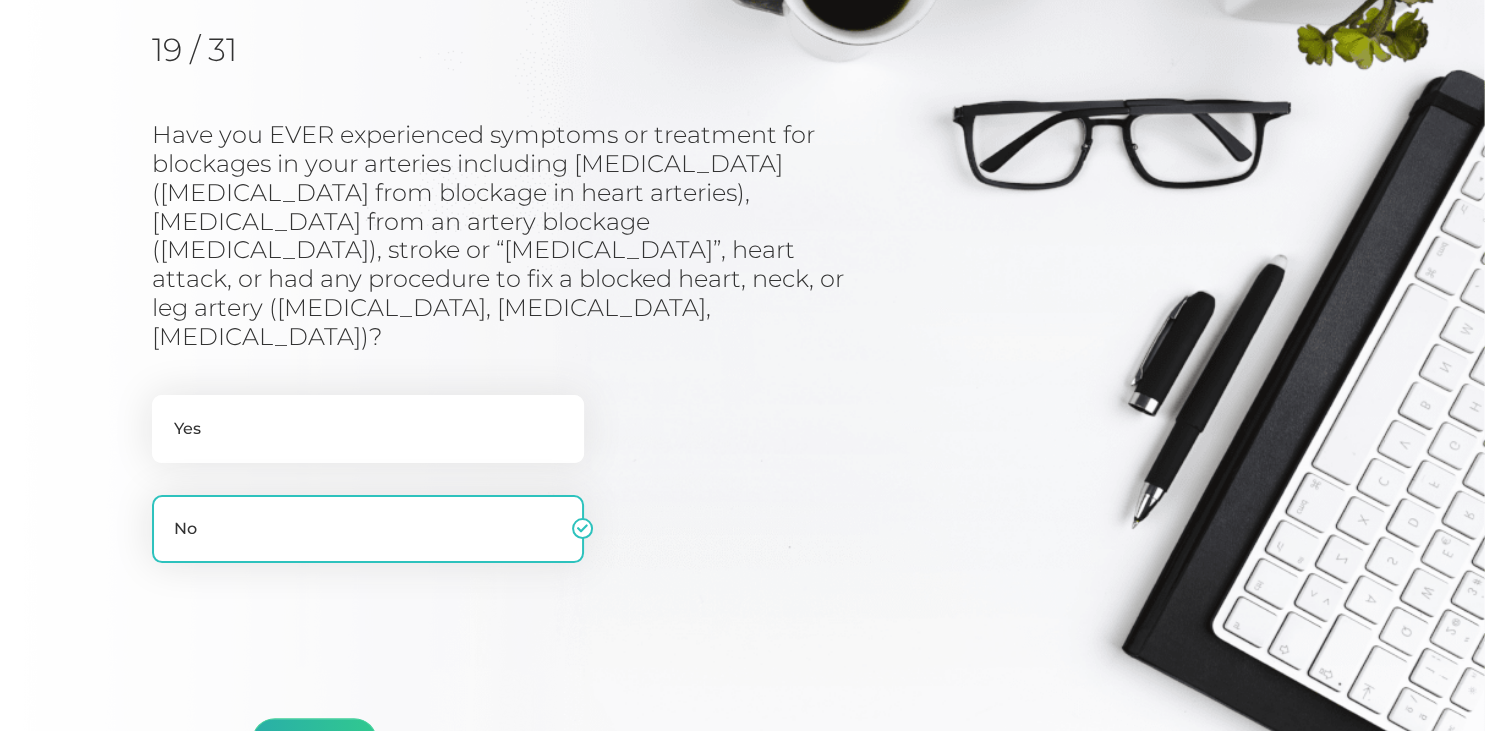 scroll, scrollTop: 255, scrollLeft: 0, axis: vertical 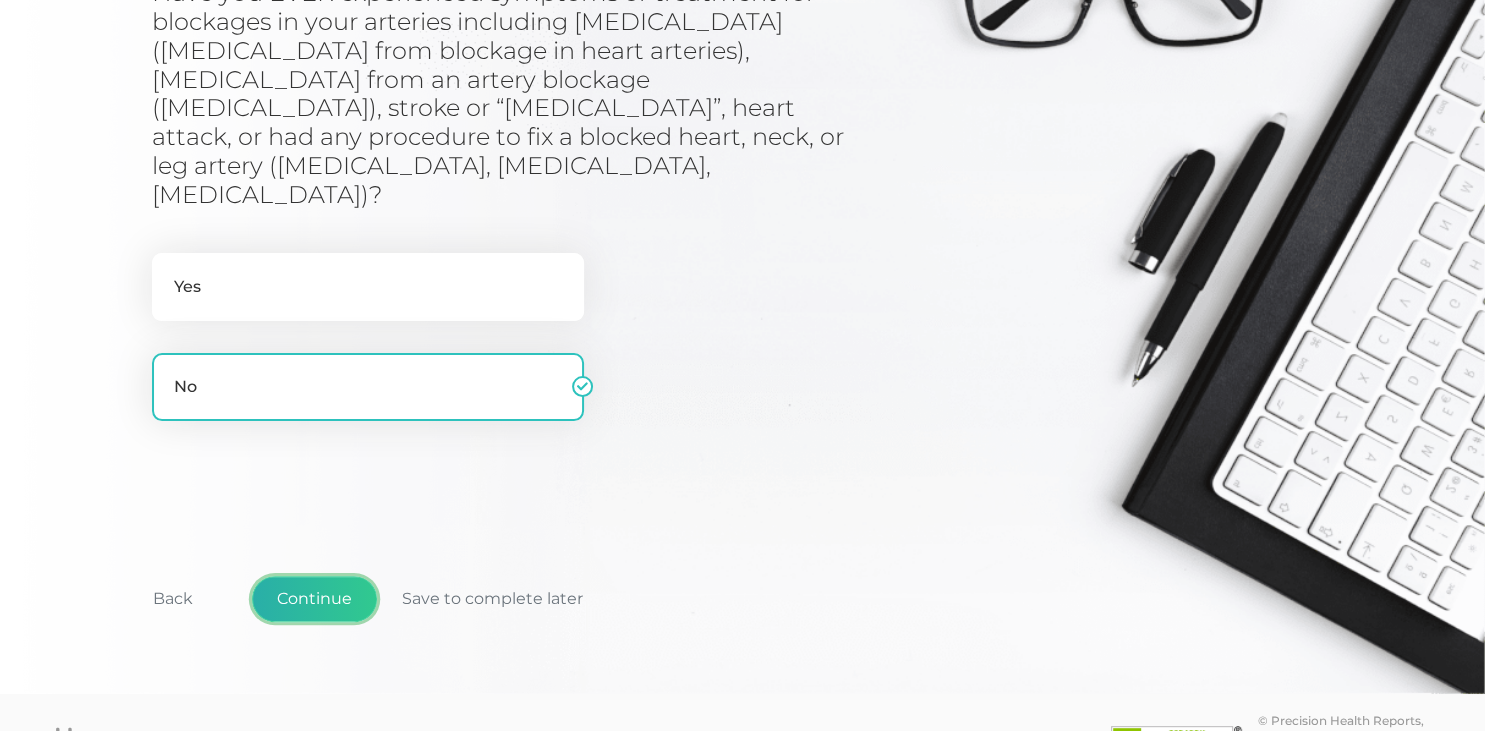 click on "Continue" at bounding box center (314, 599) 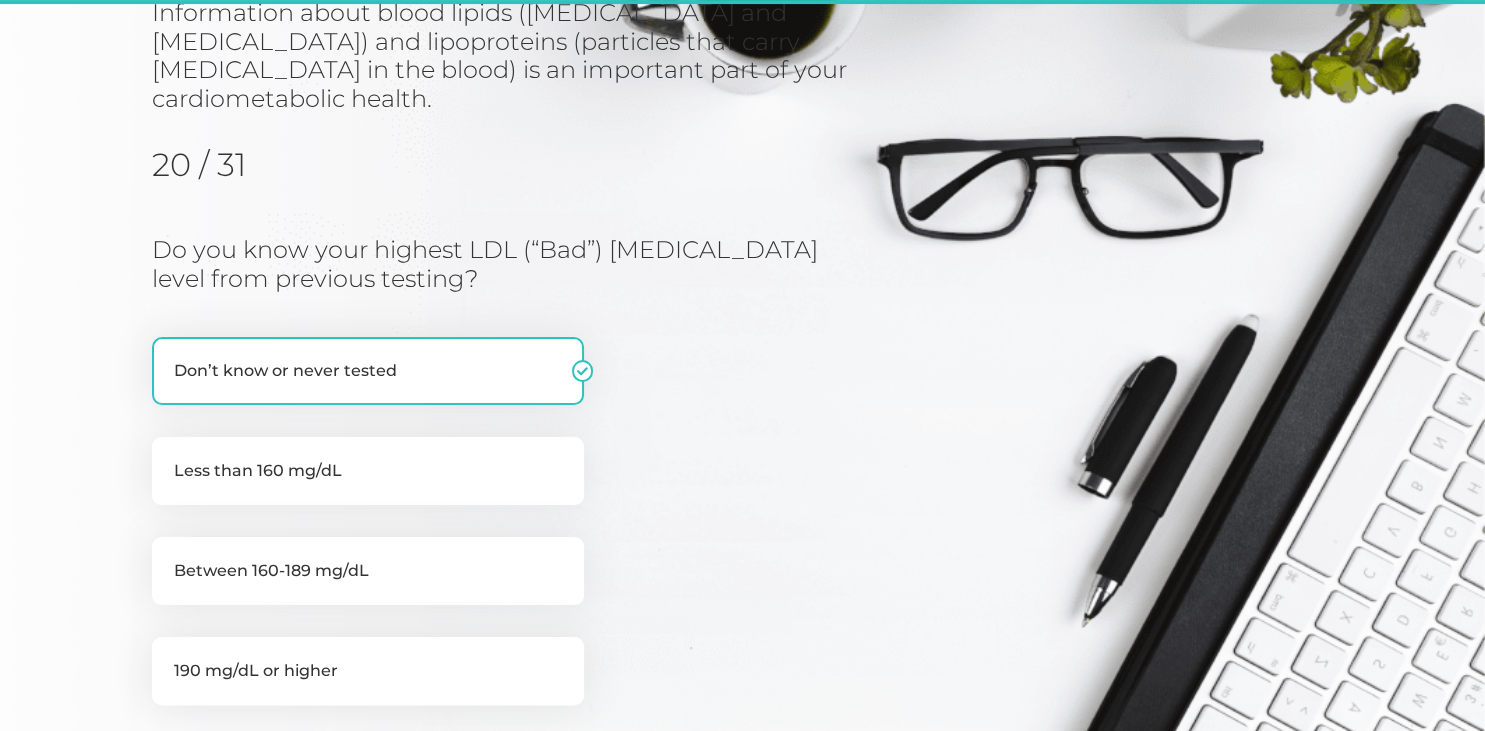 scroll, scrollTop: 255, scrollLeft: 0, axis: vertical 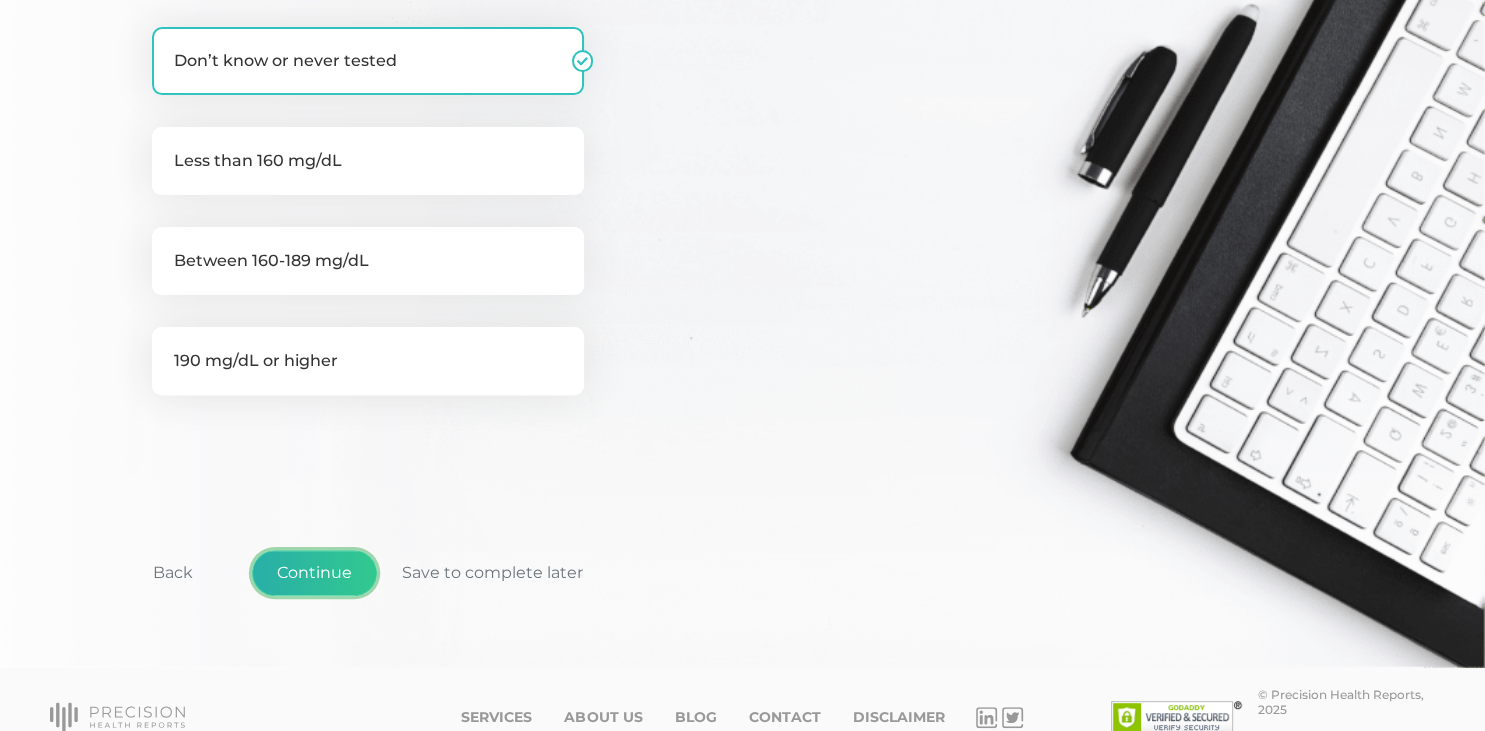 click on "Continue" at bounding box center [314, 573] 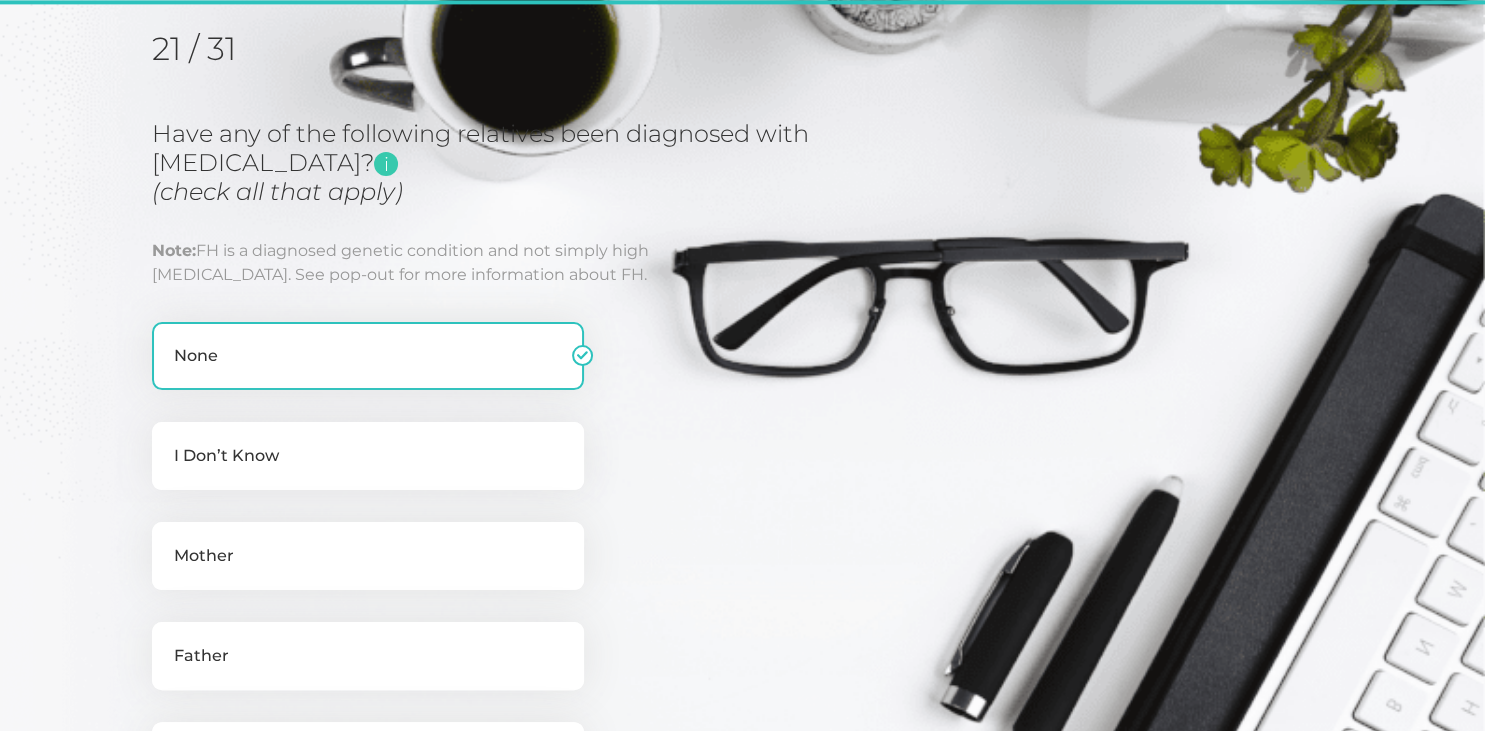 scroll, scrollTop: 255, scrollLeft: 0, axis: vertical 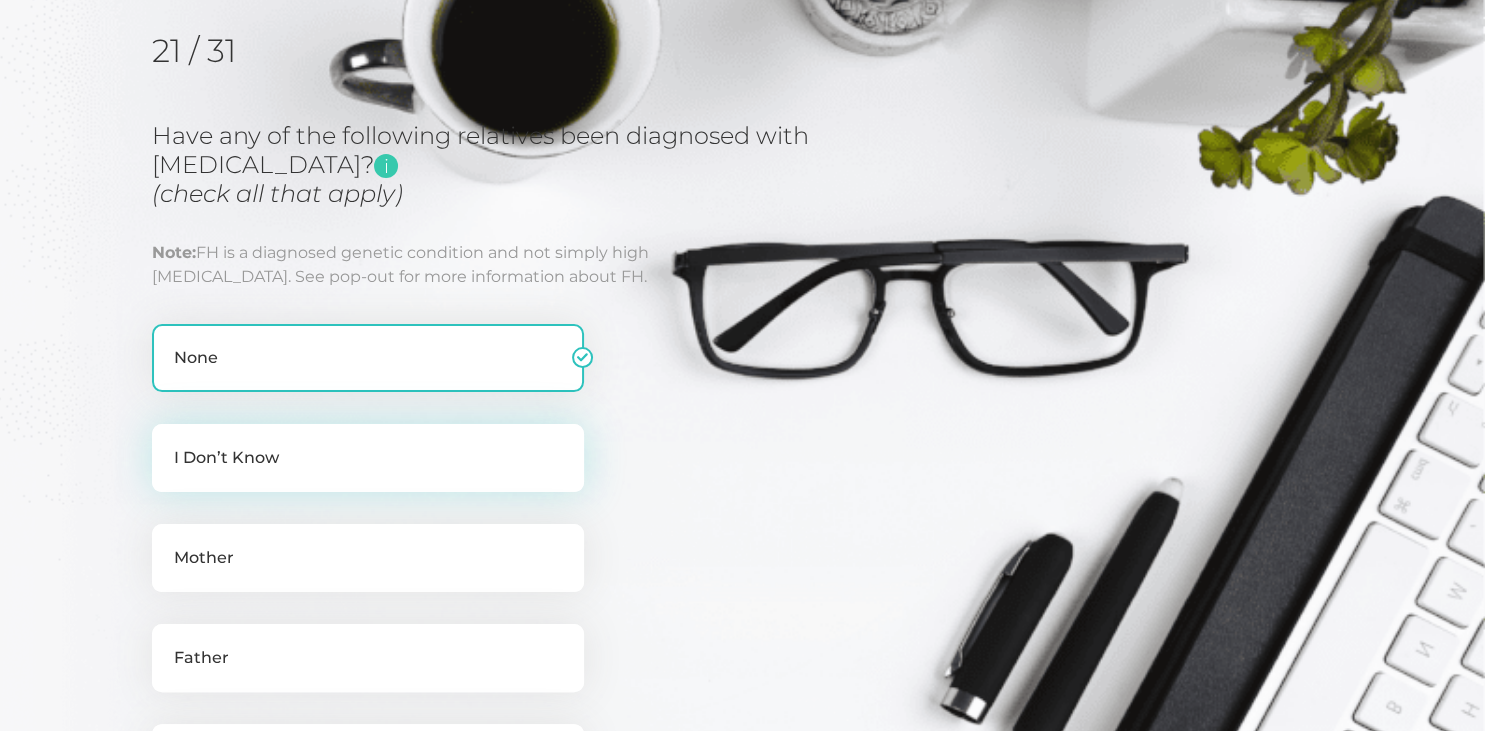 click on "I Don’t Know" at bounding box center (368, 458) 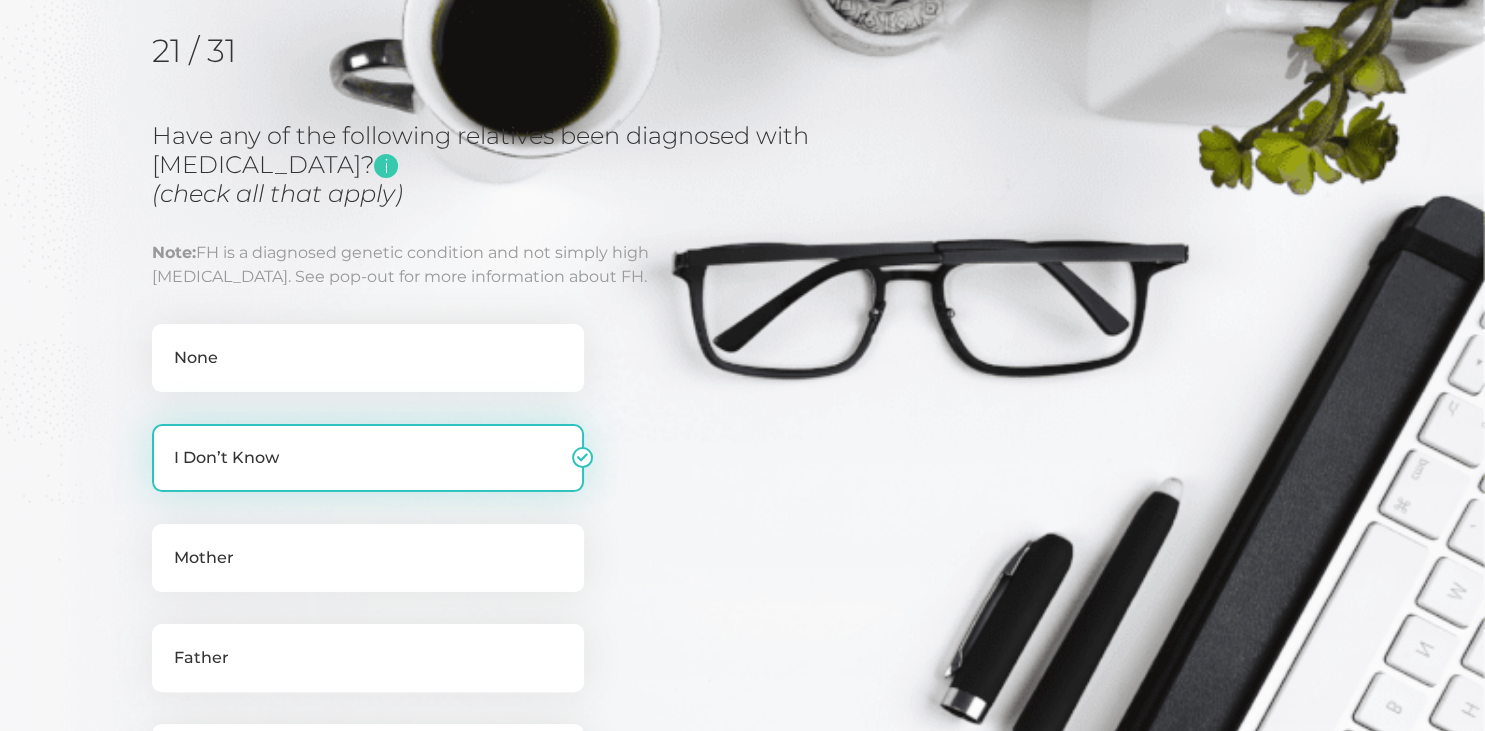 checkbox on "false" 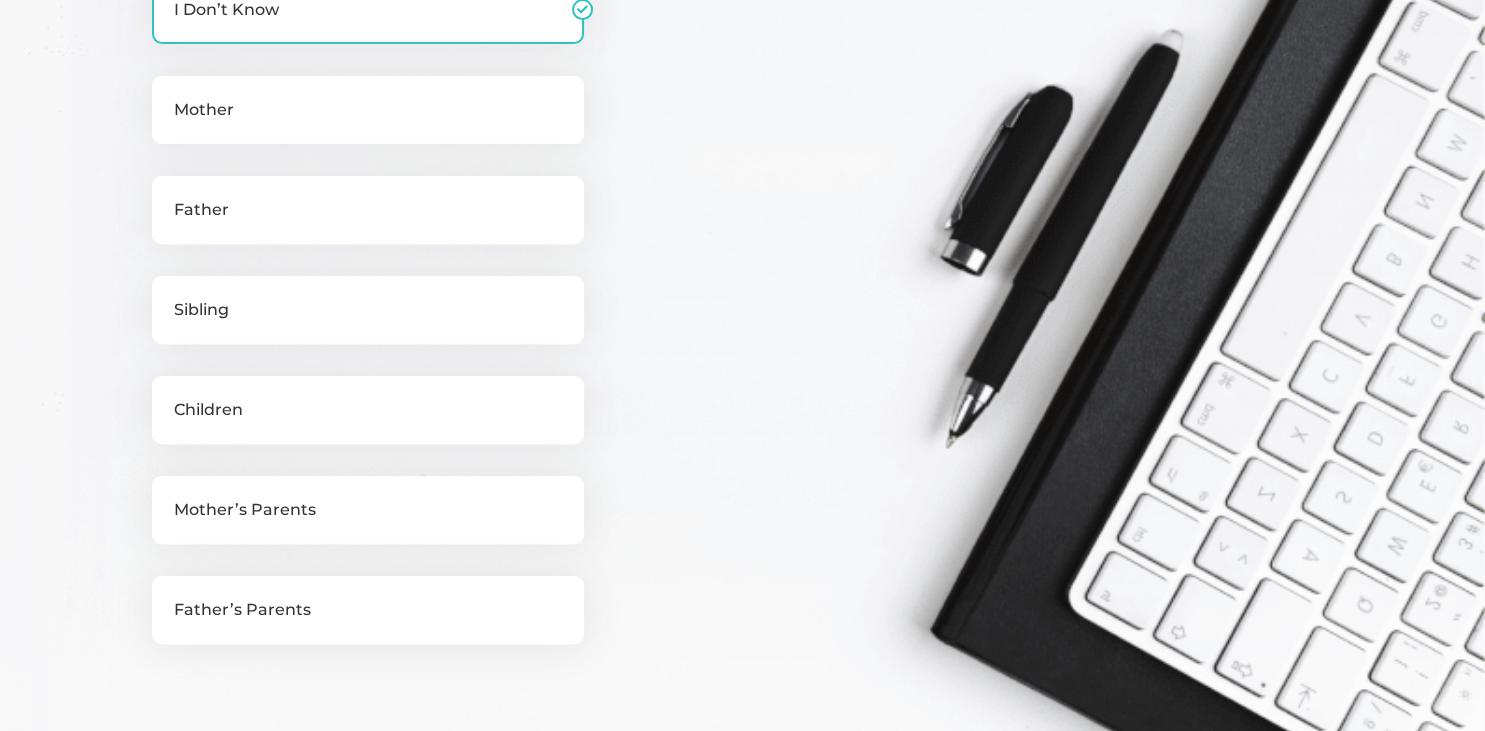 scroll, scrollTop: 979, scrollLeft: 0, axis: vertical 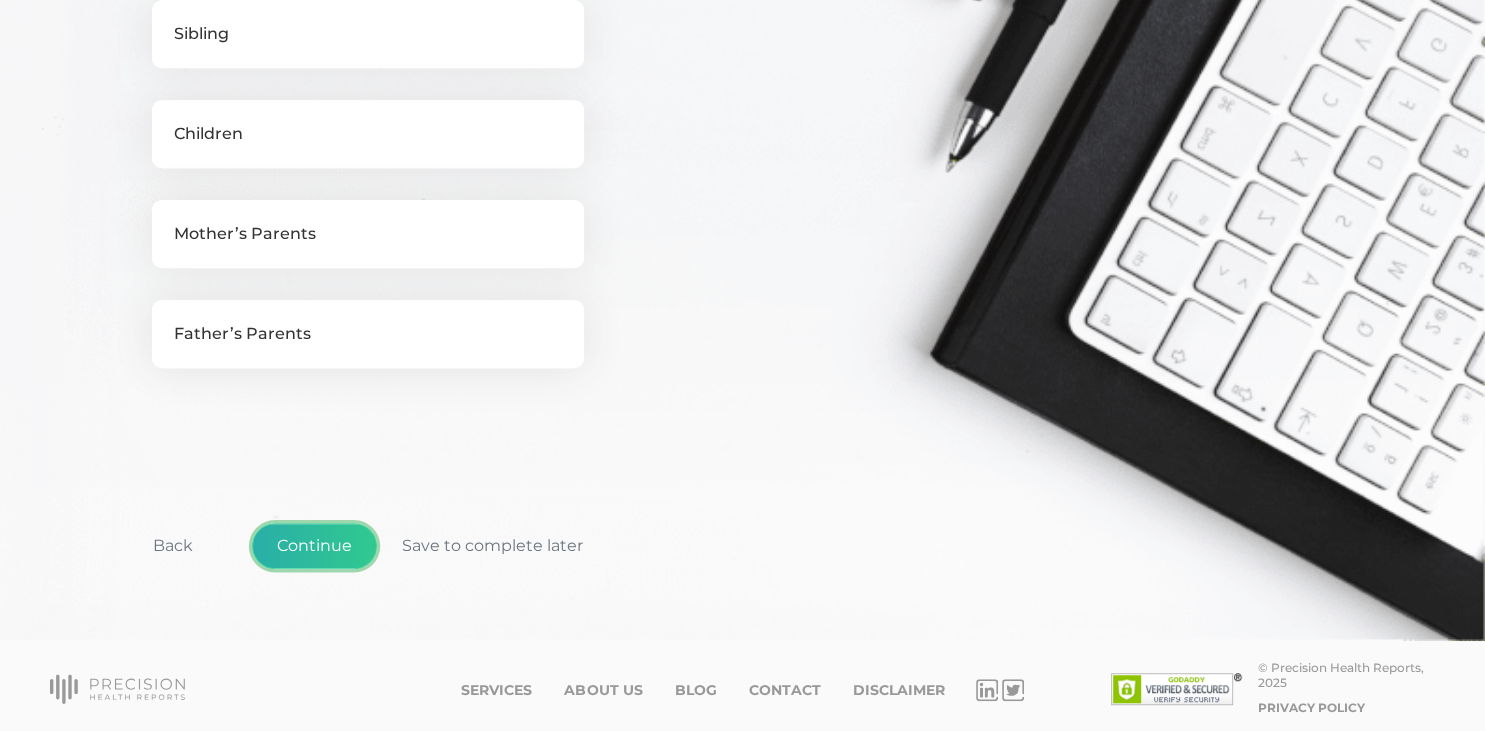 click on "Continue" at bounding box center [314, 546] 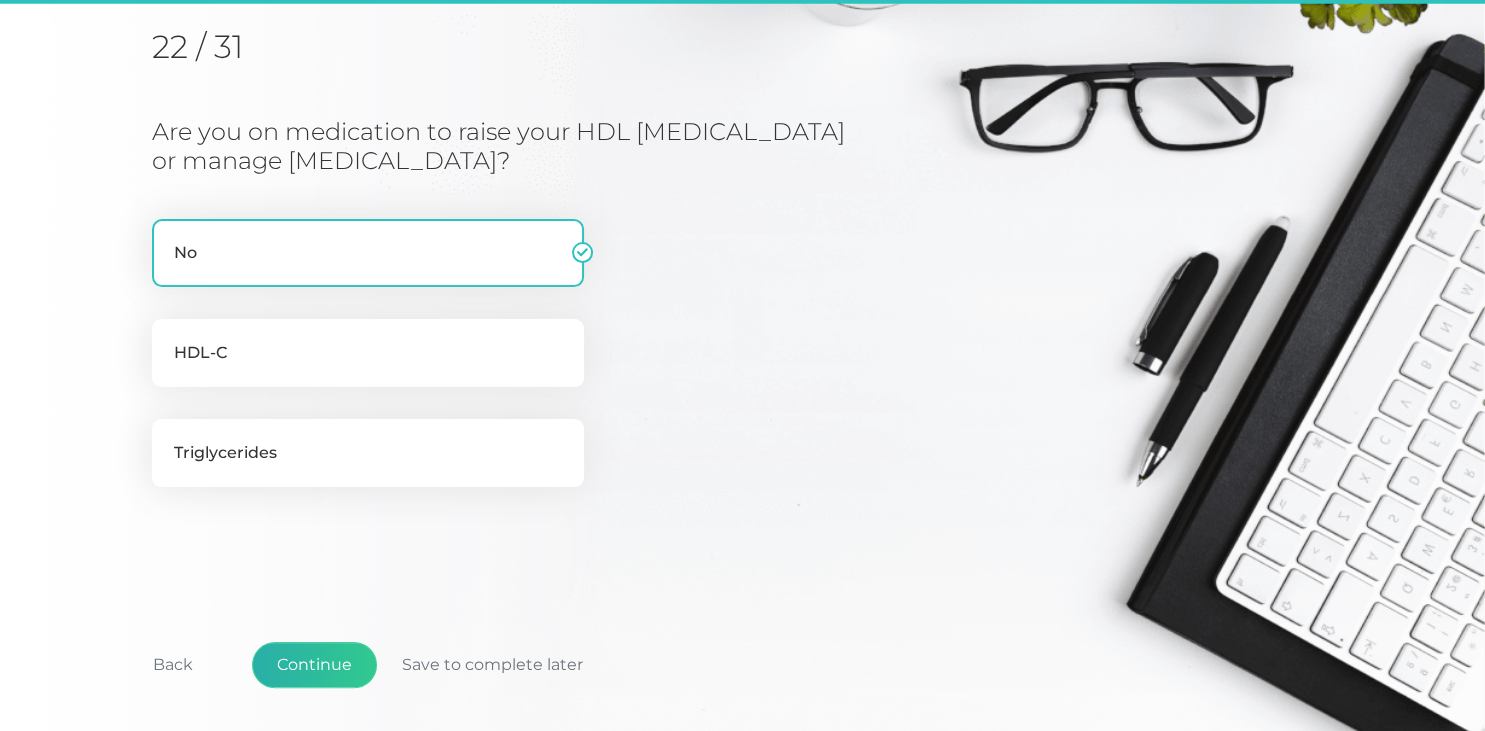 scroll, scrollTop: 255, scrollLeft: 0, axis: vertical 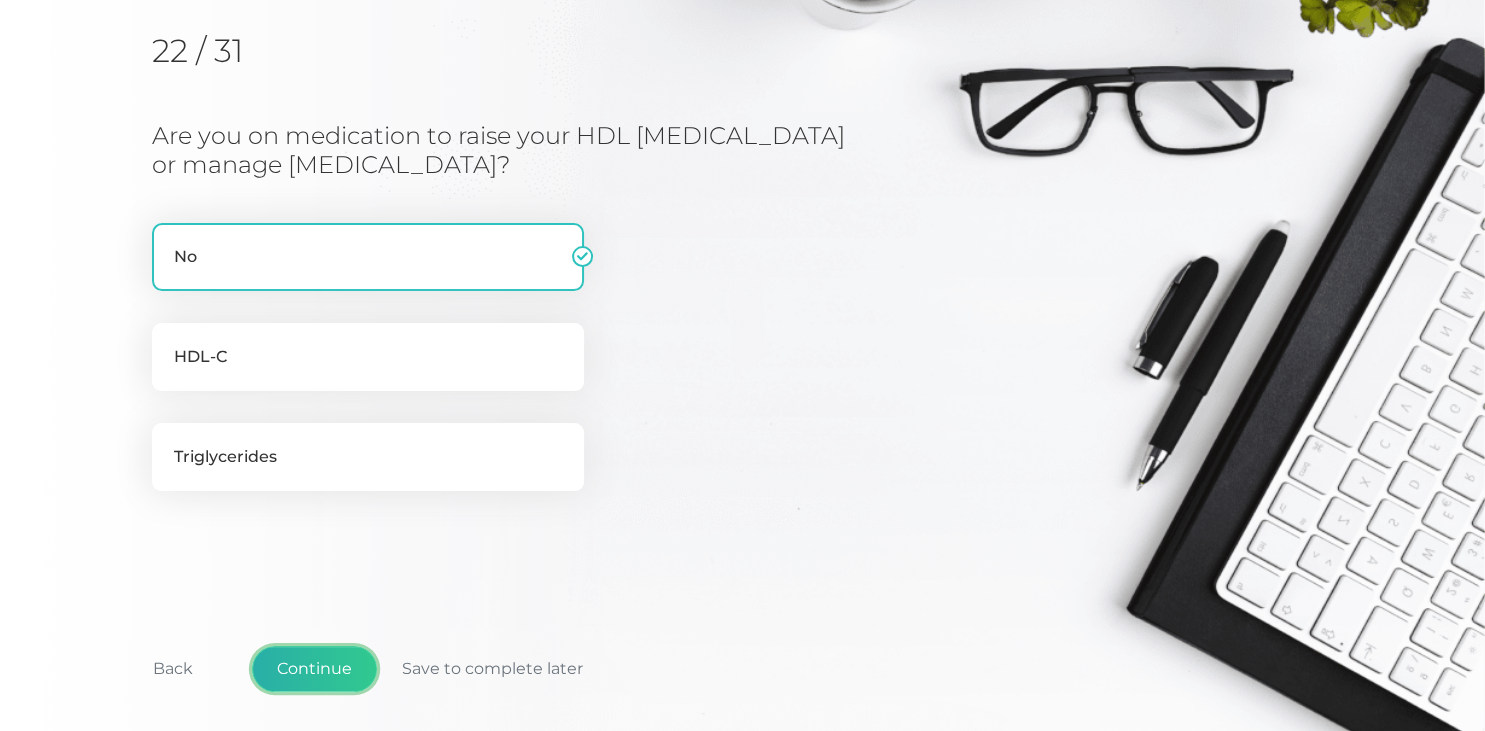 click on "Continue" at bounding box center (314, 669) 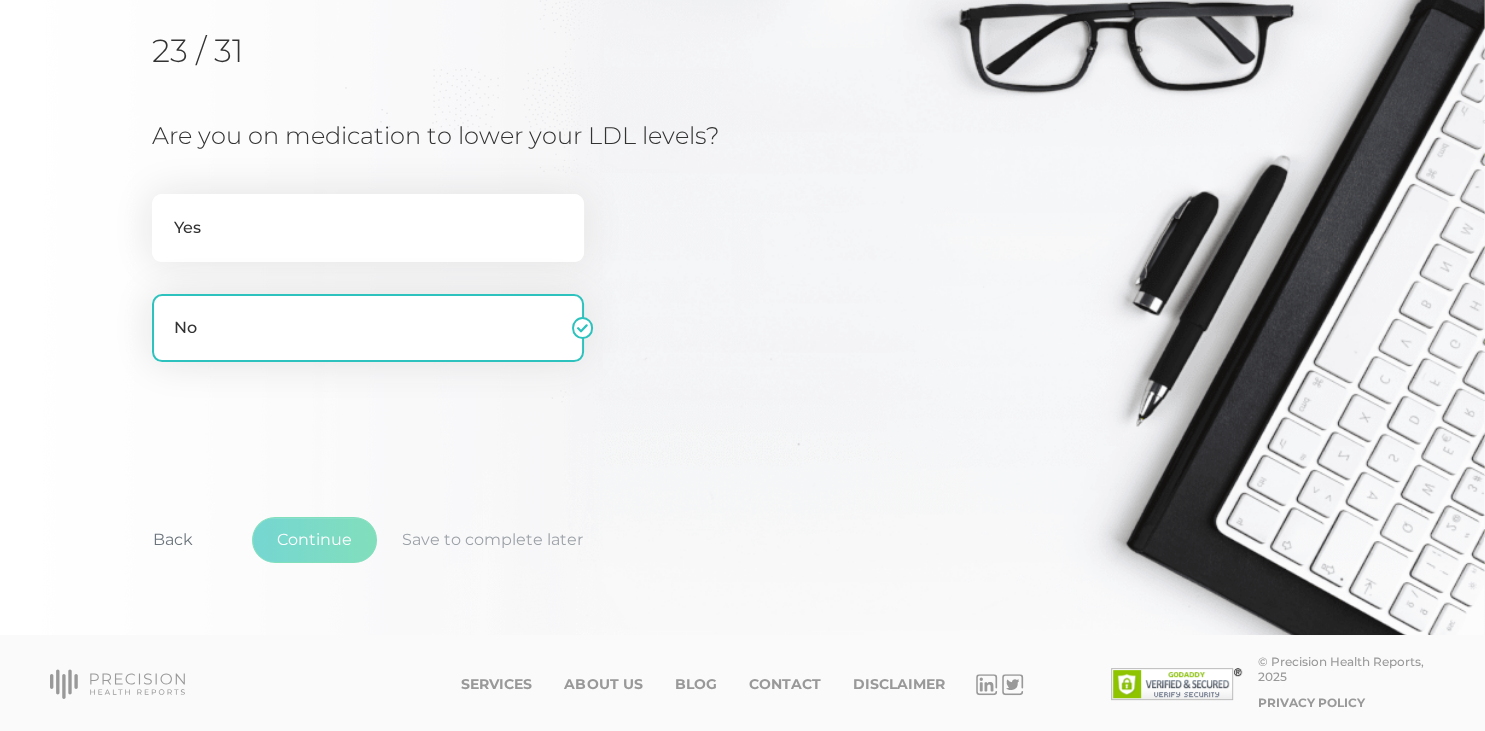 scroll, scrollTop: 254, scrollLeft: 0, axis: vertical 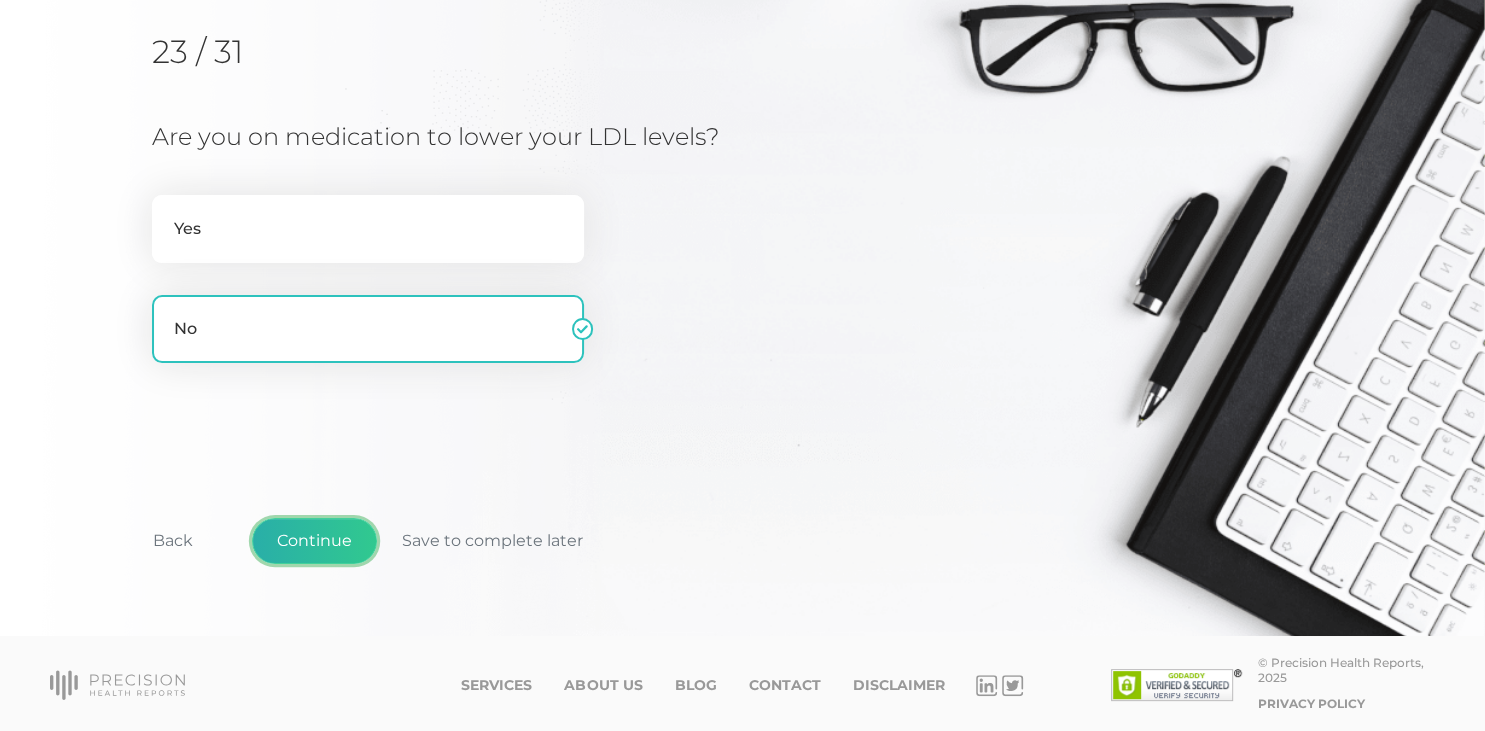 click on "Continue" at bounding box center [314, 541] 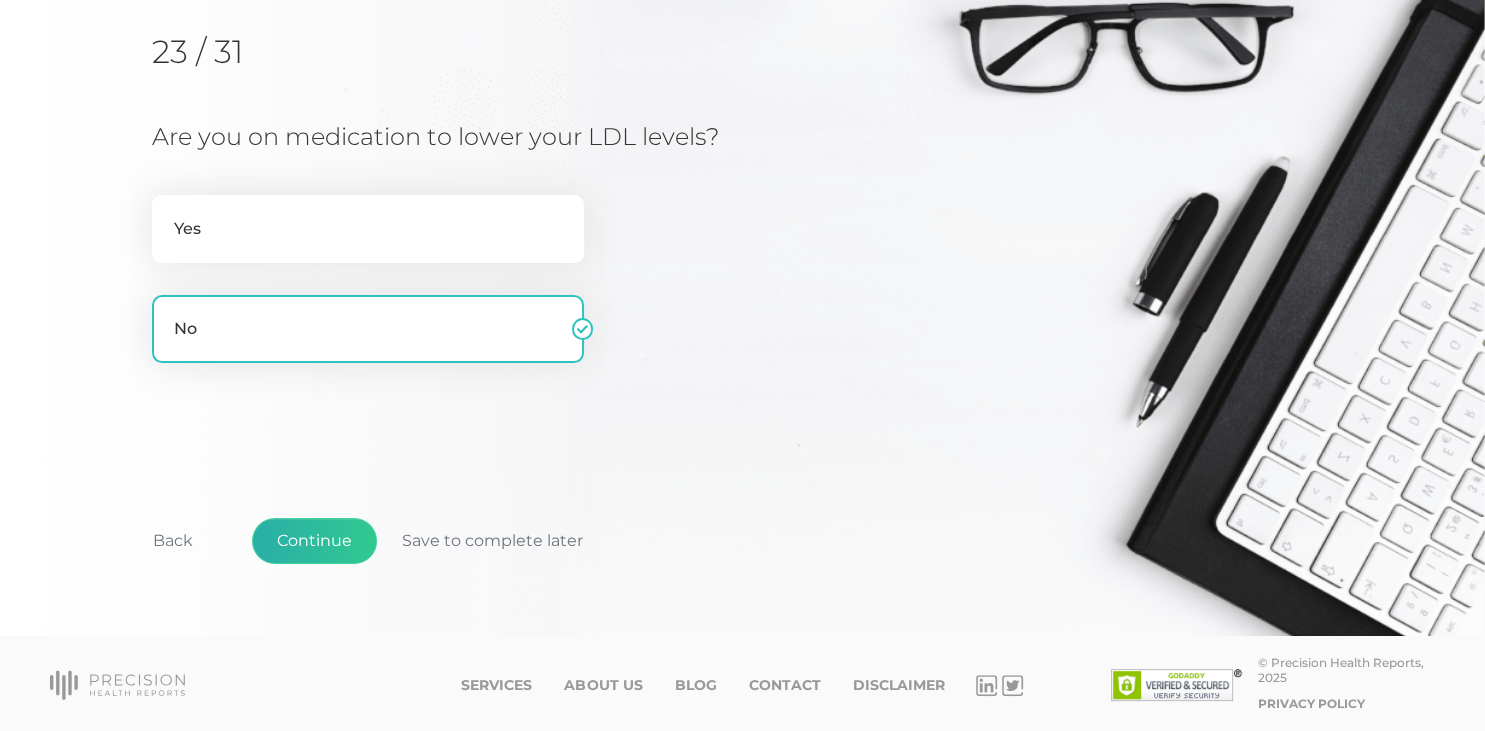 scroll, scrollTop: 255, scrollLeft: 0, axis: vertical 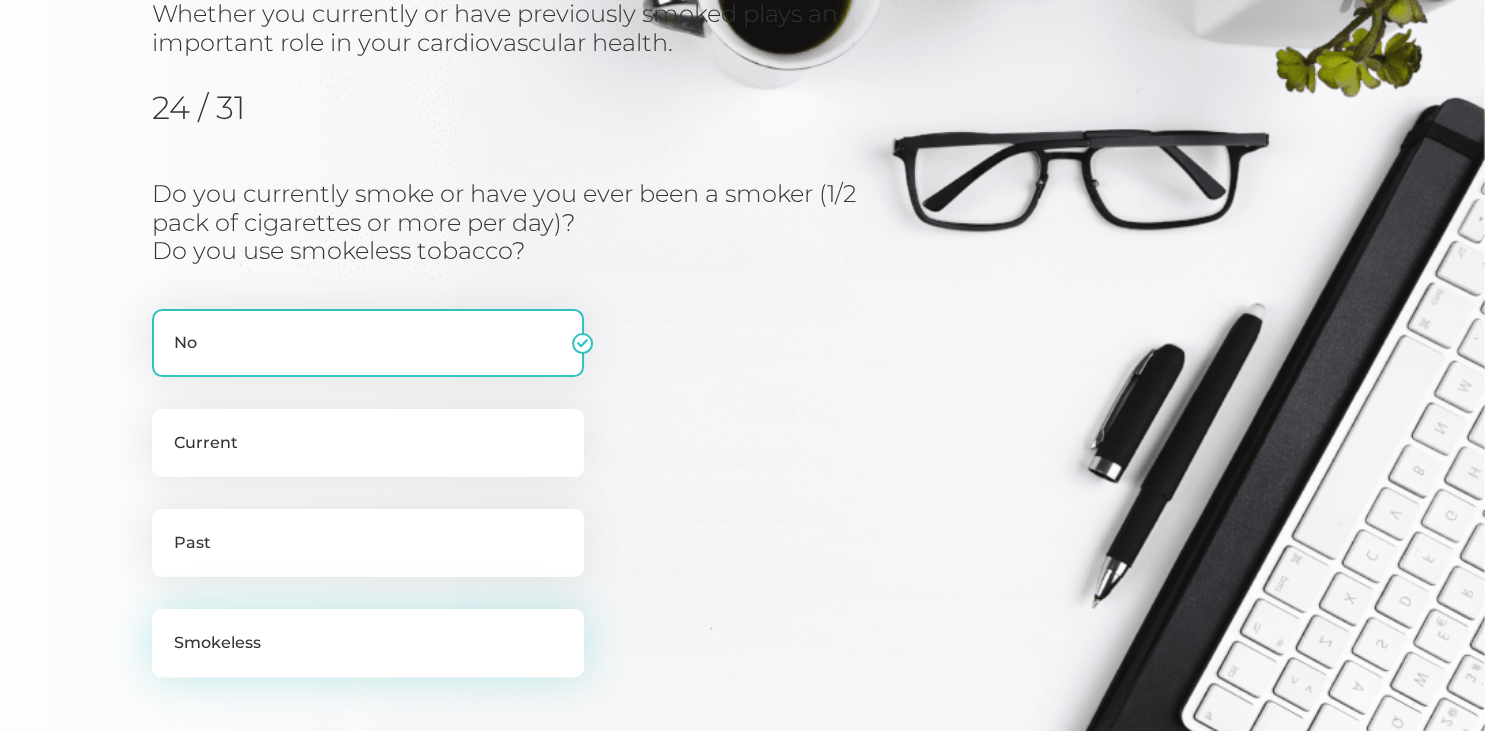 click on "Smokeless" at bounding box center [368, 643] 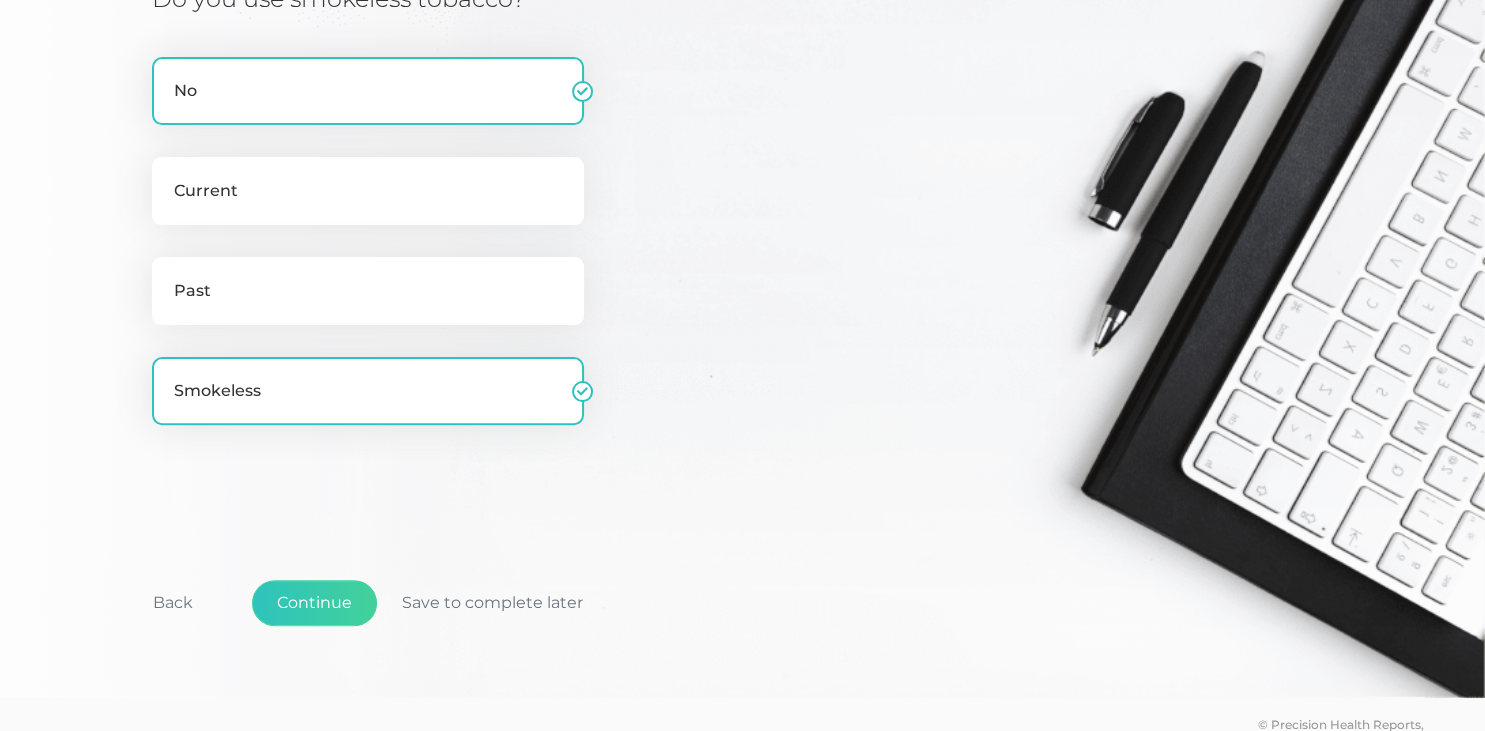 scroll, scrollTop: 508, scrollLeft: 0, axis: vertical 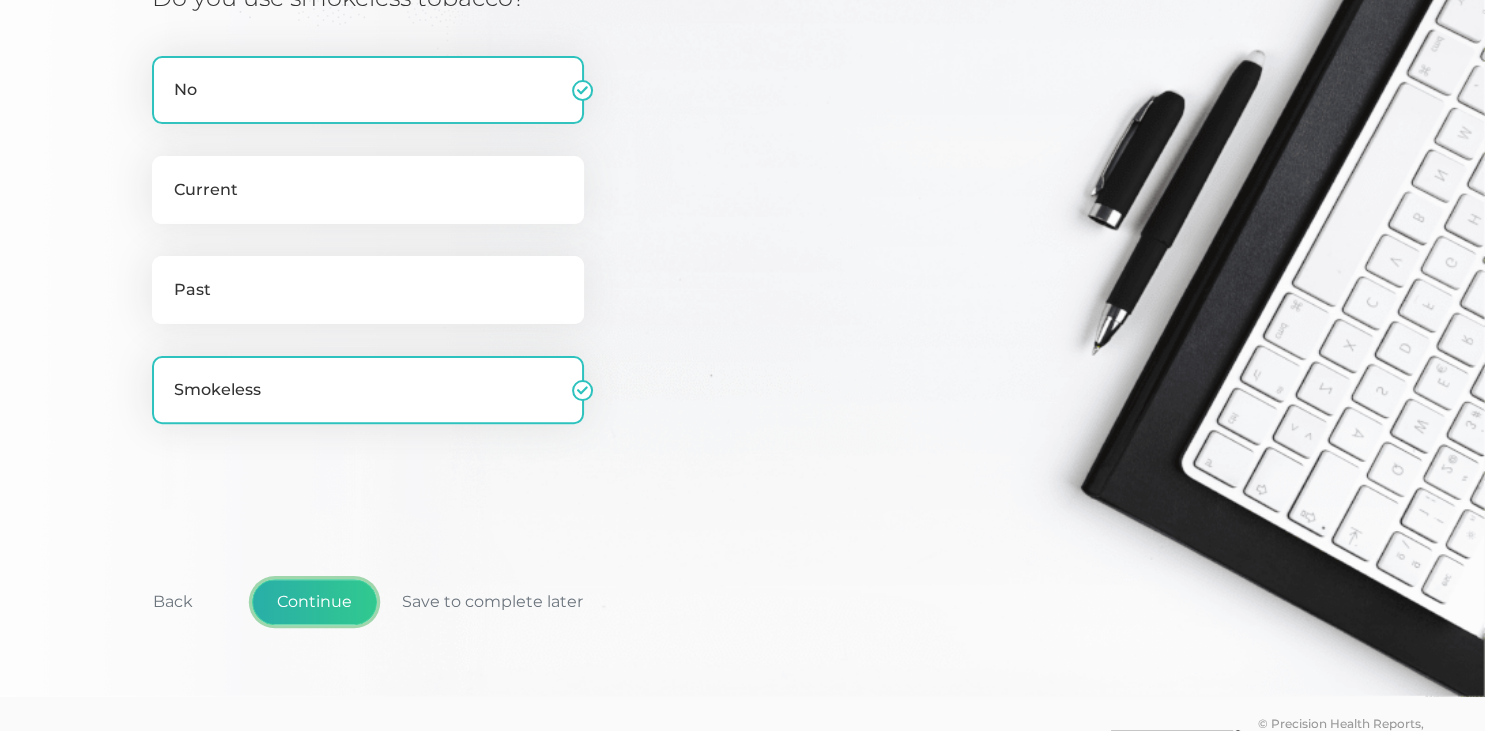 click on "Continue" at bounding box center [314, 602] 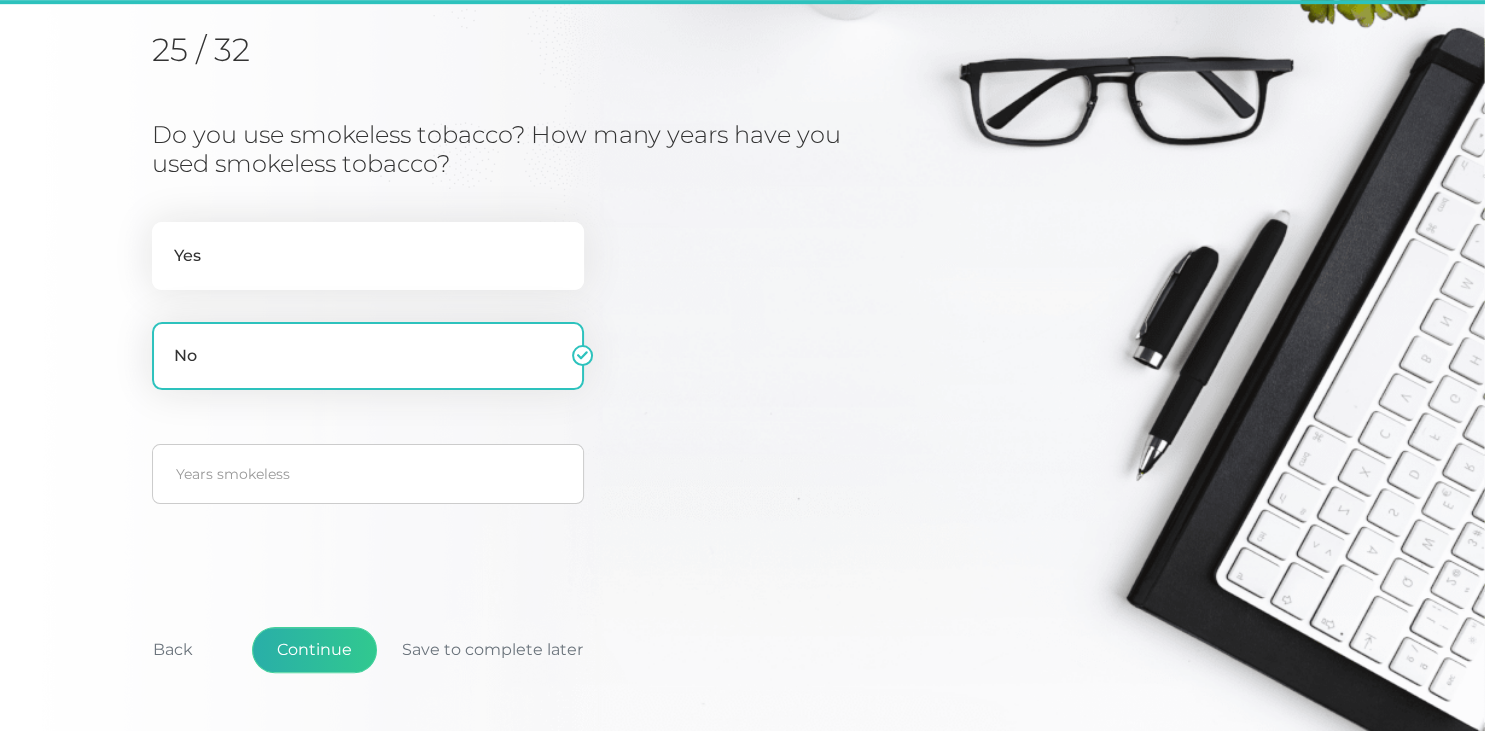 scroll, scrollTop: 255, scrollLeft: 0, axis: vertical 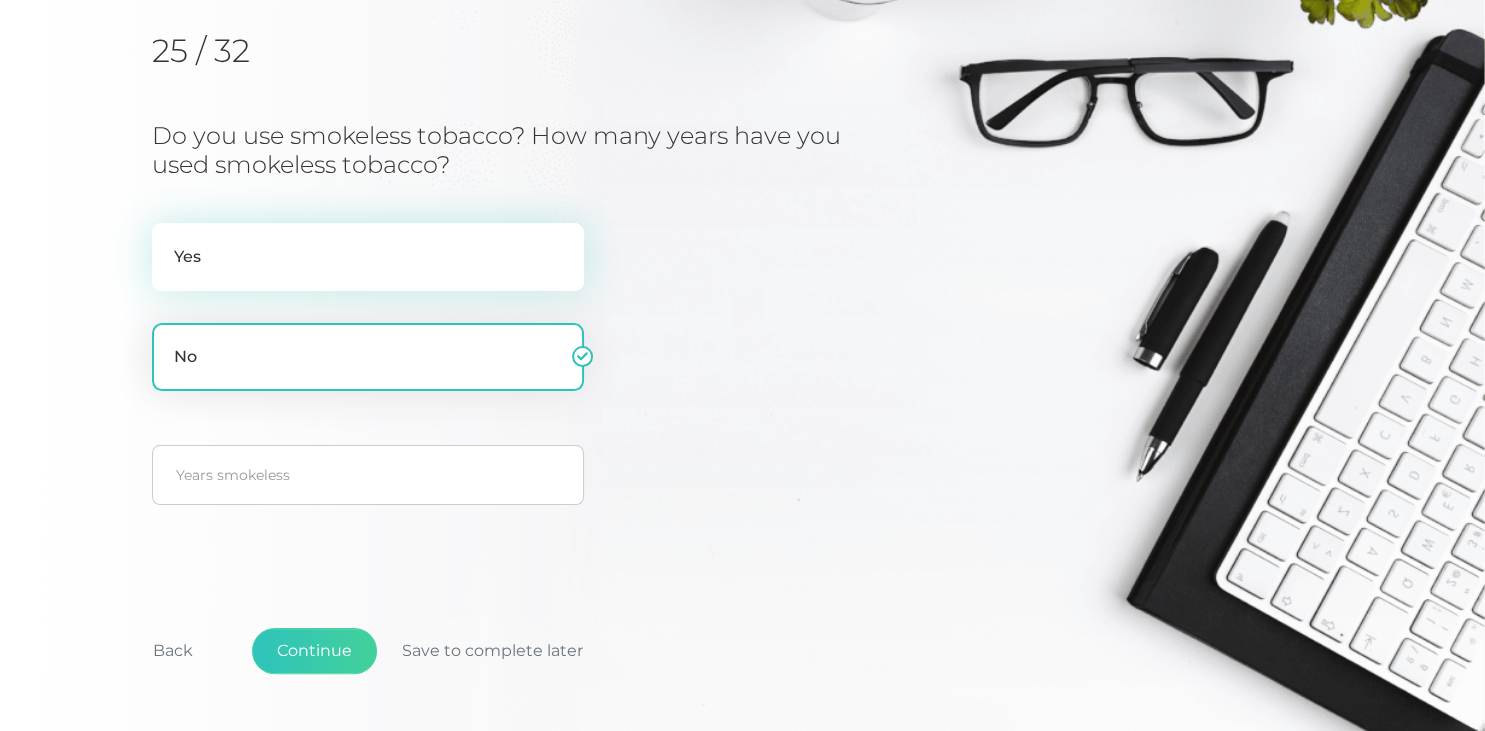 click on "Yes" at bounding box center [368, 257] 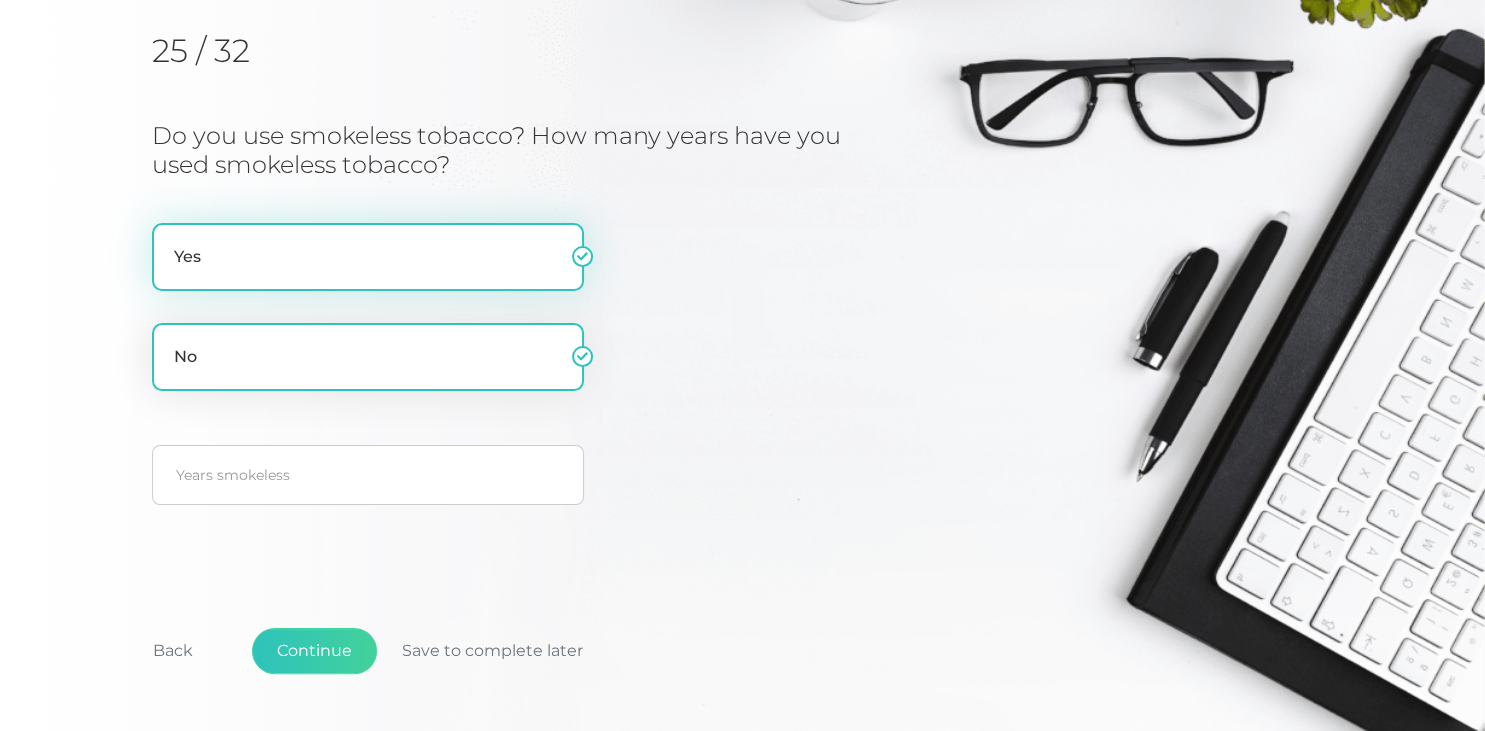 radio on "false" 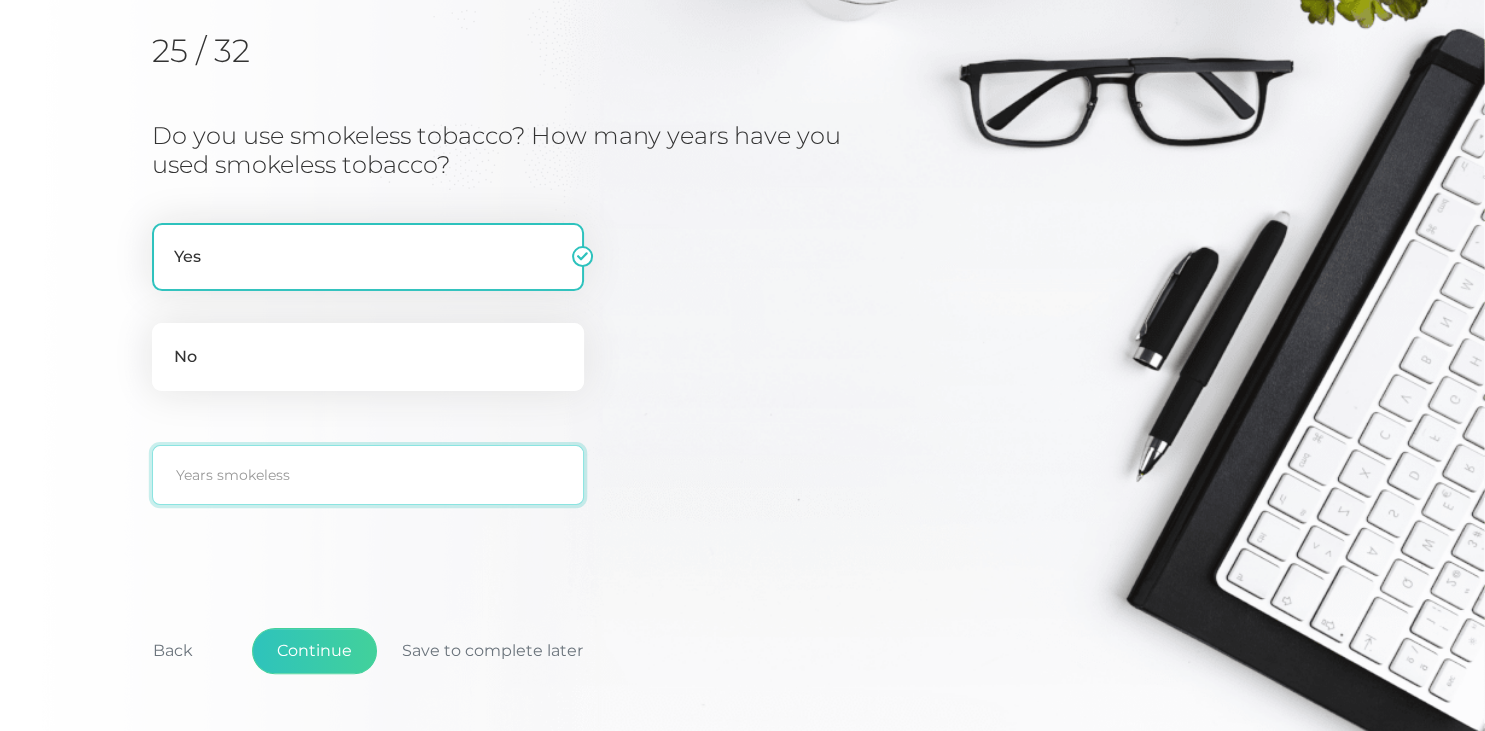 click at bounding box center (368, 475) 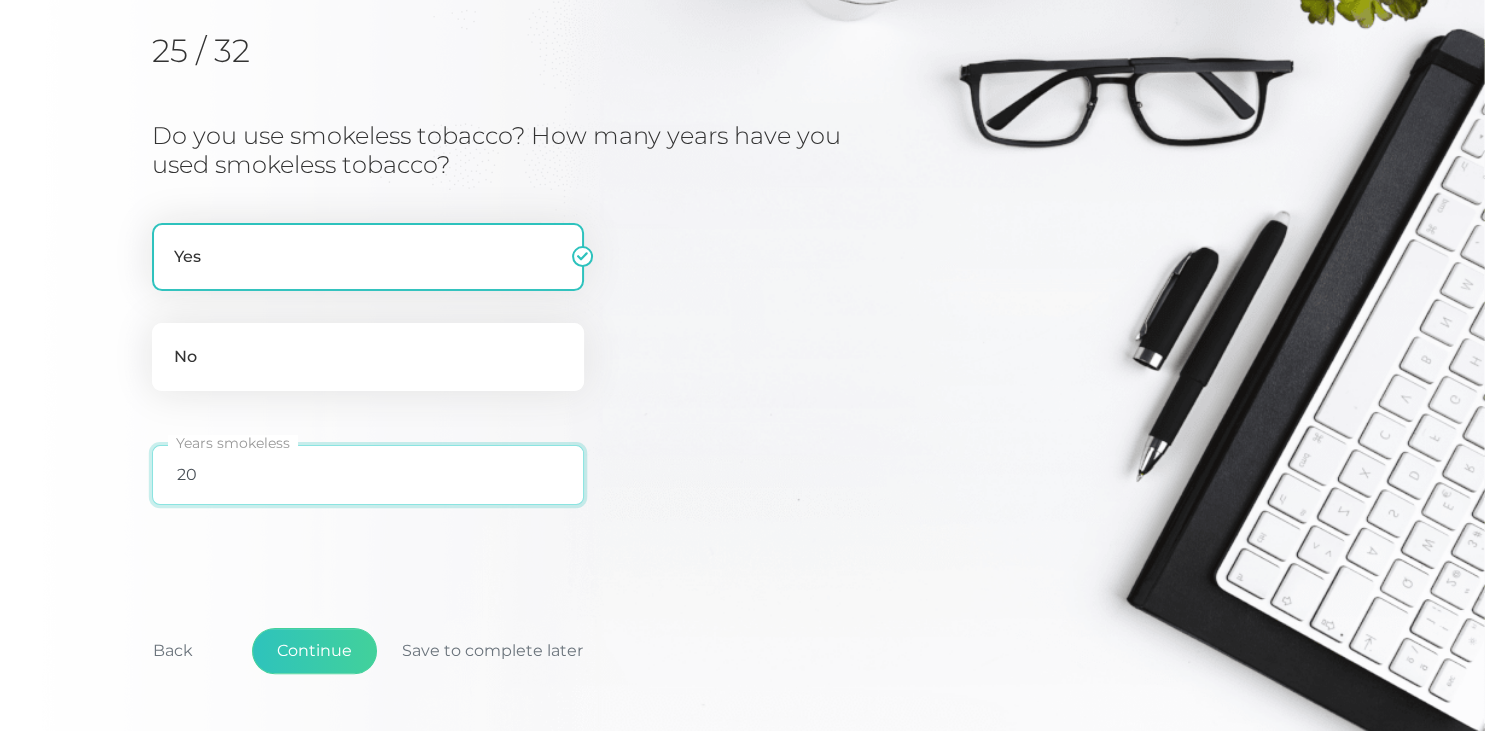 type on "2" 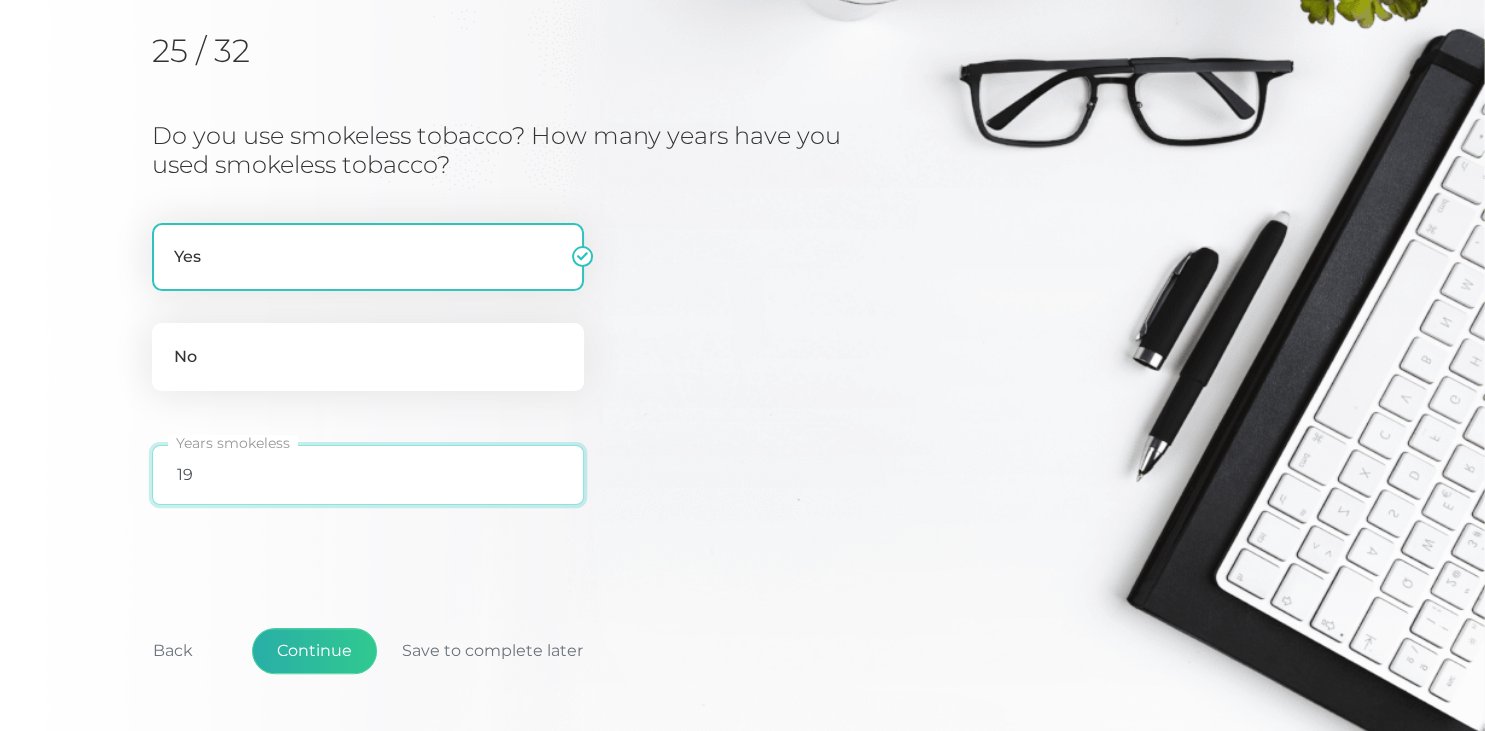type on "19" 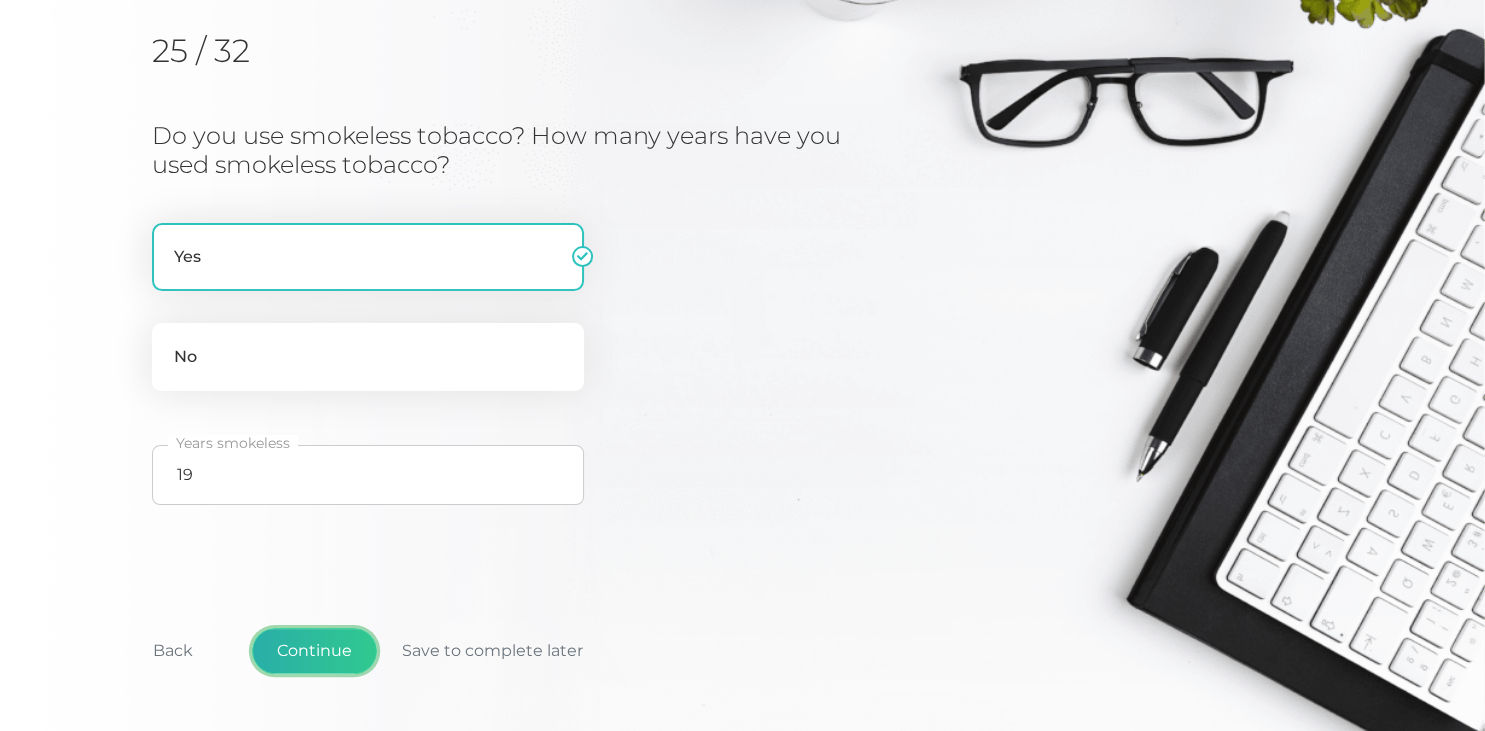 click on "Continue" at bounding box center (314, 651) 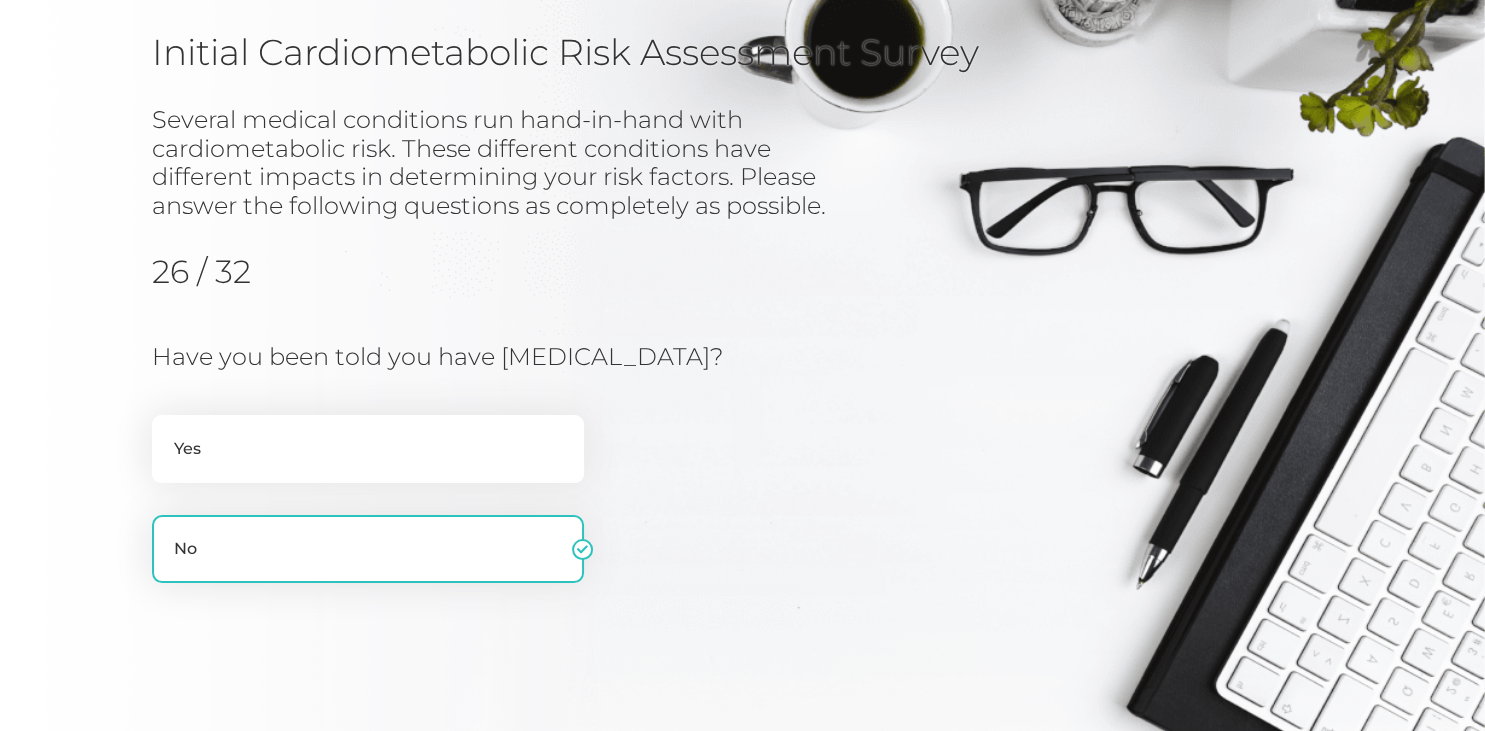 scroll, scrollTop: 150, scrollLeft: 0, axis: vertical 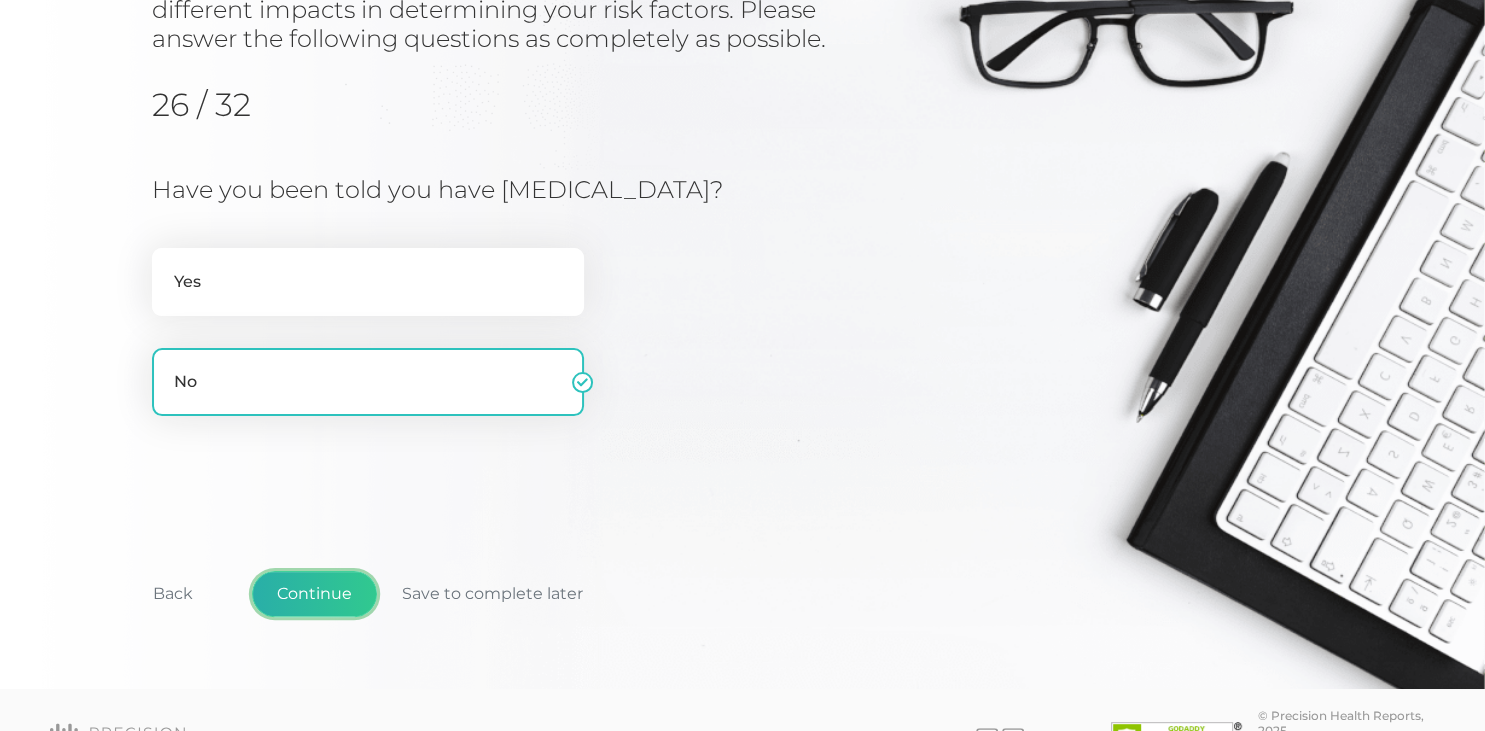click on "Continue" at bounding box center [314, 594] 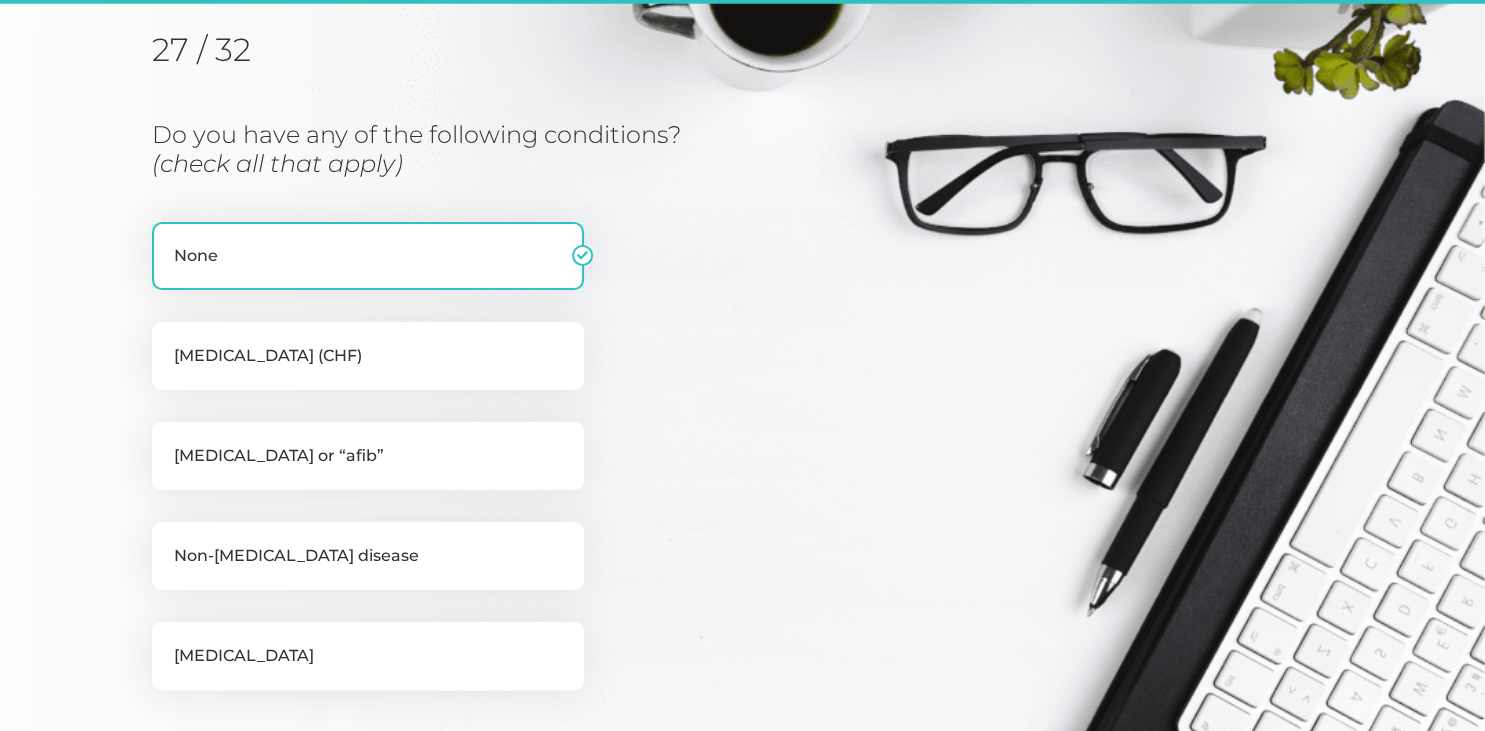 scroll, scrollTop: 255, scrollLeft: 0, axis: vertical 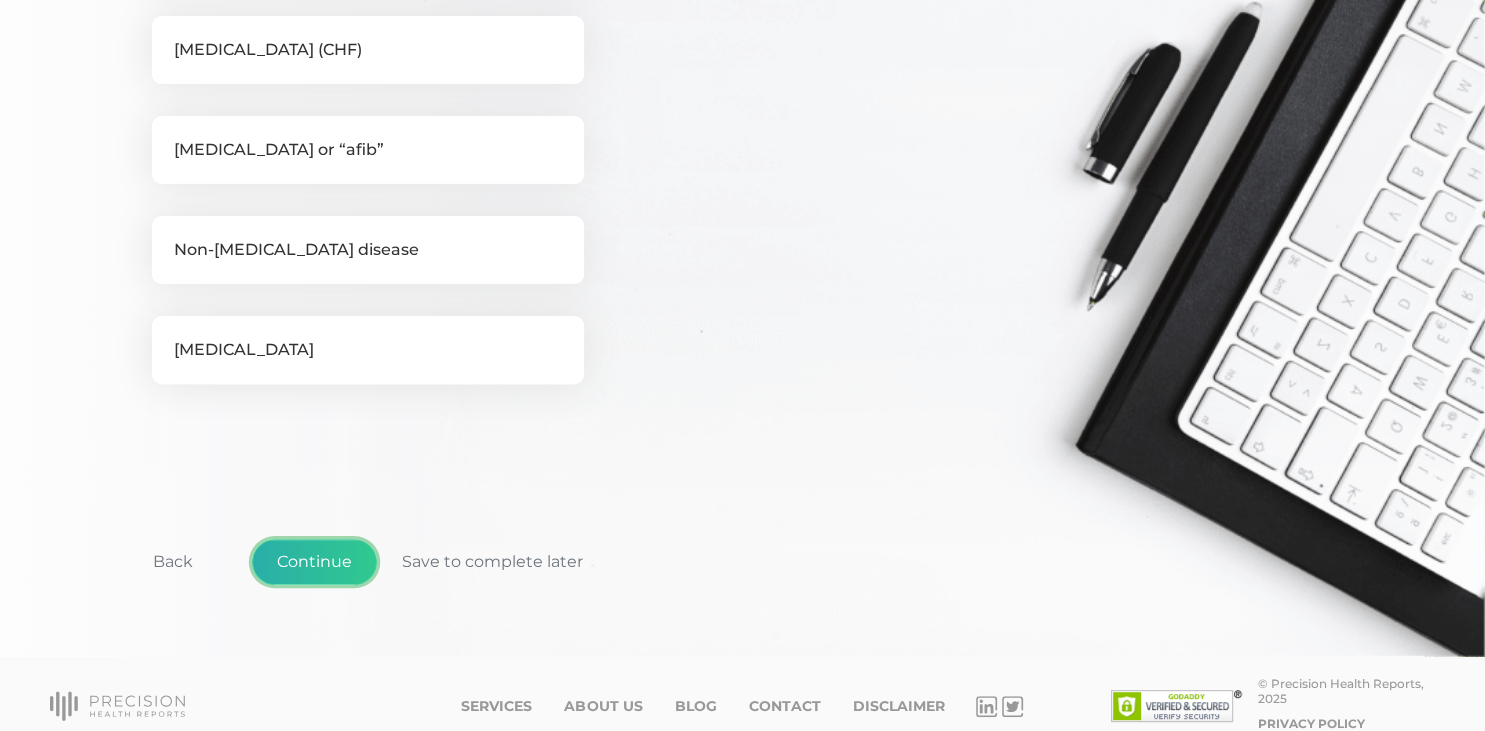 click on "Continue" at bounding box center [314, 562] 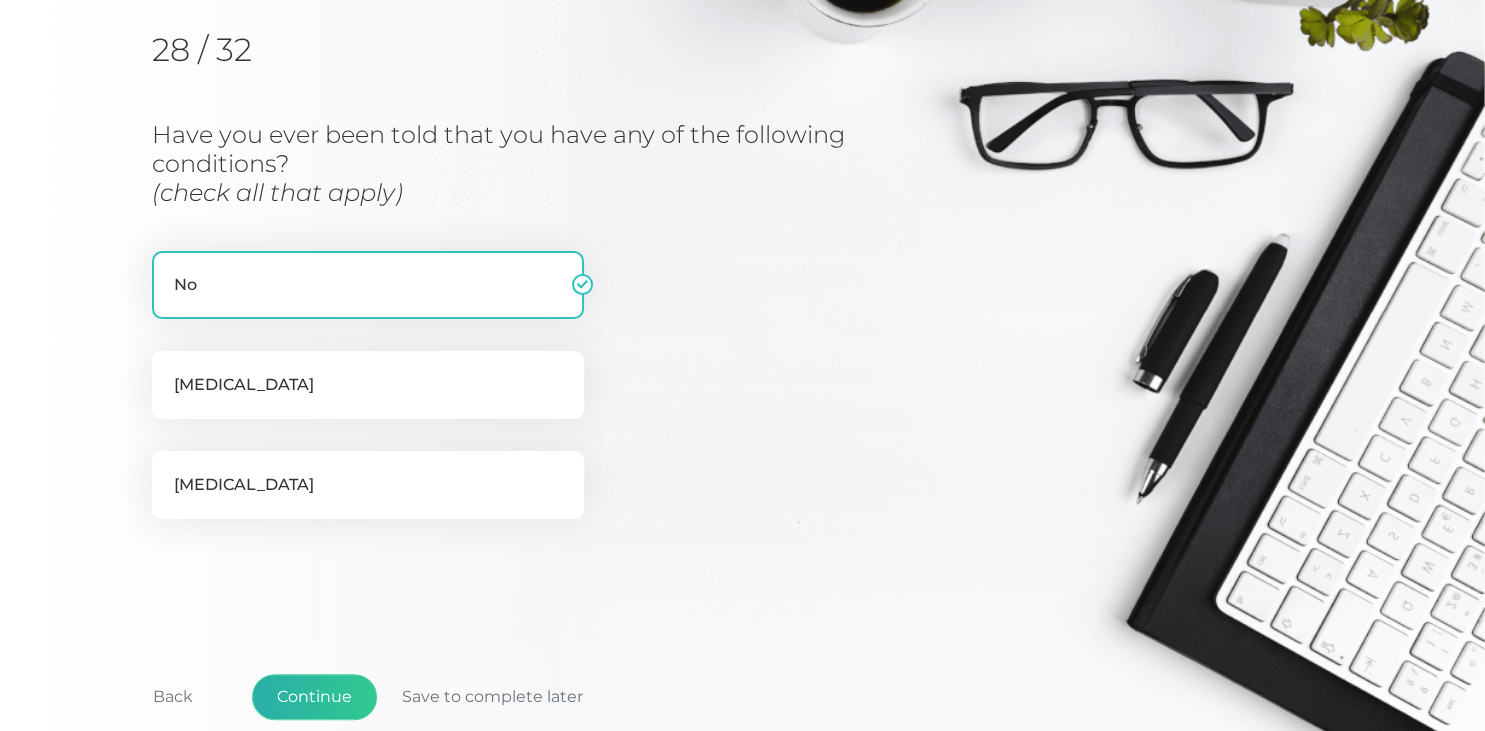 scroll, scrollTop: 255, scrollLeft: 0, axis: vertical 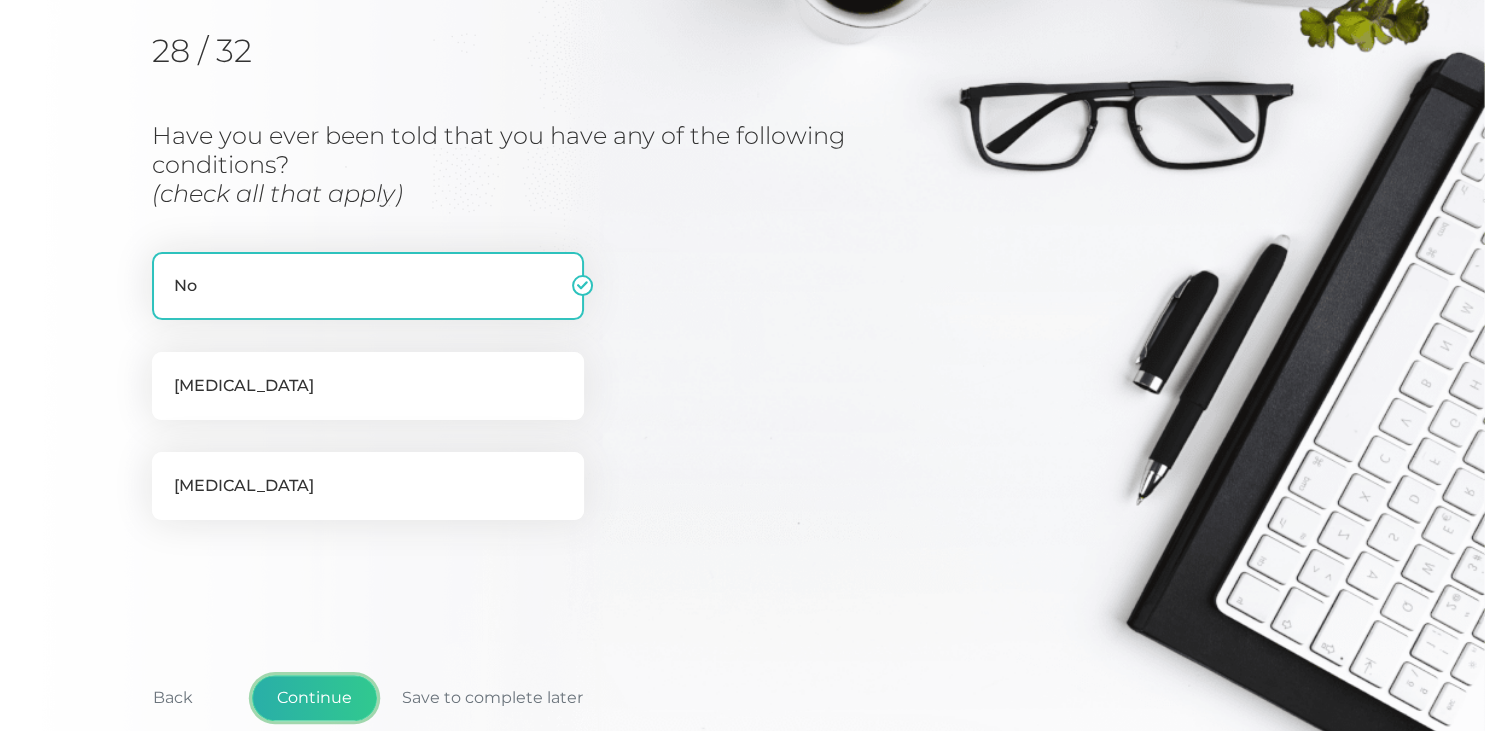 click on "Continue" at bounding box center [314, 698] 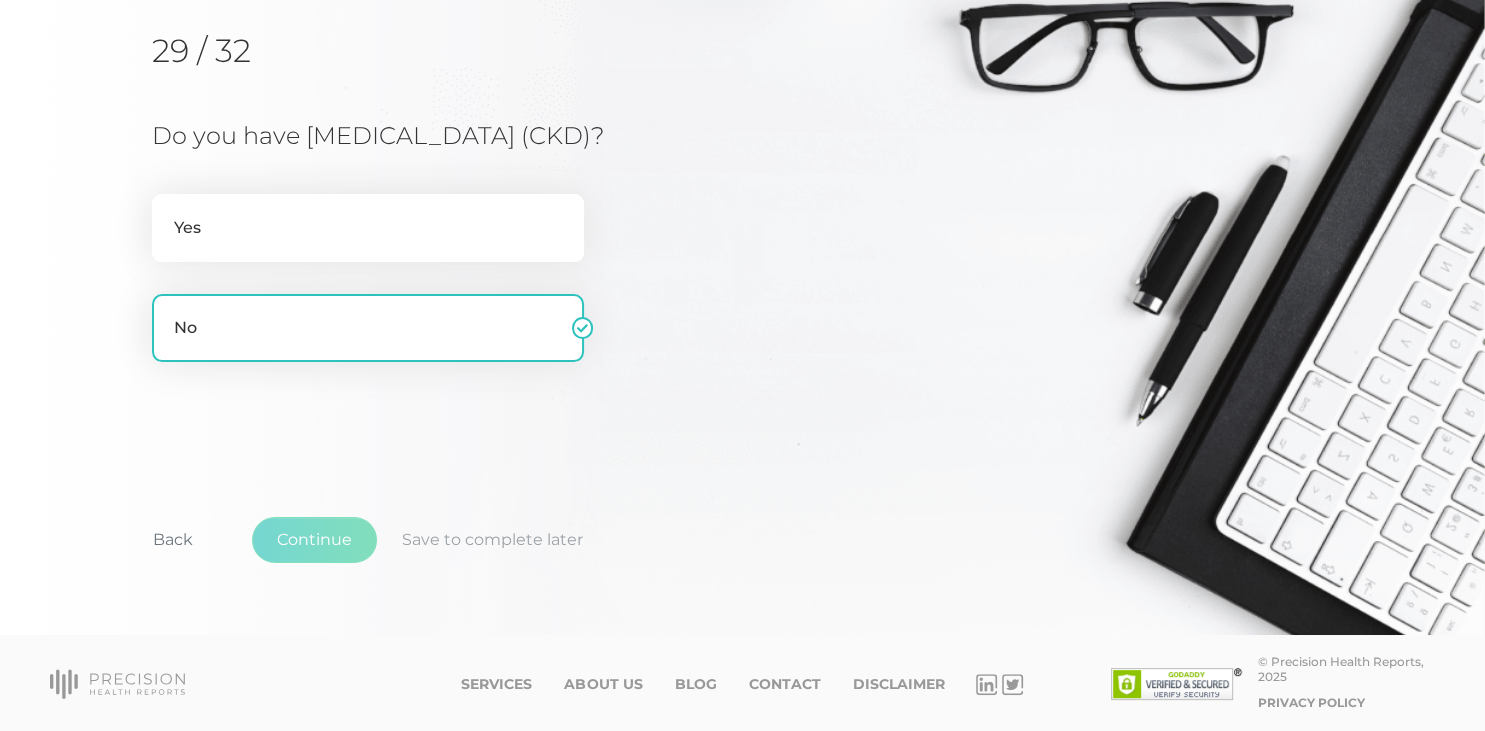 scroll, scrollTop: 254, scrollLeft: 0, axis: vertical 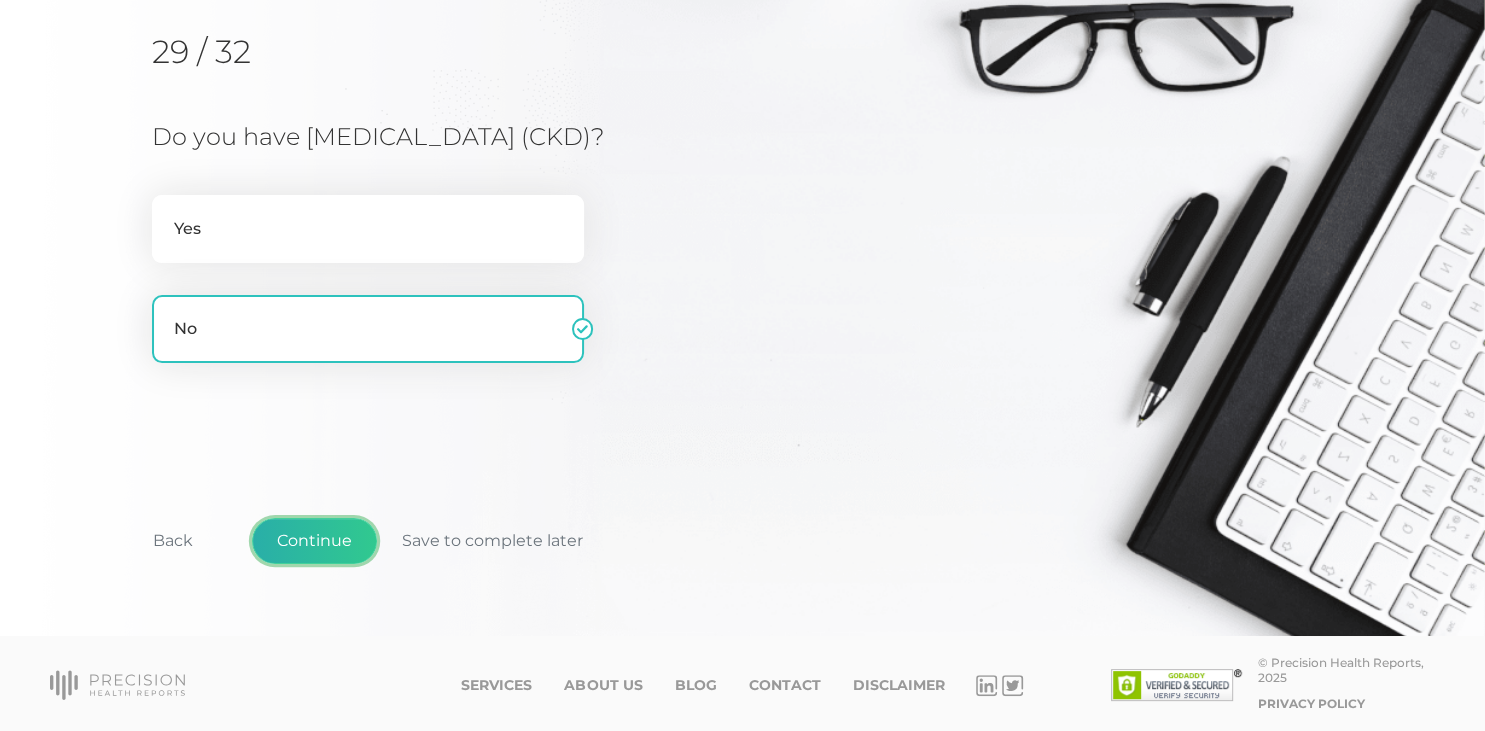 click on "Continue" at bounding box center [314, 541] 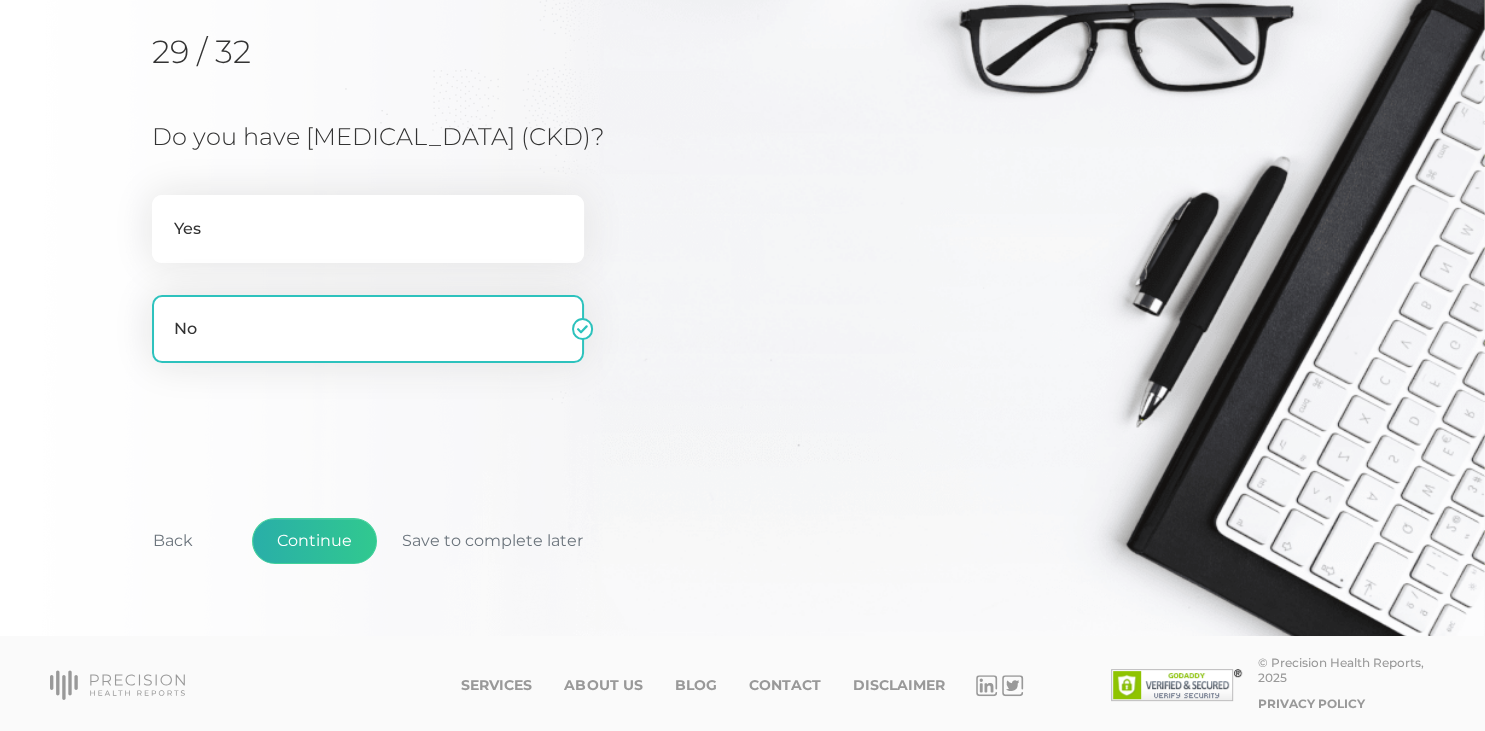 scroll, scrollTop: 255, scrollLeft: 0, axis: vertical 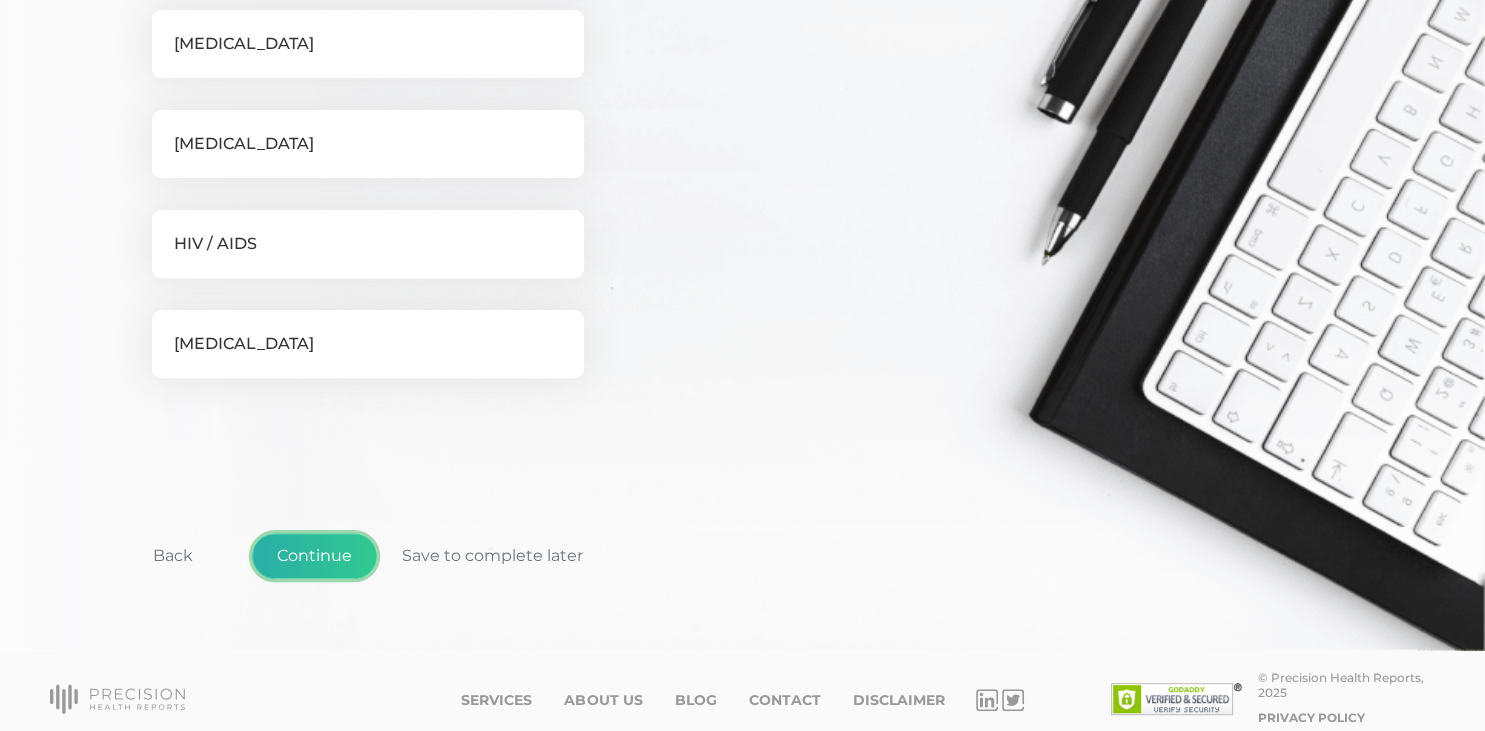 click on "Continue" at bounding box center (314, 556) 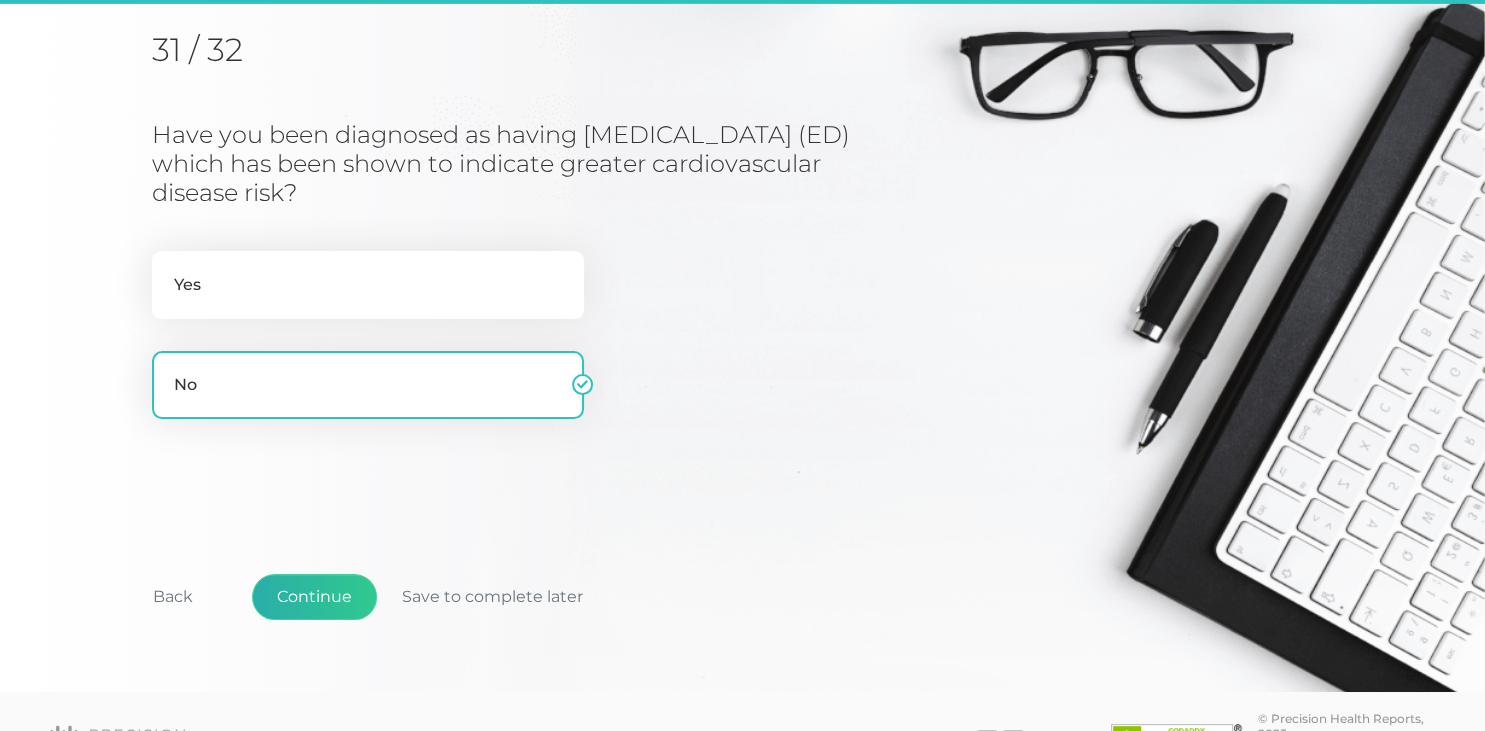 scroll, scrollTop: 255, scrollLeft: 0, axis: vertical 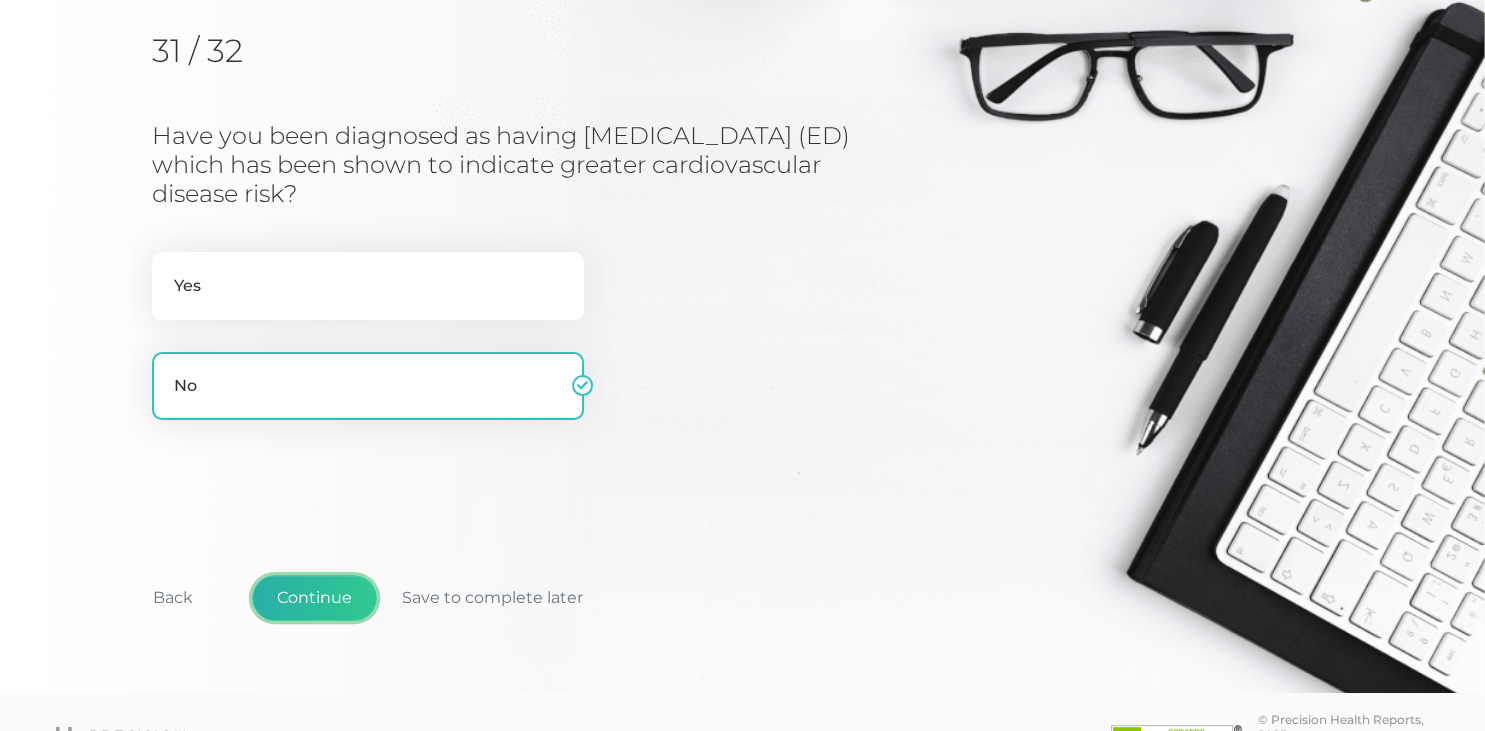 click on "Continue" at bounding box center [314, 598] 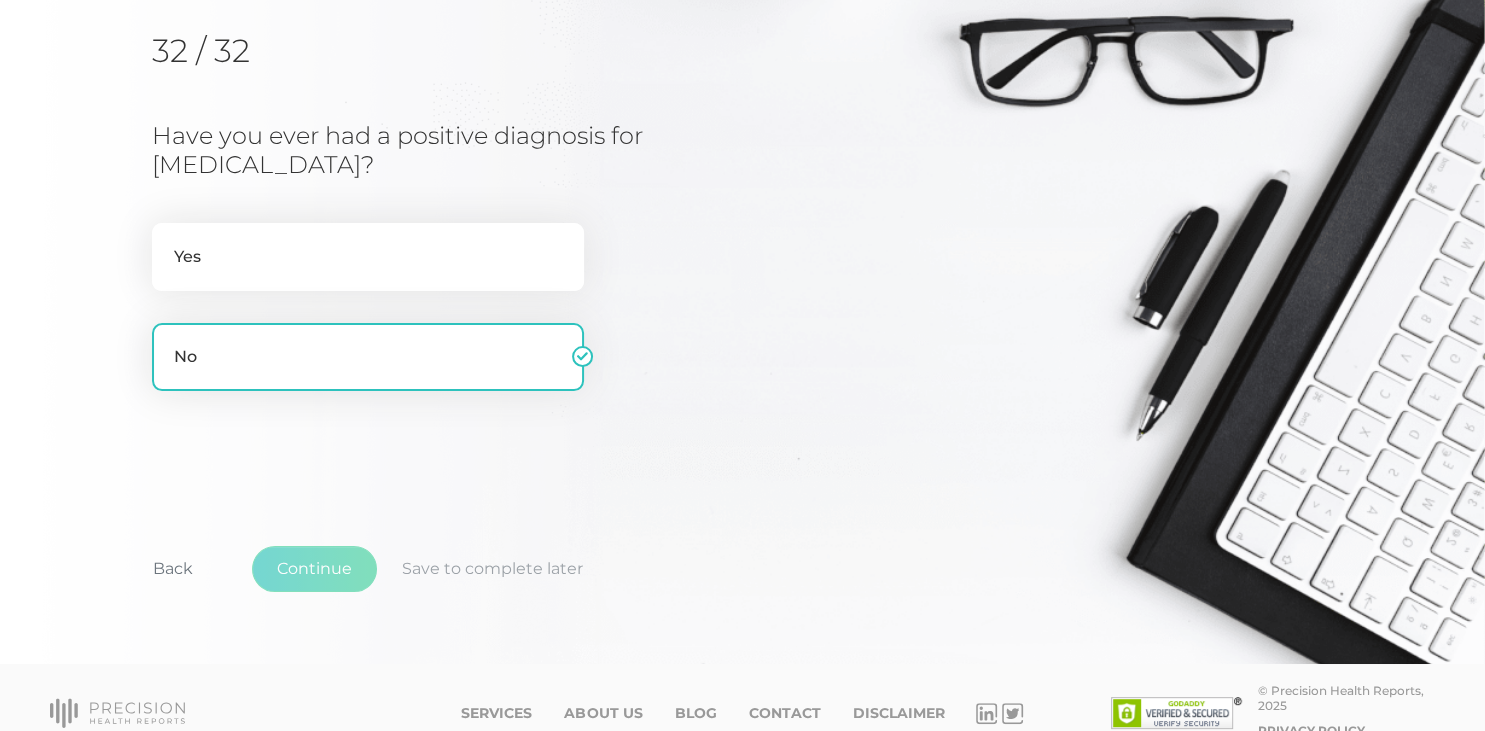 scroll, scrollTop: 254, scrollLeft: 0, axis: vertical 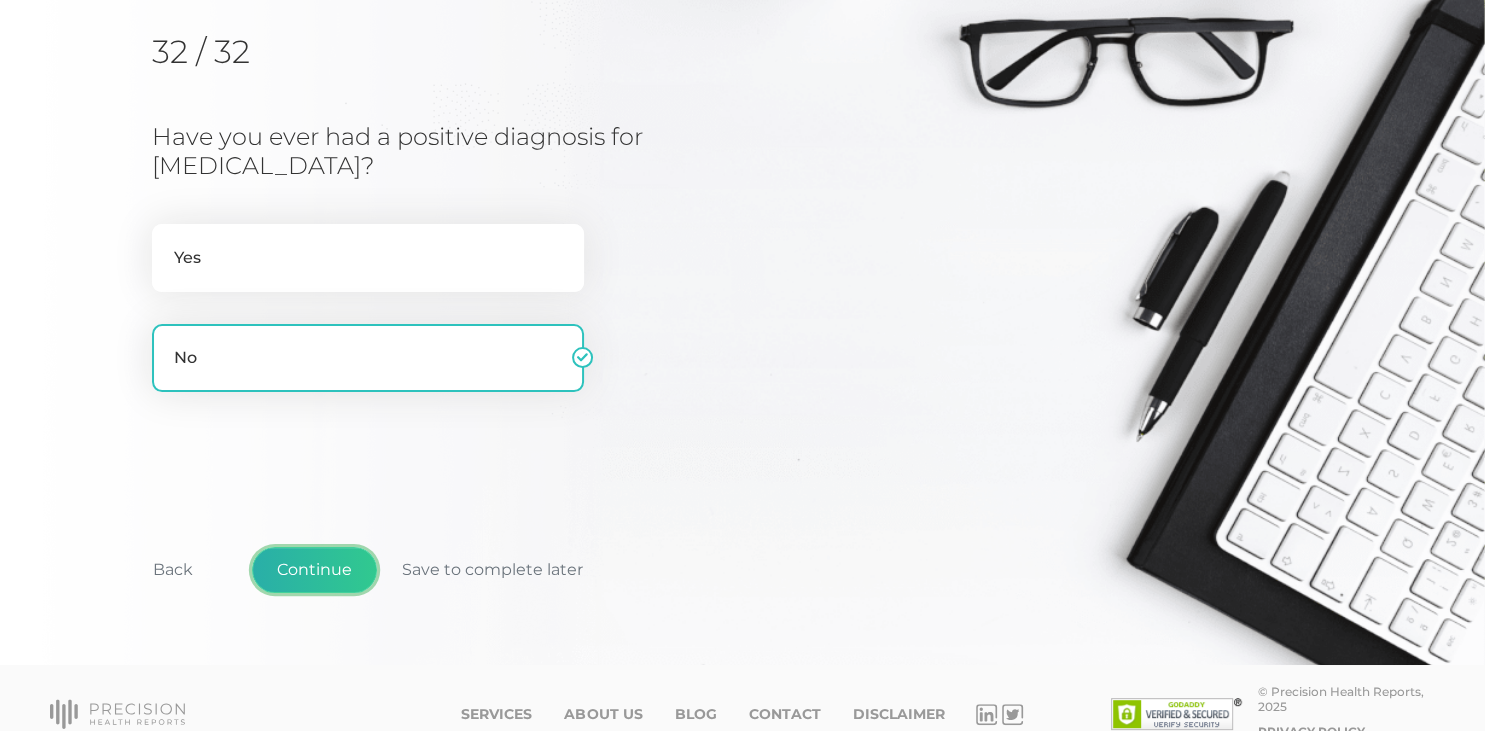 click on "Continue" at bounding box center [314, 570] 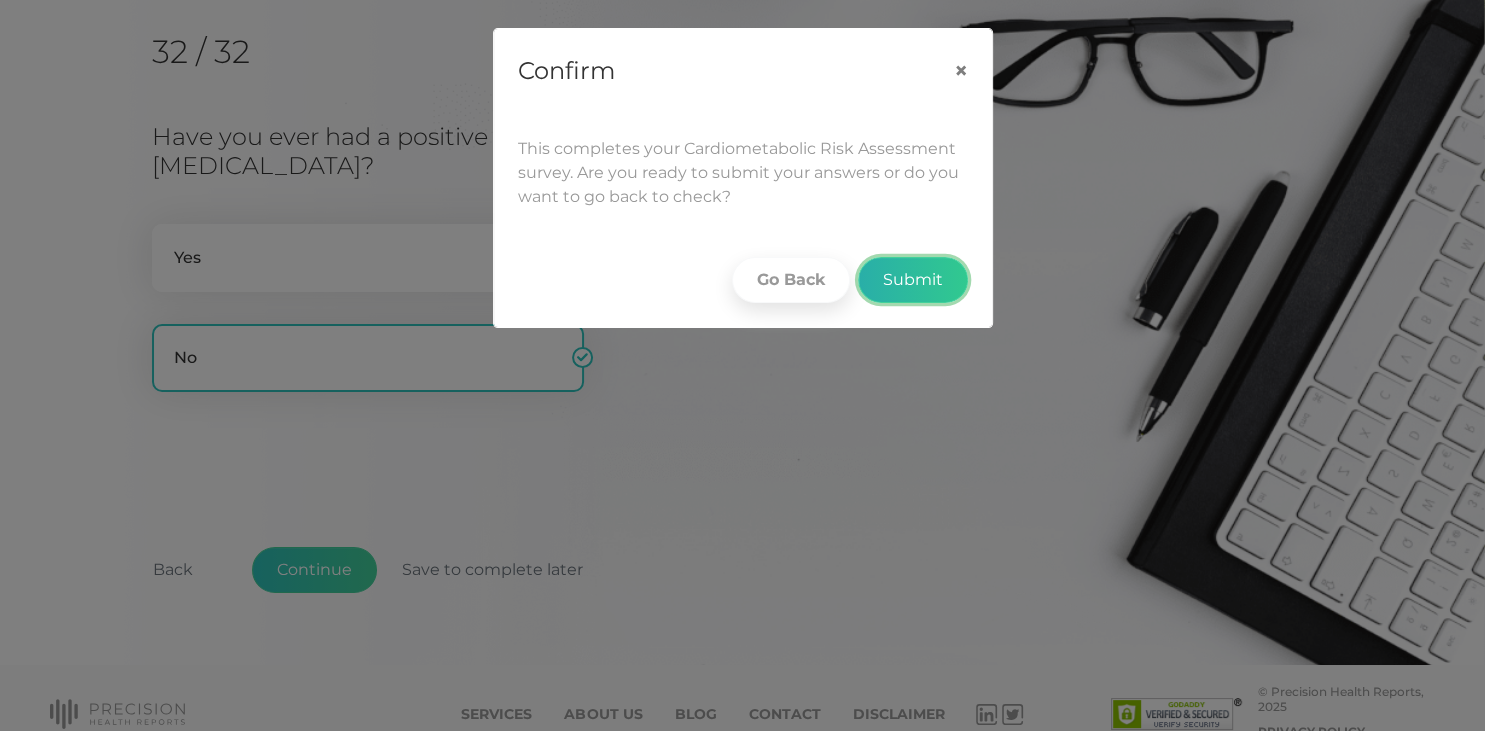 click on "Submit" at bounding box center [913, 280] 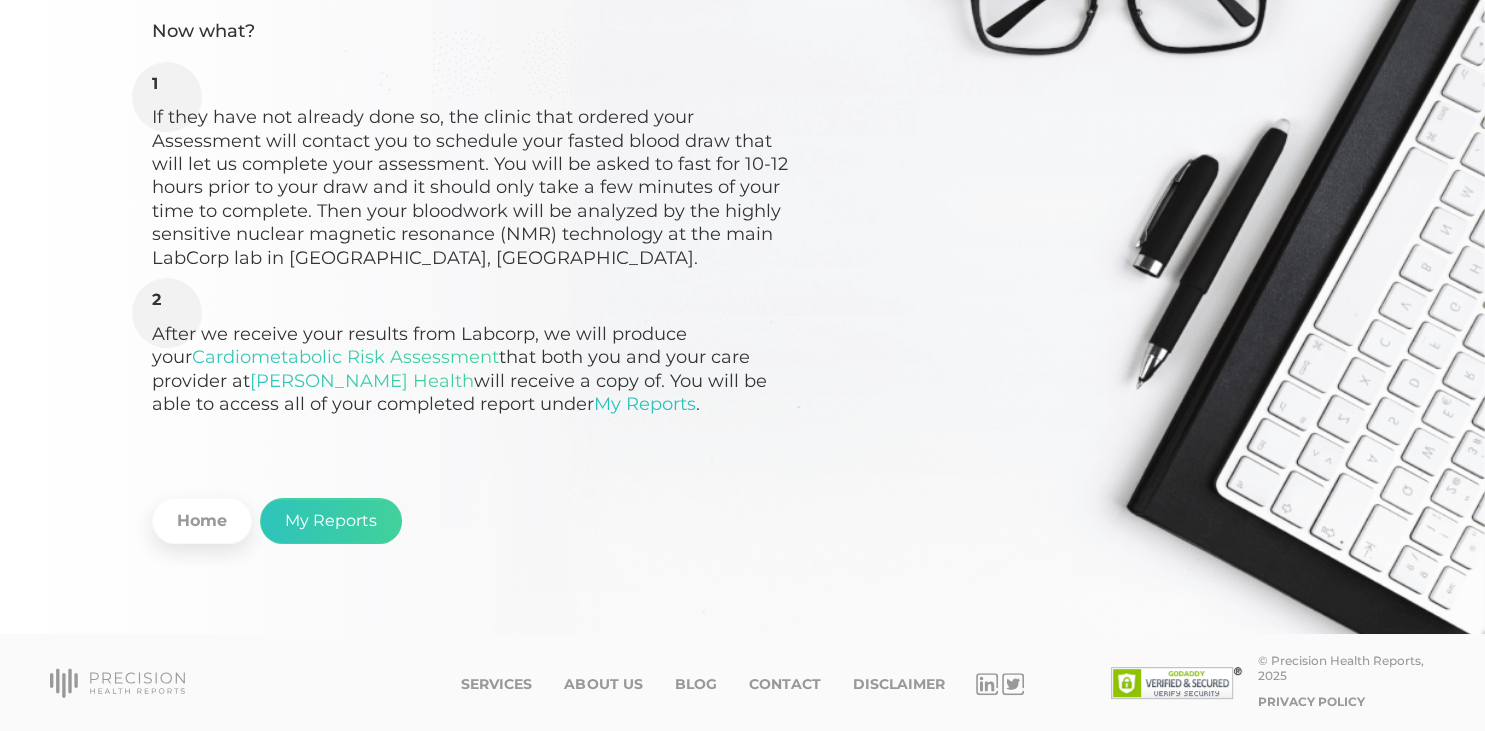 scroll, scrollTop: 328, scrollLeft: 0, axis: vertical 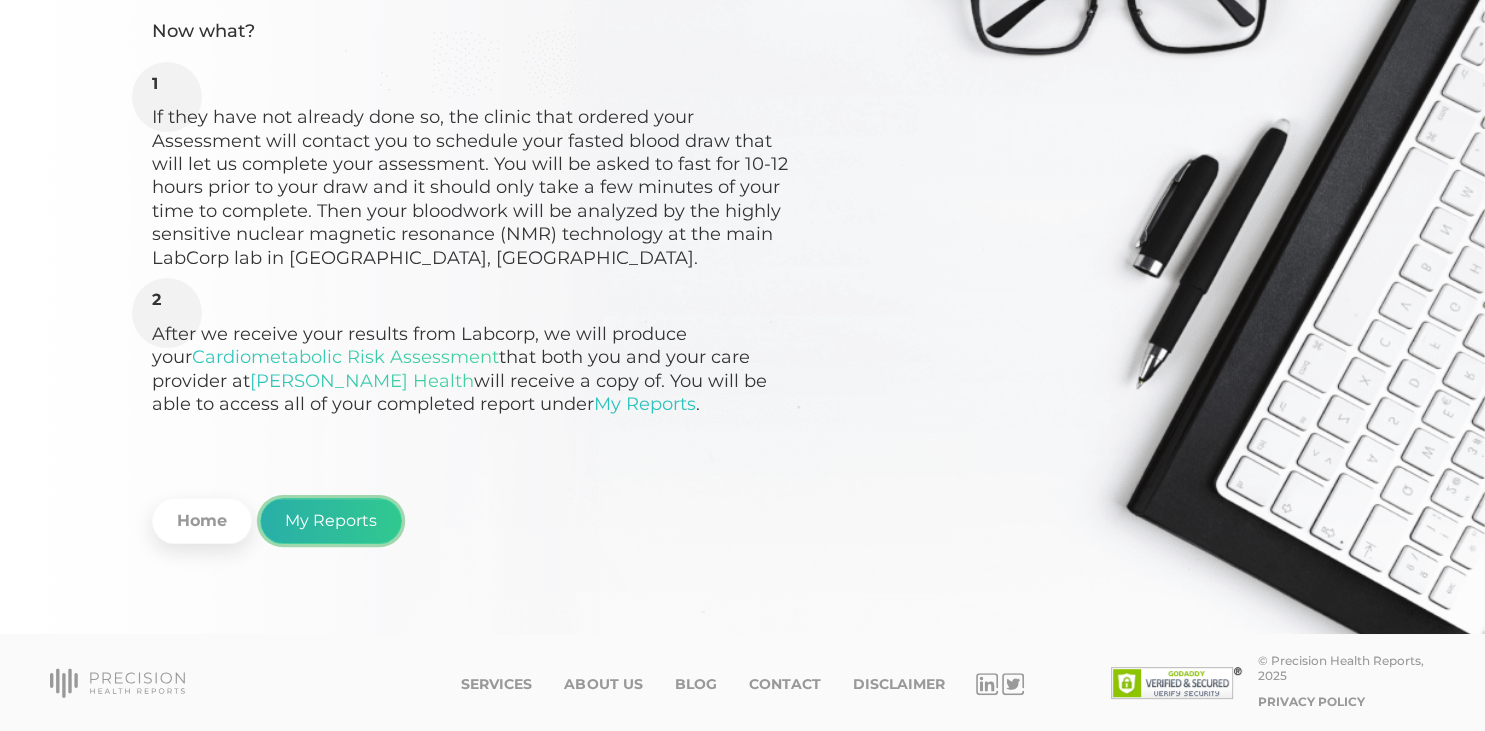 click on "My Reports" at bounding box center (331, 521) 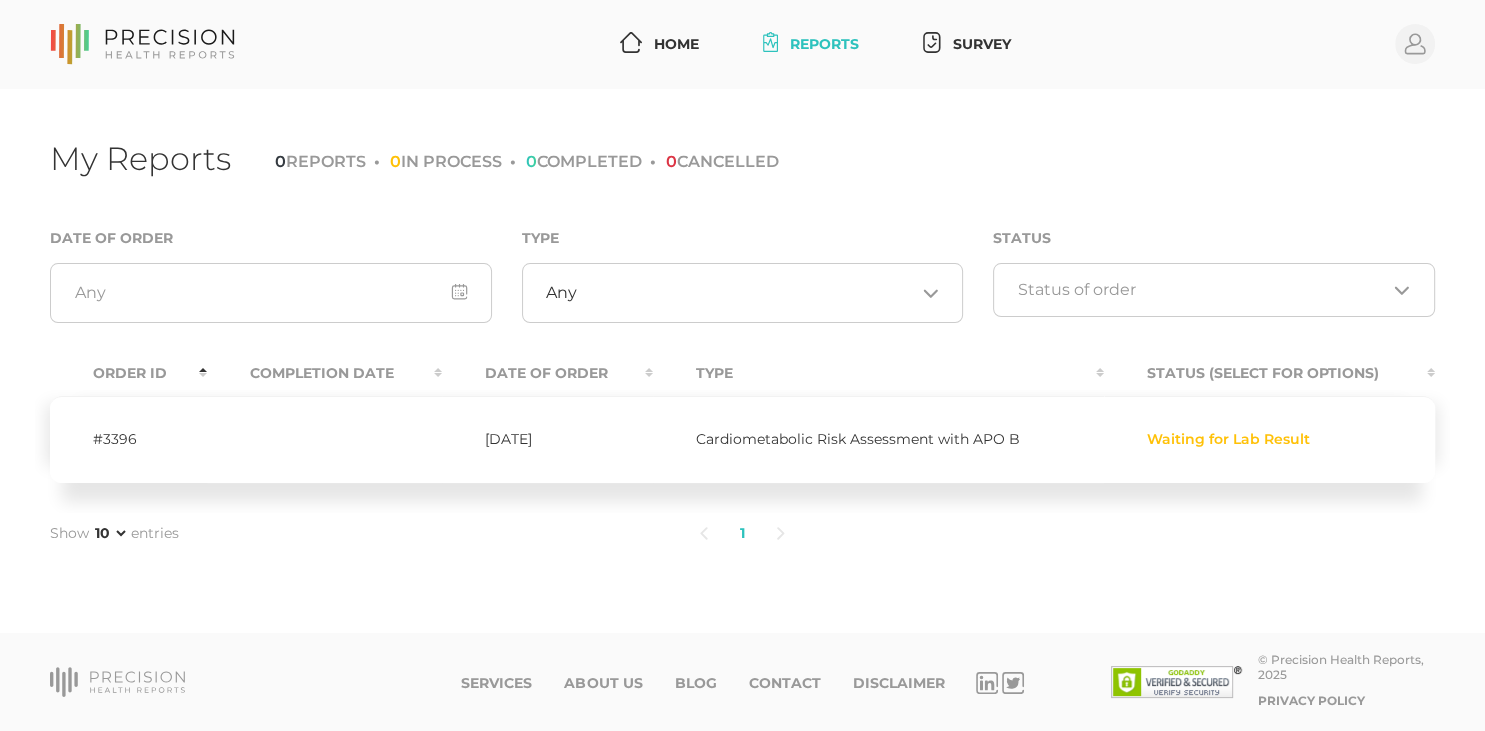click on "My Reports  0  REPORTS  0  IN PROCESS  0  COMPLETED  0  CANCELLED  Date of Order
Type   Any
Loading...     Status
Loading...
Order ID
Completion Date
Date Of Order
Type
Status (Select for Options)
#3396 [DATE] Cardiometabolic Risk Assessment with APO B Waiting for Lab Result Show  10 25 50 75  entries 1" at bounding box center (742, 361) 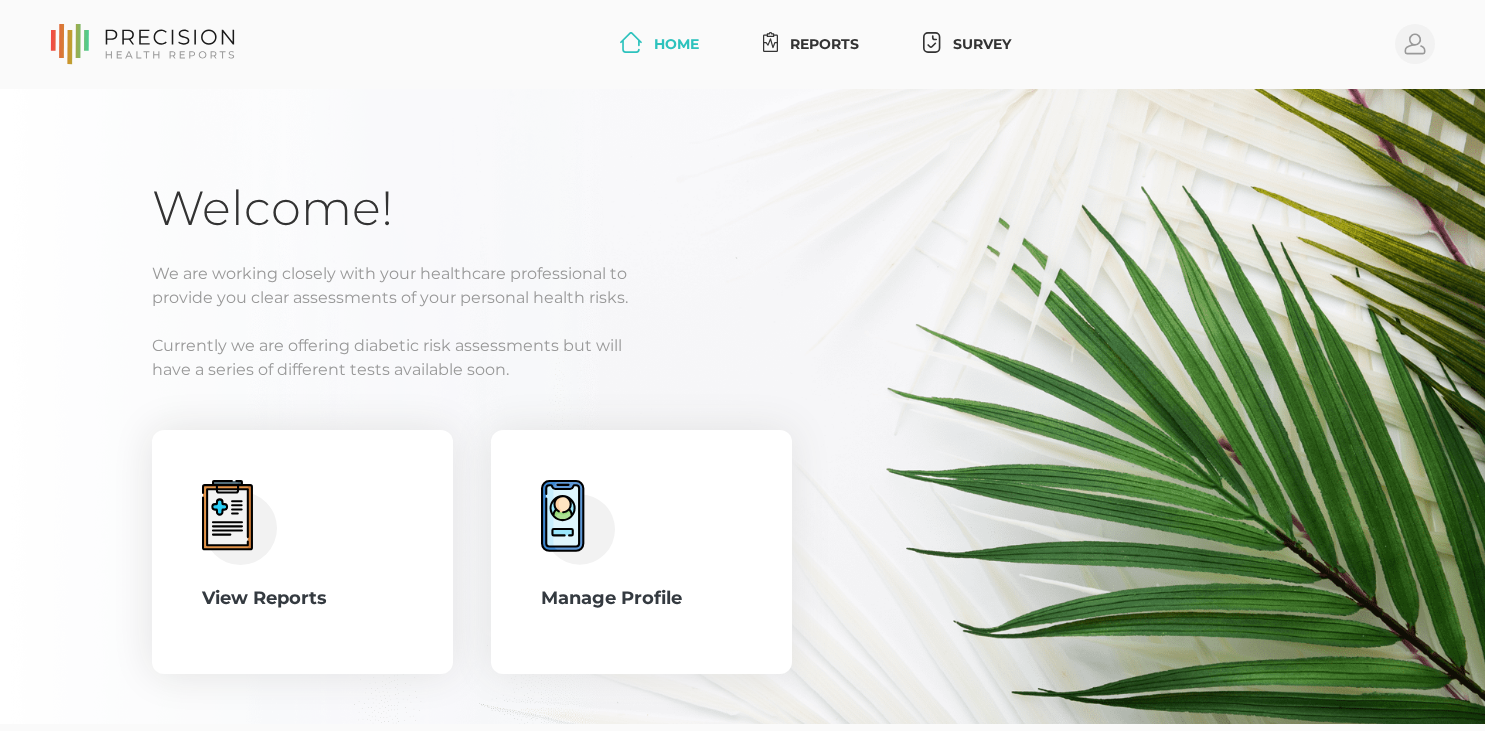 scroll, scrollTop: 0, scrollLeft: 0, axis: both 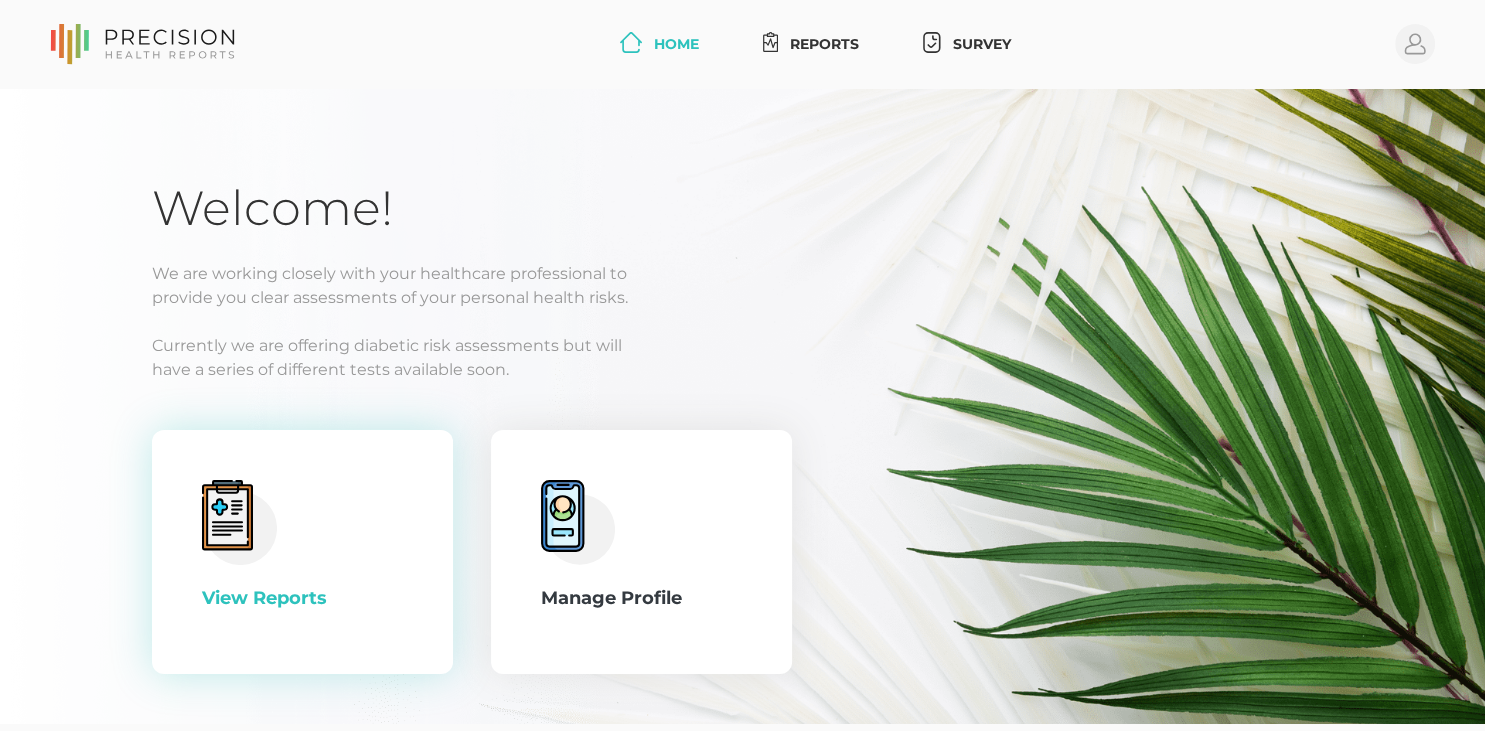 click 